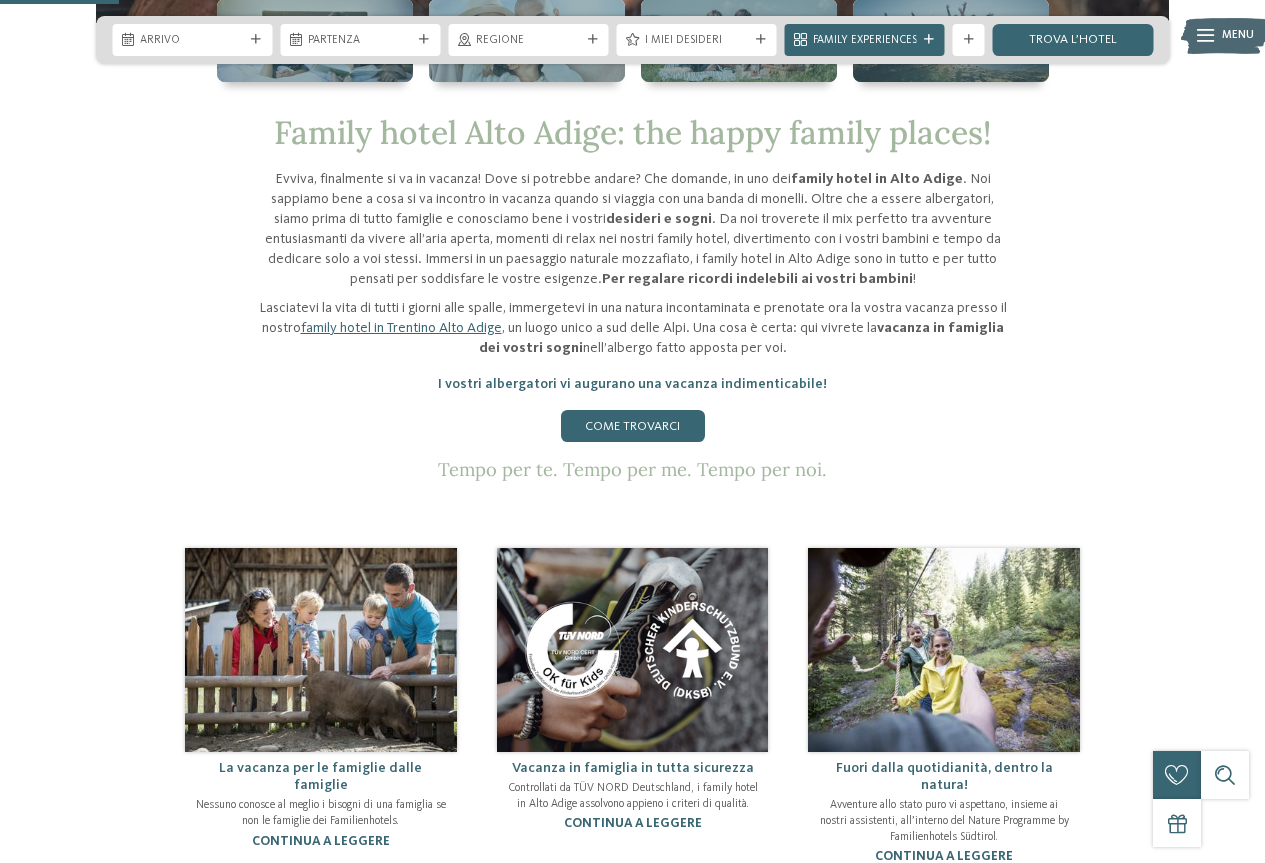 scroll, scrollTop: 800, scrollLeft: 0, axis: vertical 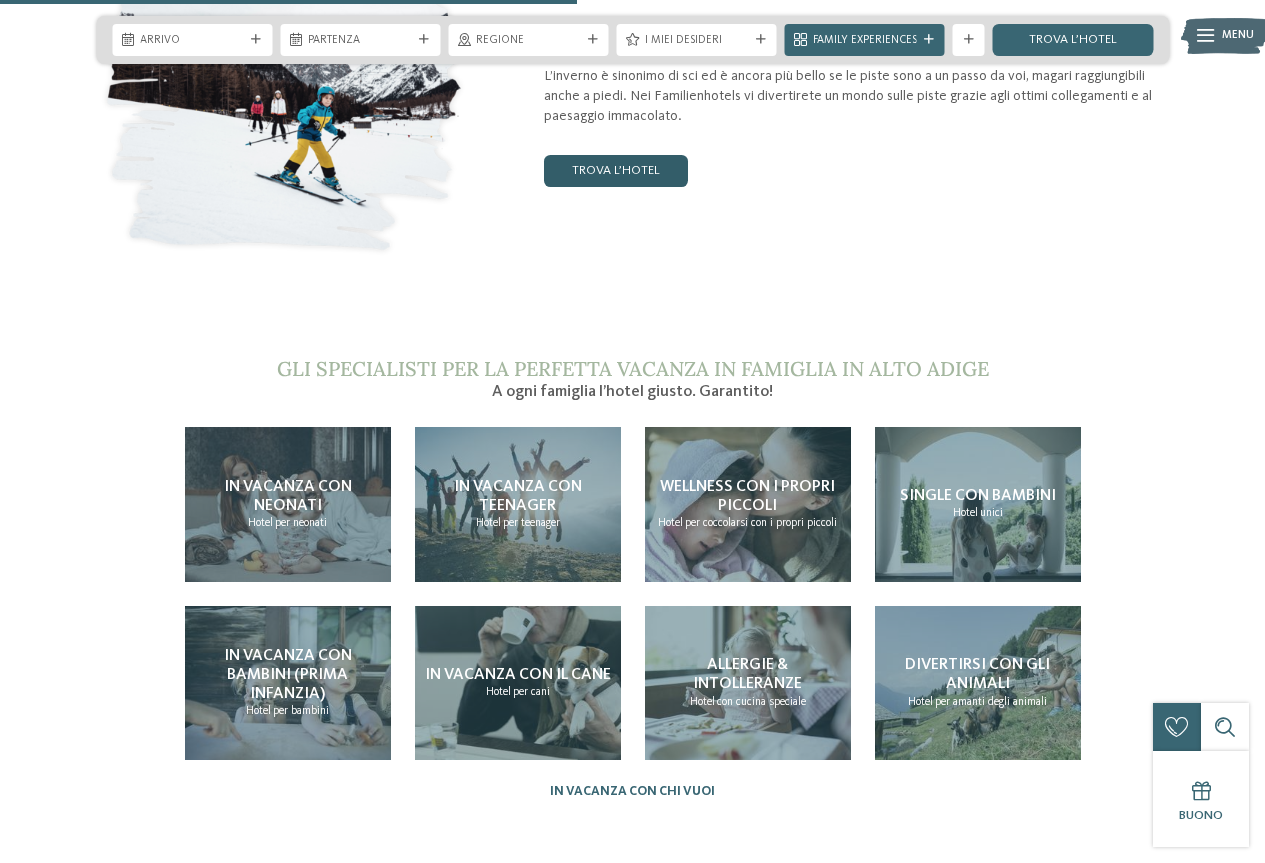 click on "trova l’hotel" at bounding box center [616, 171] 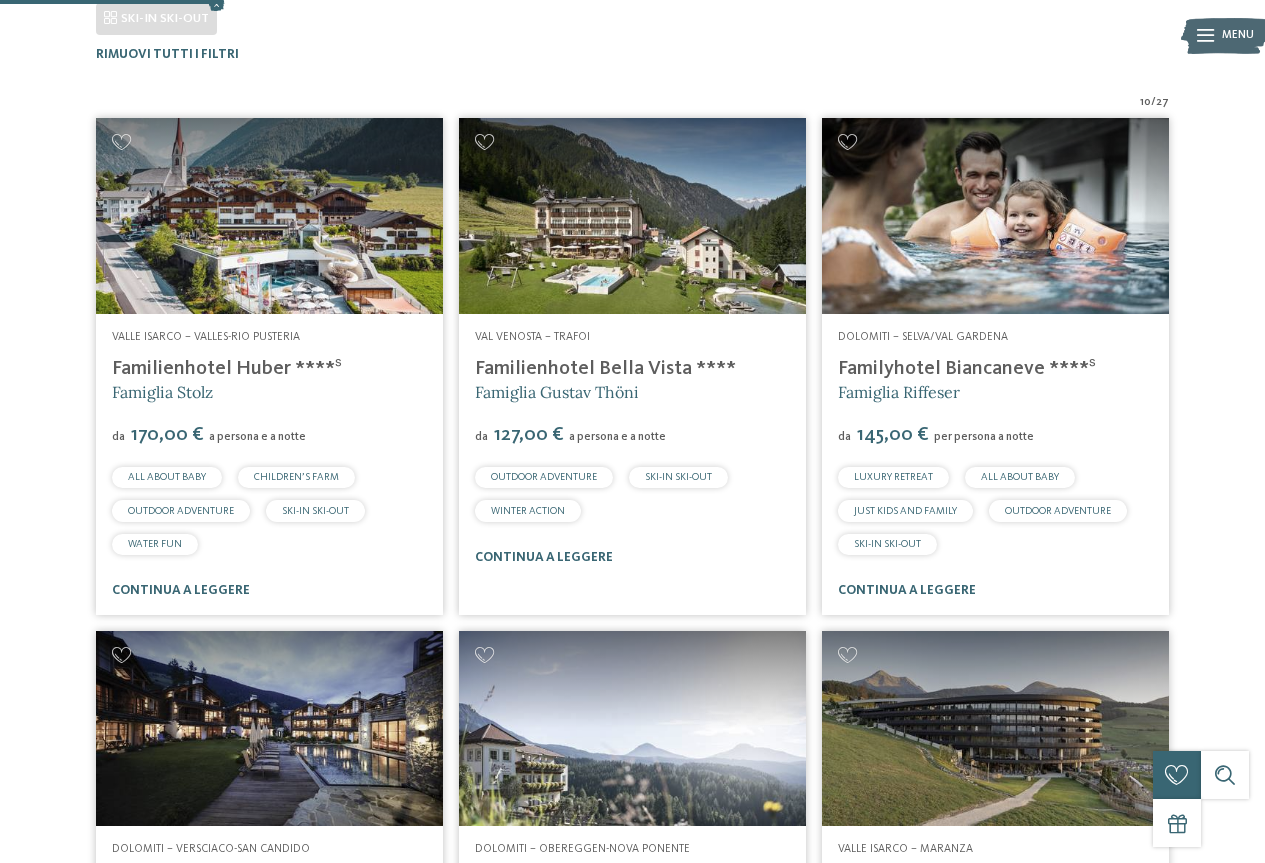 scroll, scrollTop: 494, scrollLeft: 0, axis: vertical 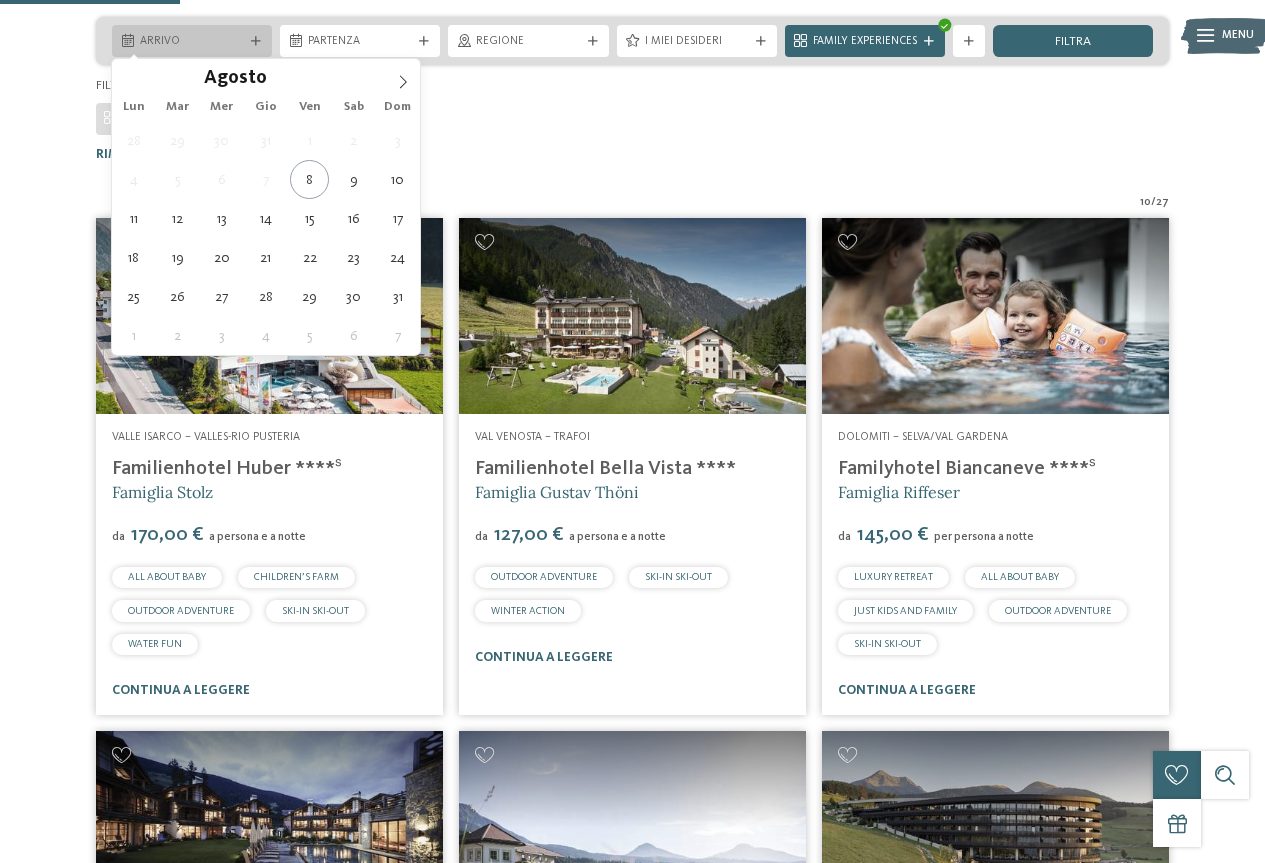 click on "Arrivo" at bounding box center (192, 41) 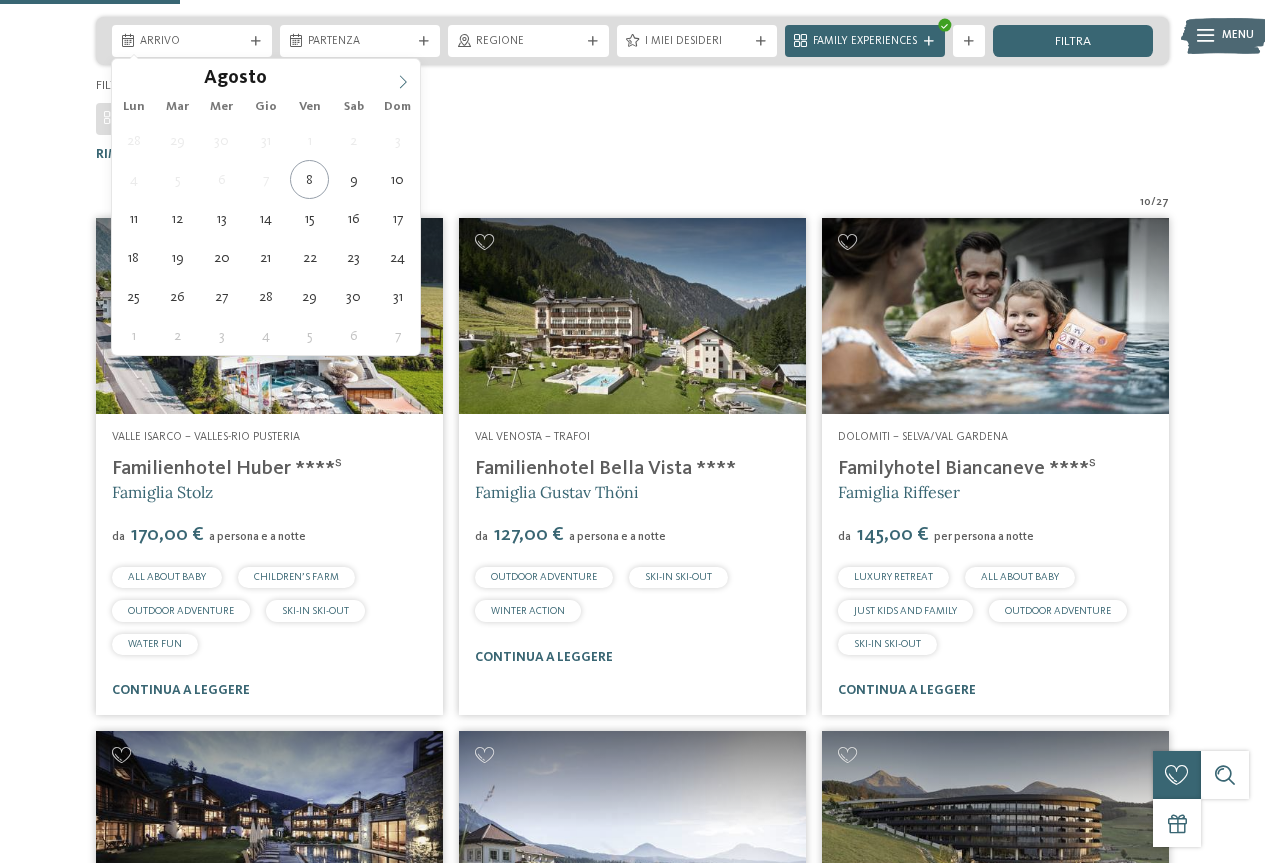 click 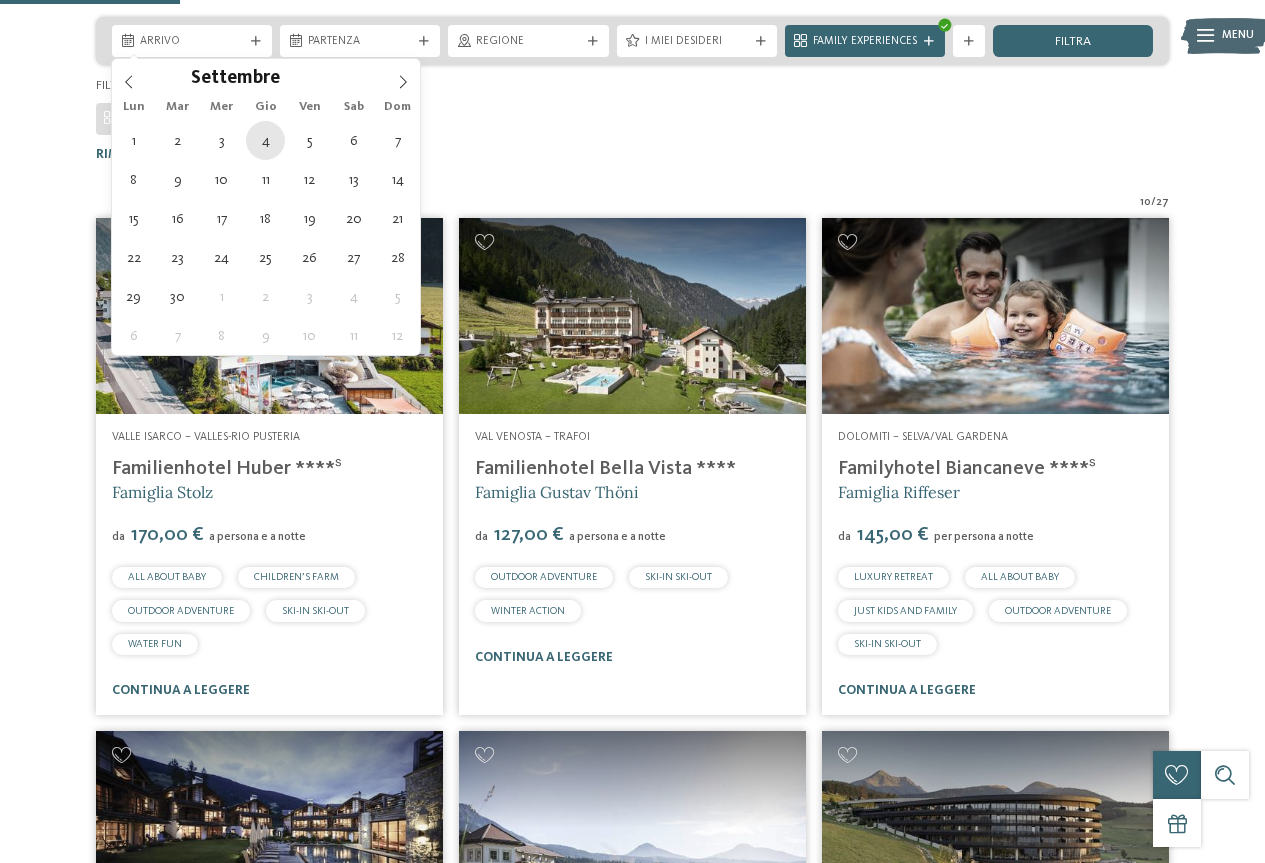 type on "04.09.2025" 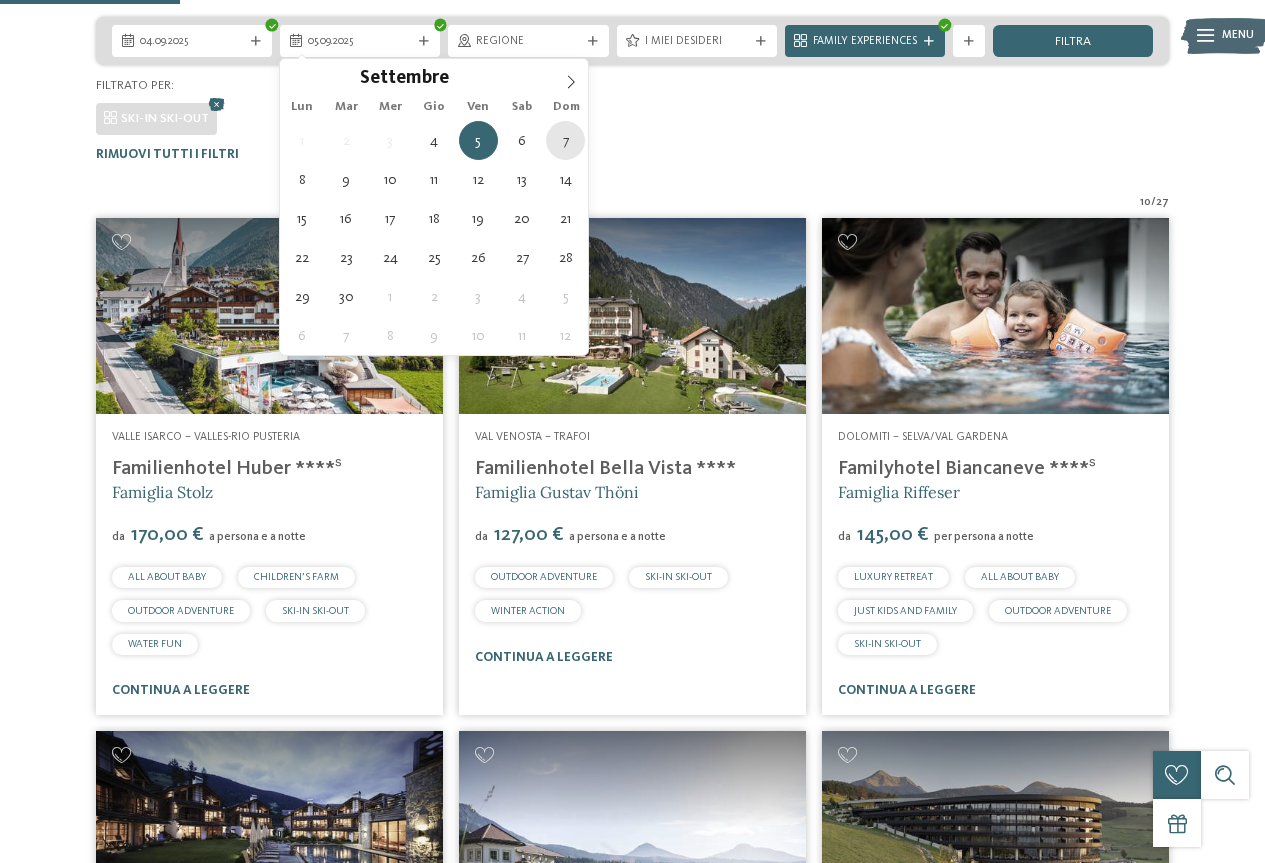 type on "07.09.2025" 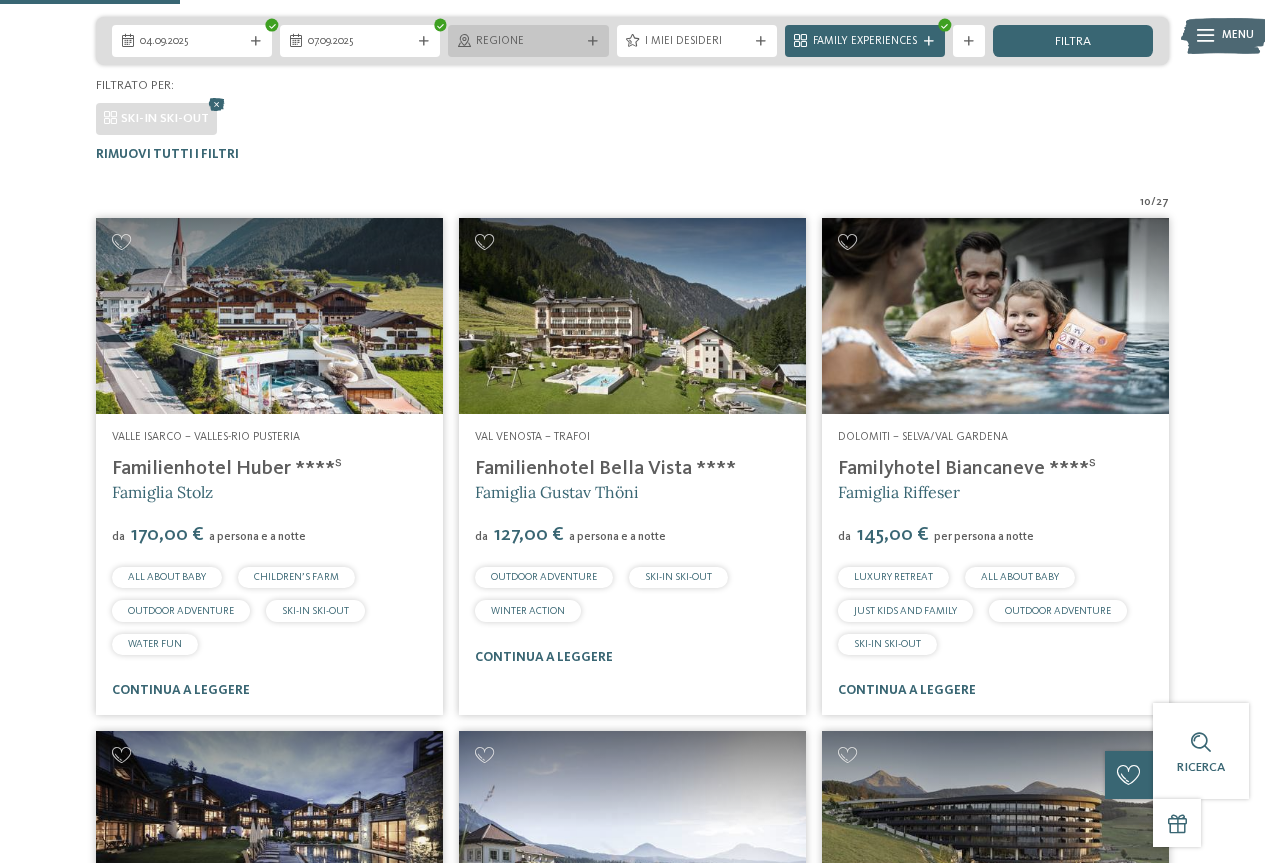 click at bounding box center (593, 42) 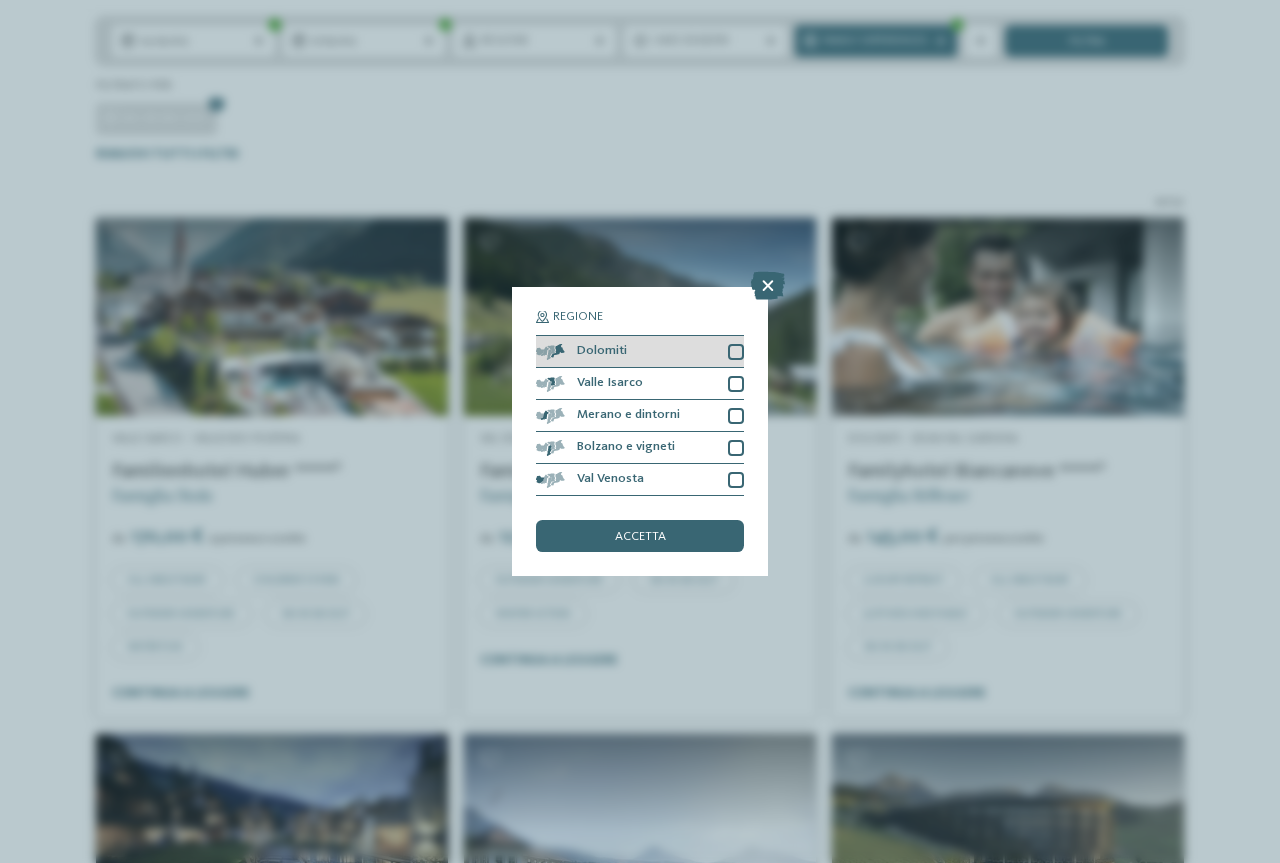 click at bounding box center (736, 352) 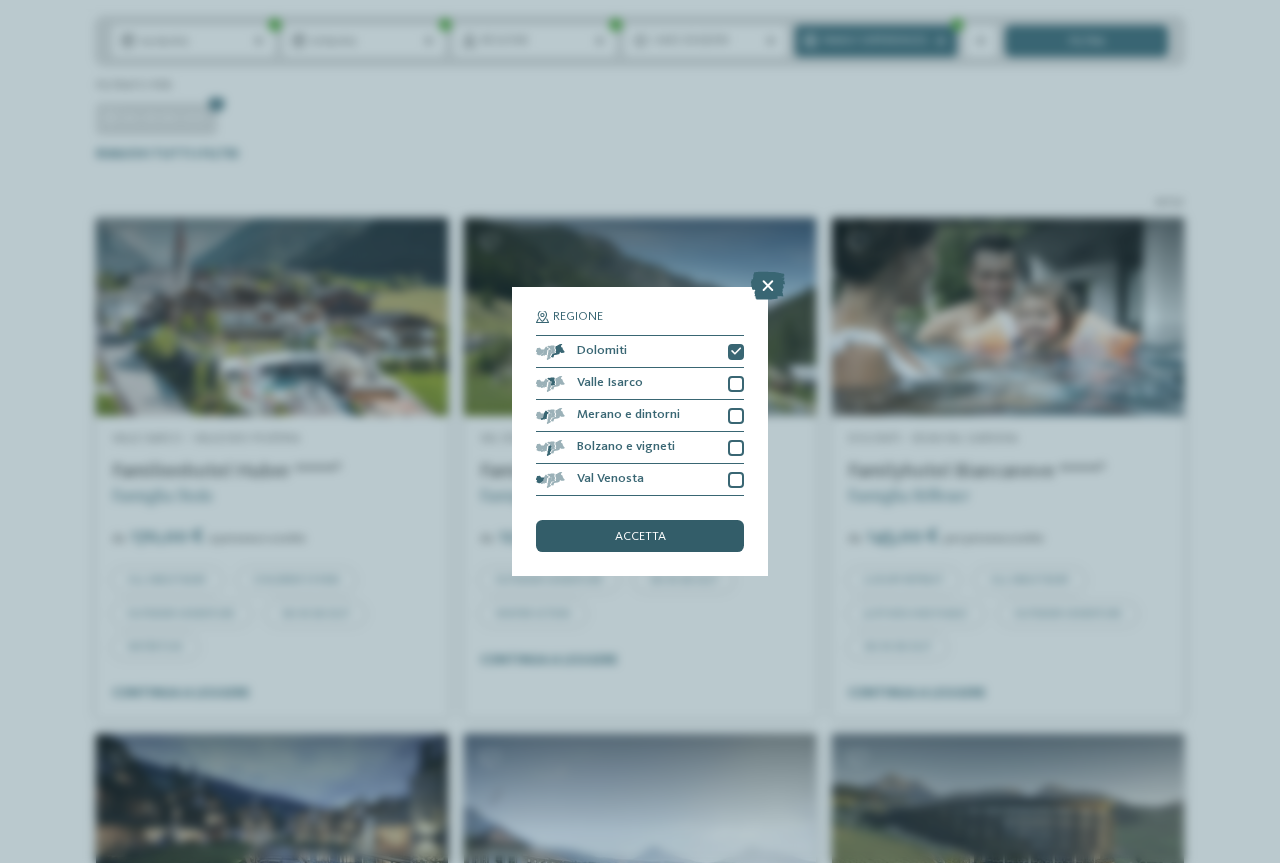 click on "accetta" at bounding box center (640, 537) 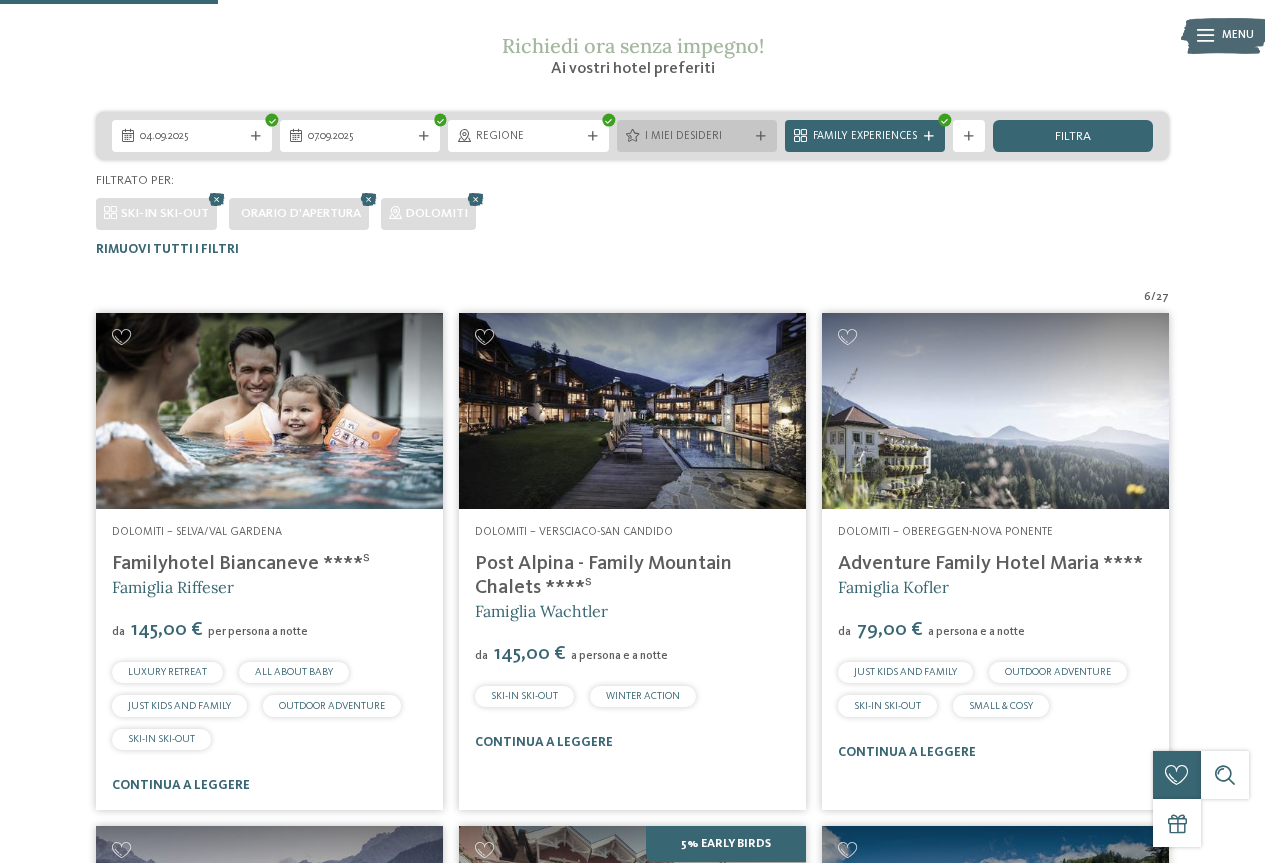 scroll, scrollTop: 300, scrollLeft: 0, axis: vertical 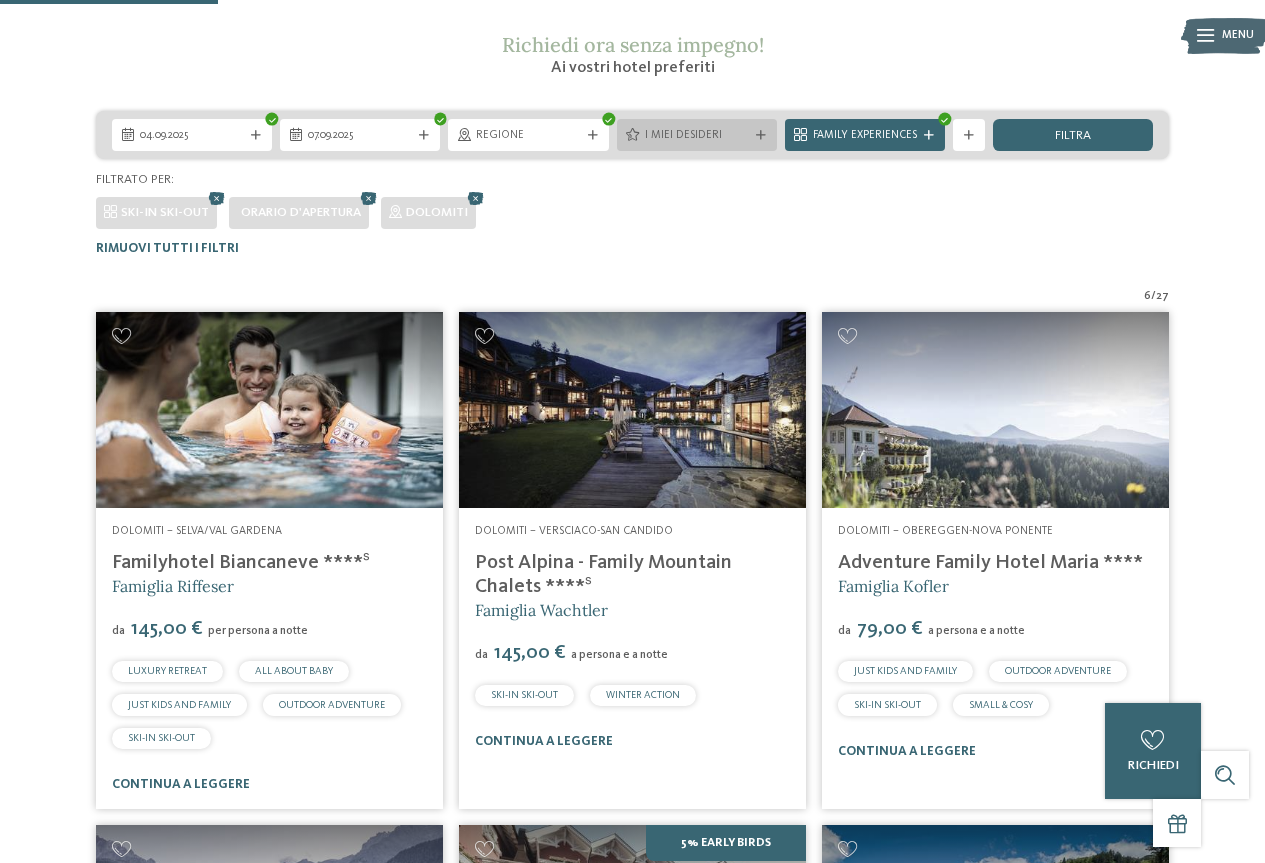 click on "I miei desideri" at bounding box center [697, 136] 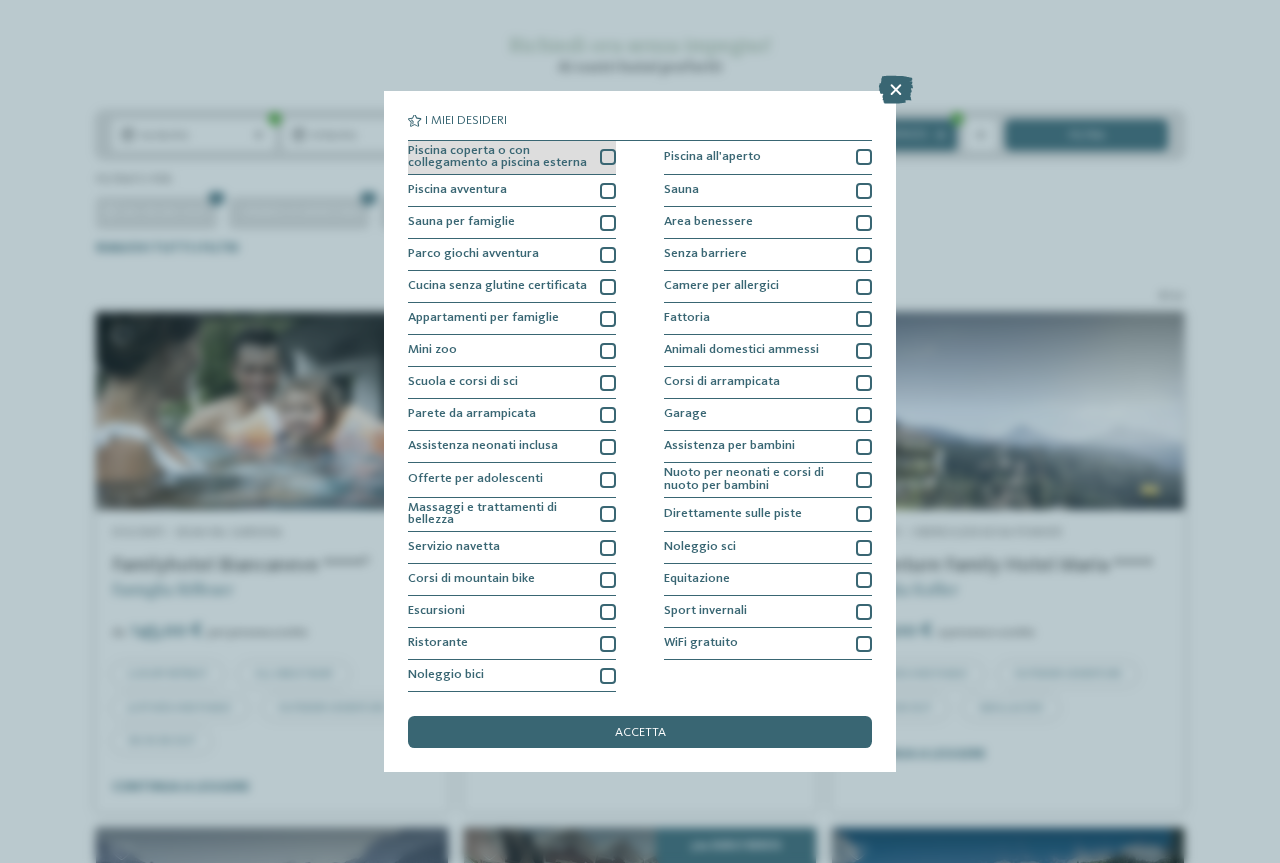 click at bounding box center [608, 157] 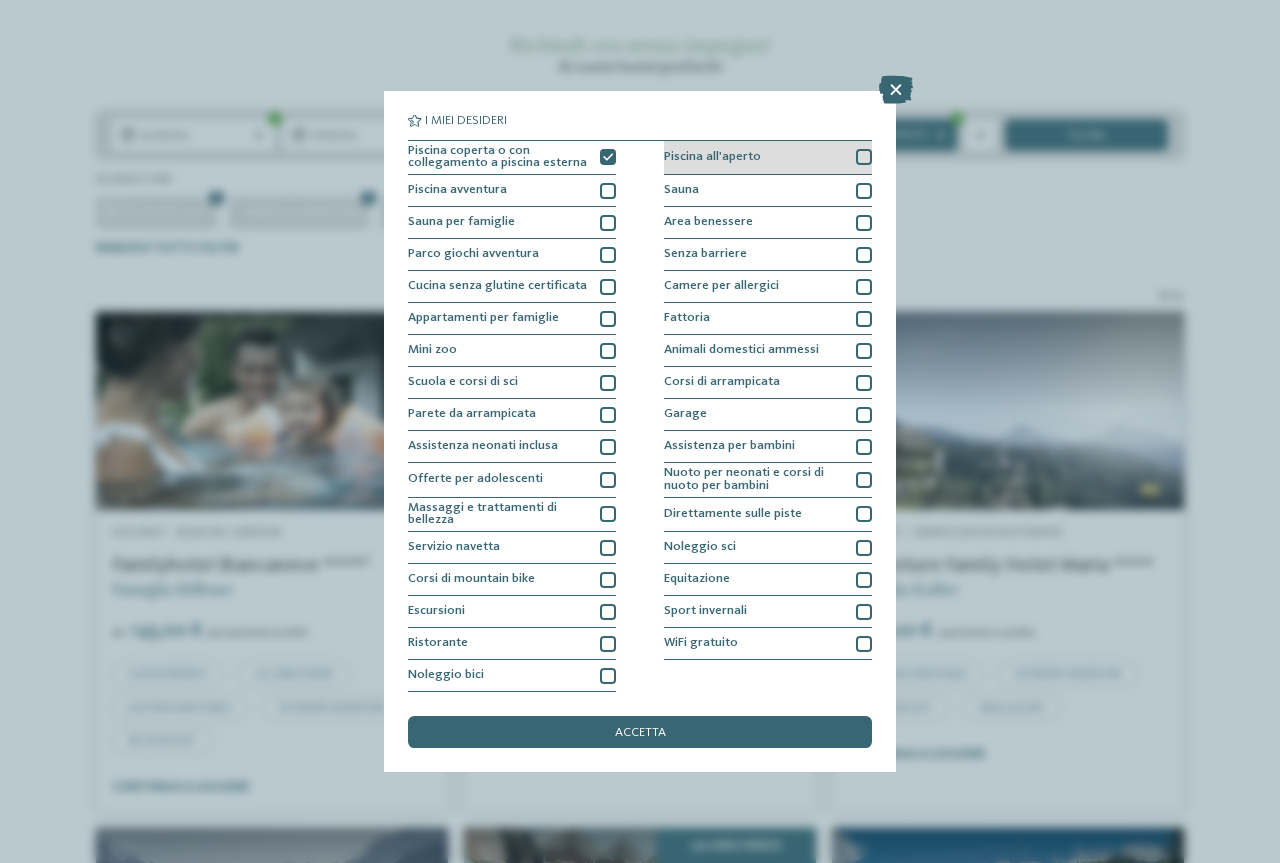 click at bounding box center (864, 157) 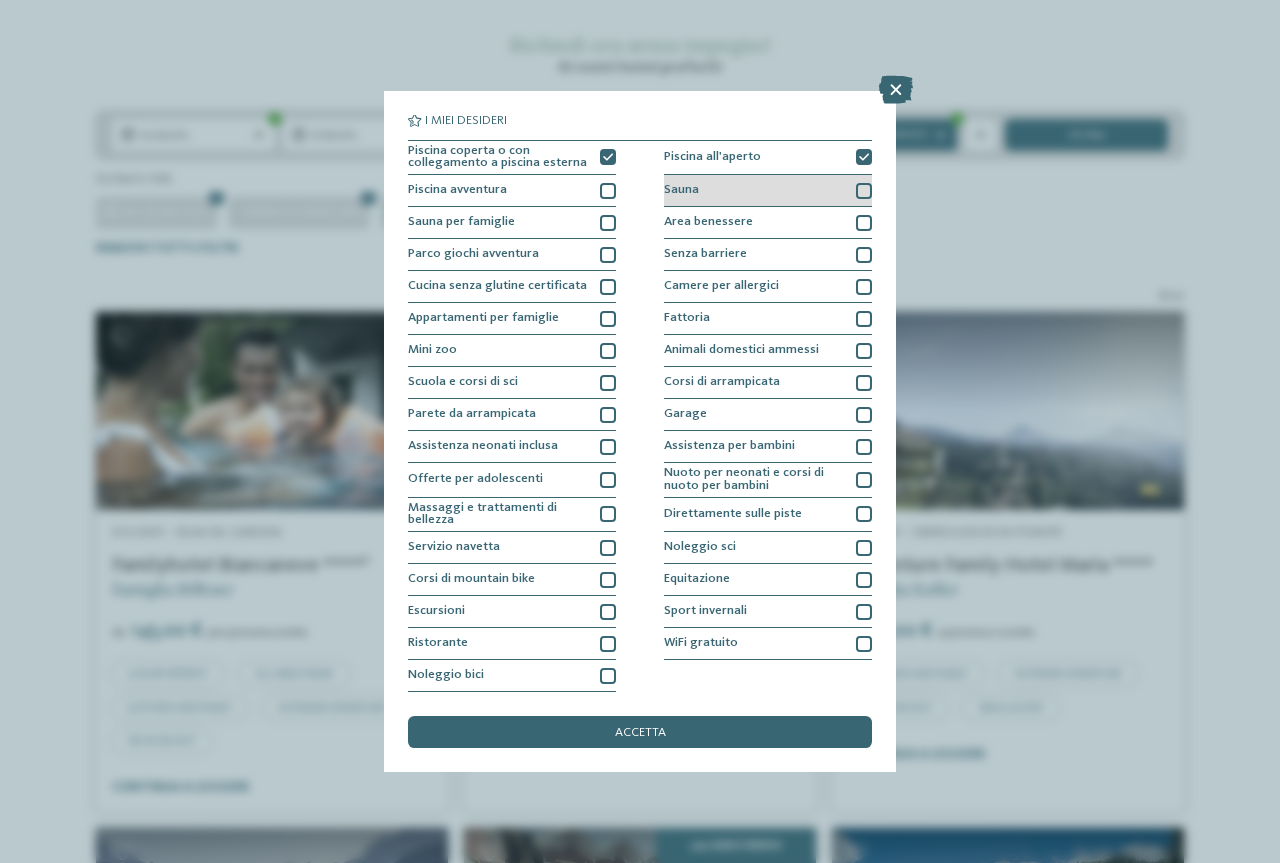click at bounding box center (864, 191) 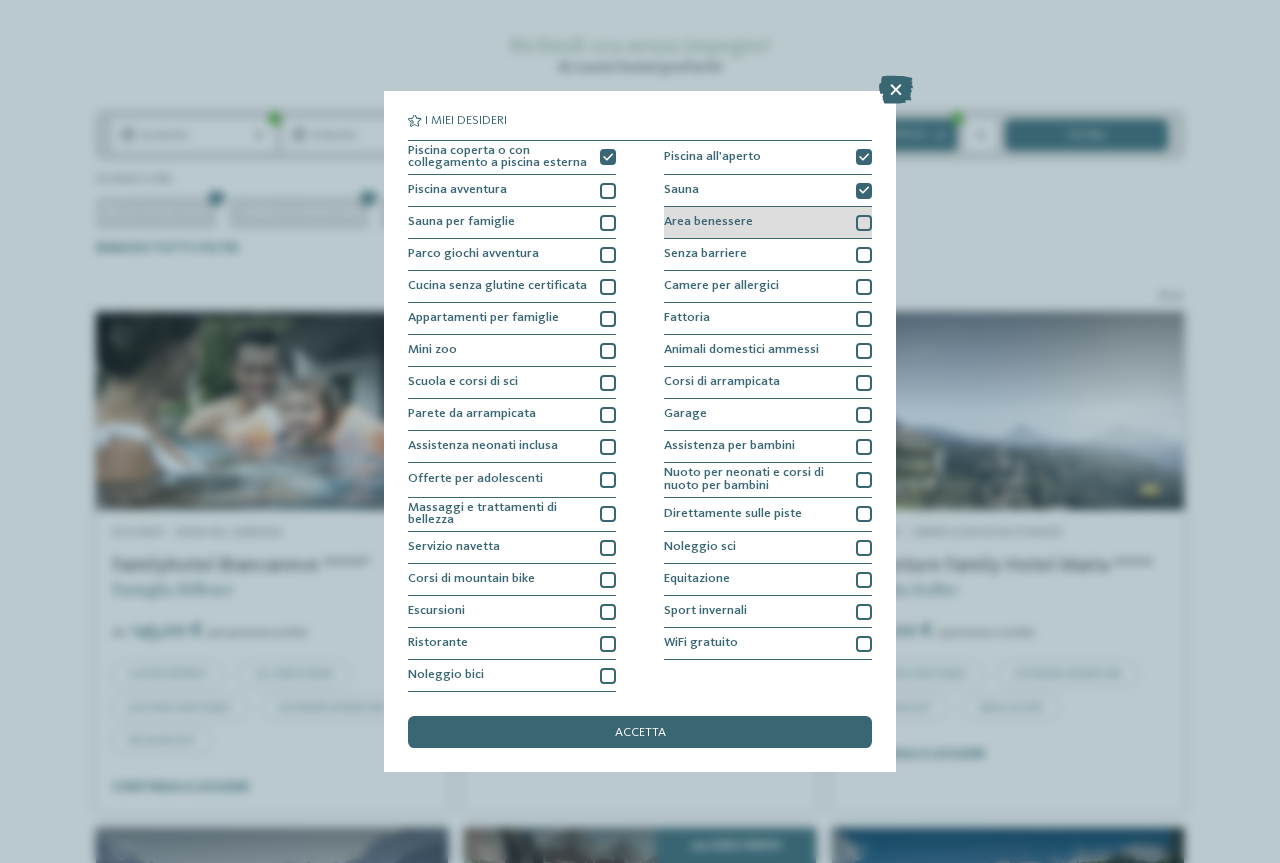 click at bounding box center [864, 223] 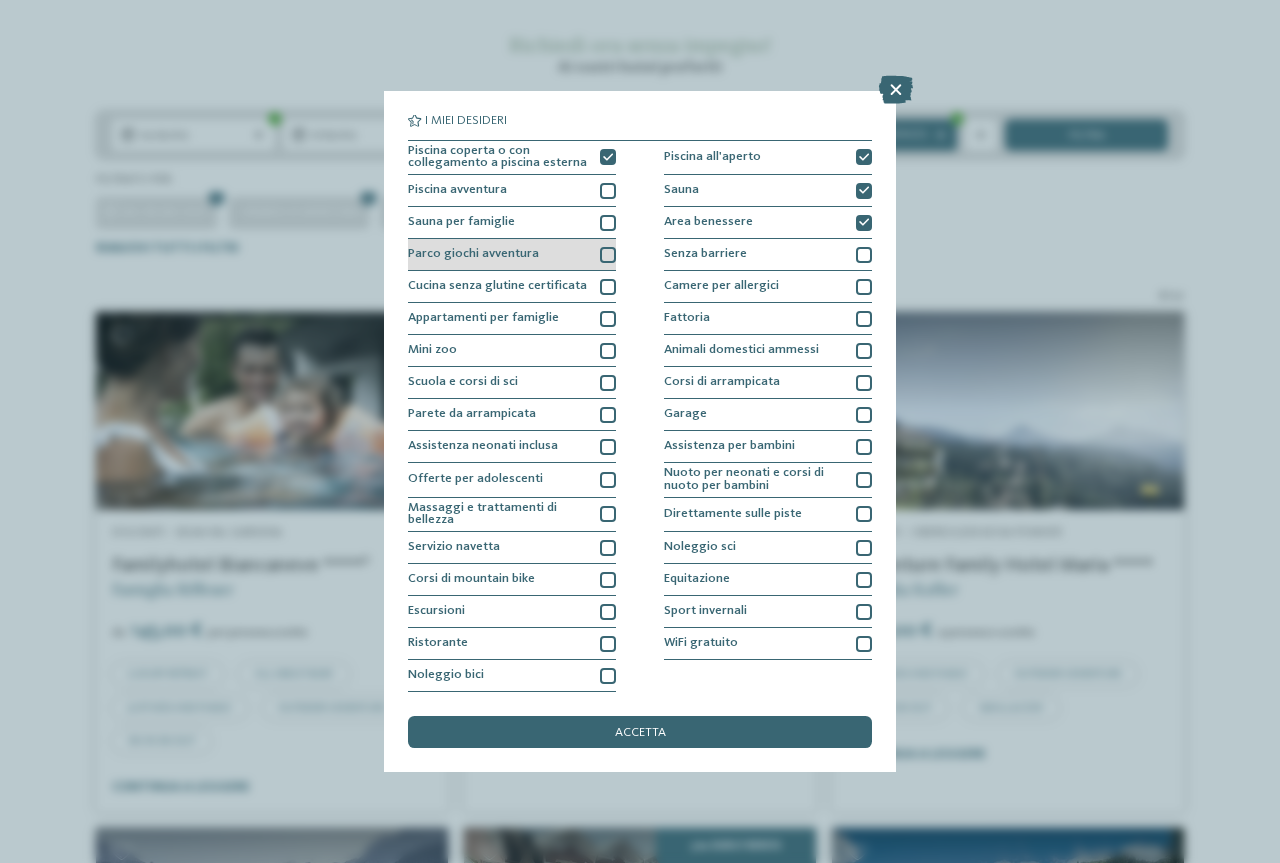 click at bounding box center (608, 255) 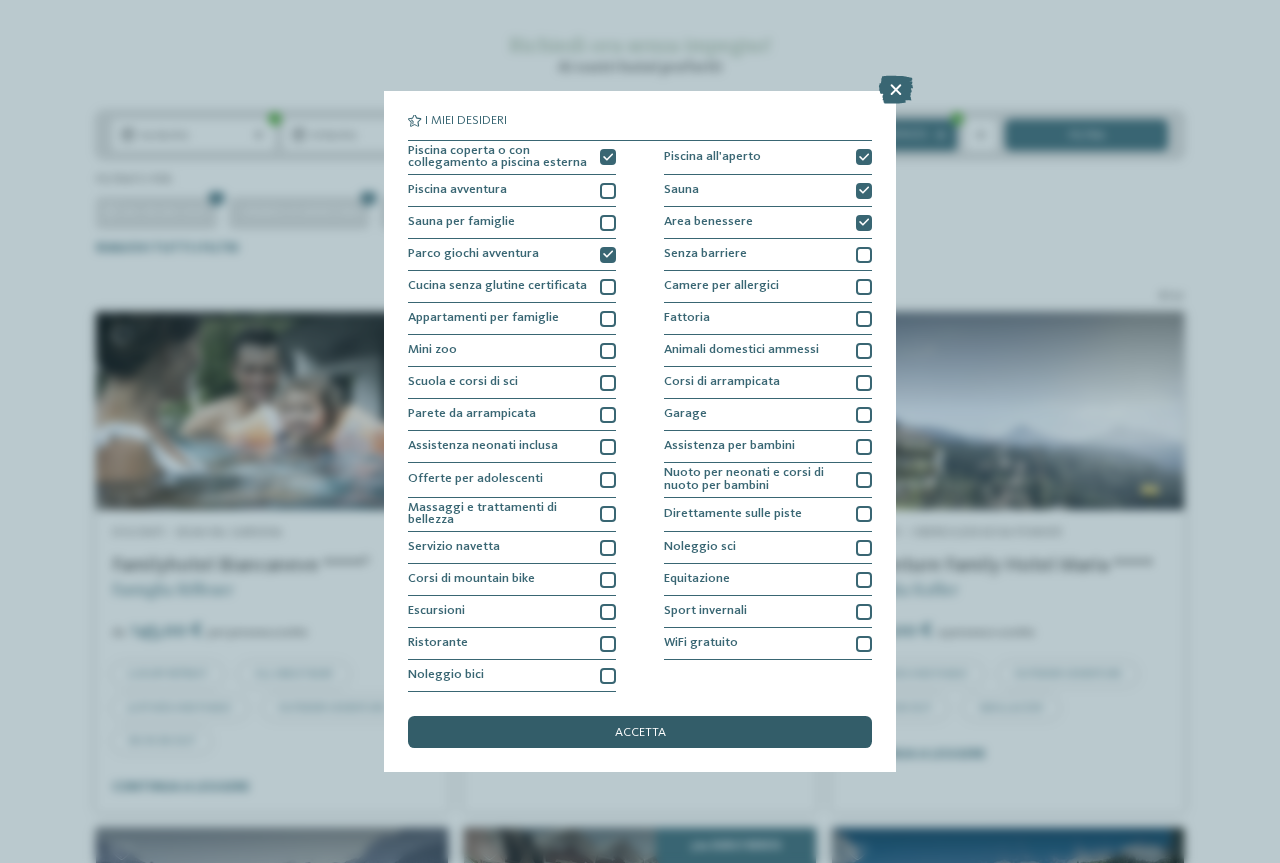 click on "accetta" at bounding box center [640, 732] 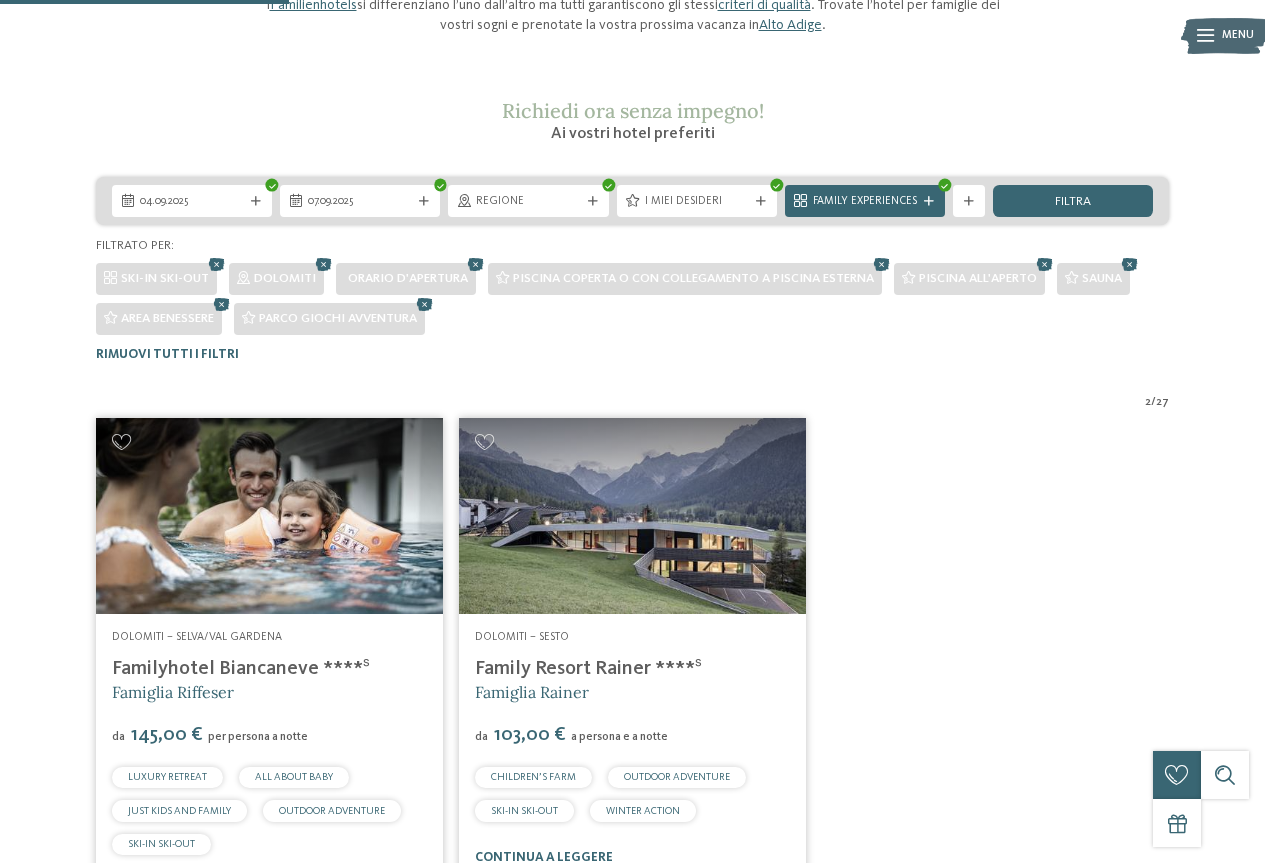 scroll, scrollTop: 334, scrollLeft: 0, axis: vertical 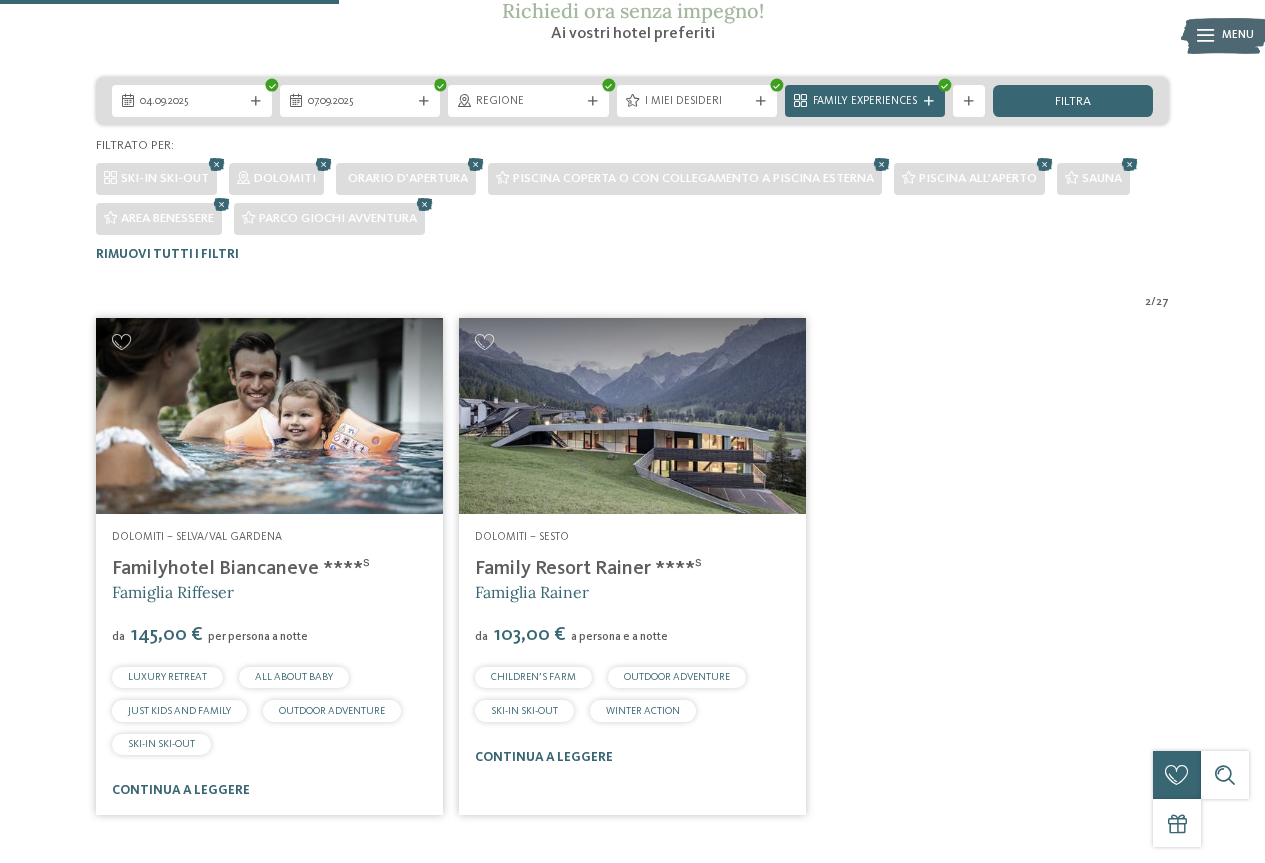 click on "Family Resort Rainer ****ˢ" at bounding box center (588, 569) 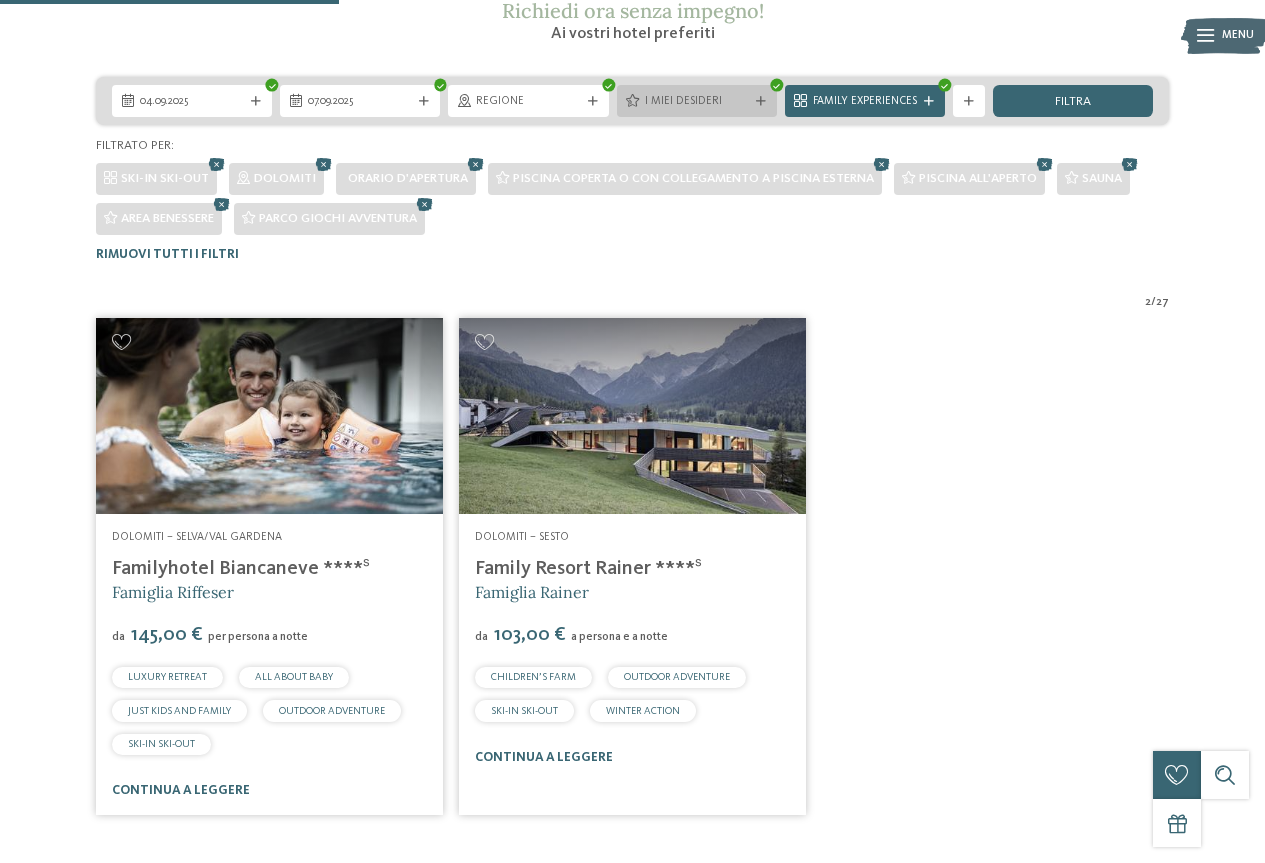click on "I miei desideri" at bounding box center [697, 101] 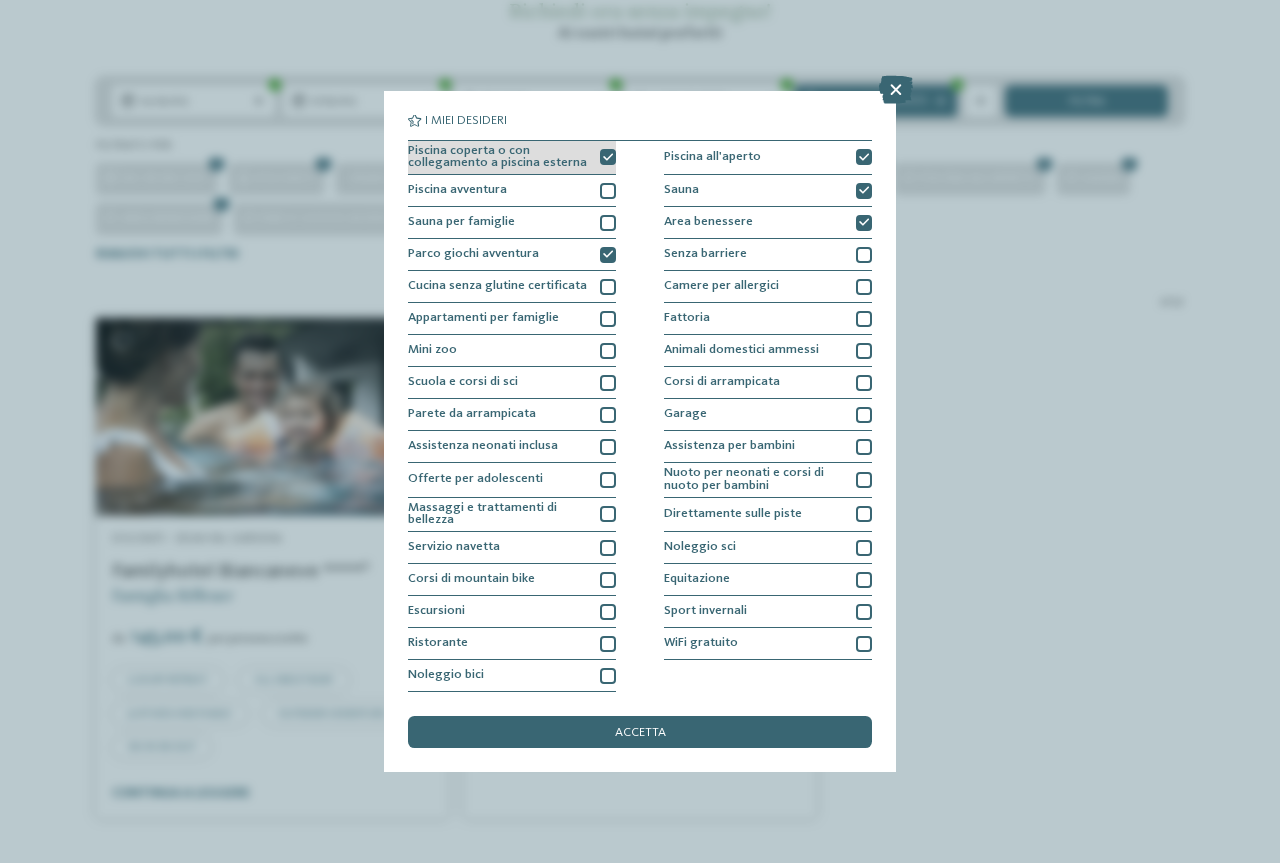 click on "Piscina coperta o con collegamento a piscina esterna" at bounding box center [512, 158] 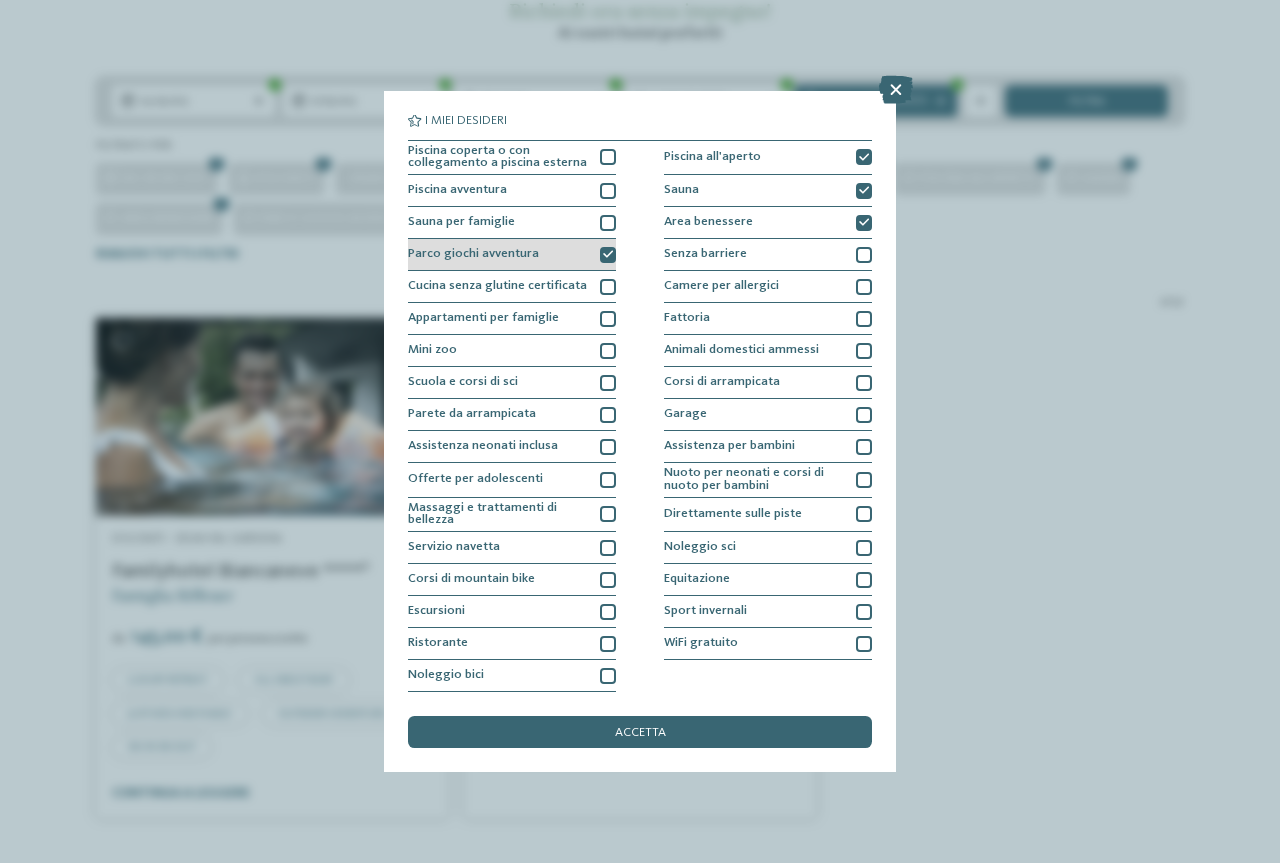 click at bounding box center (608, 255) 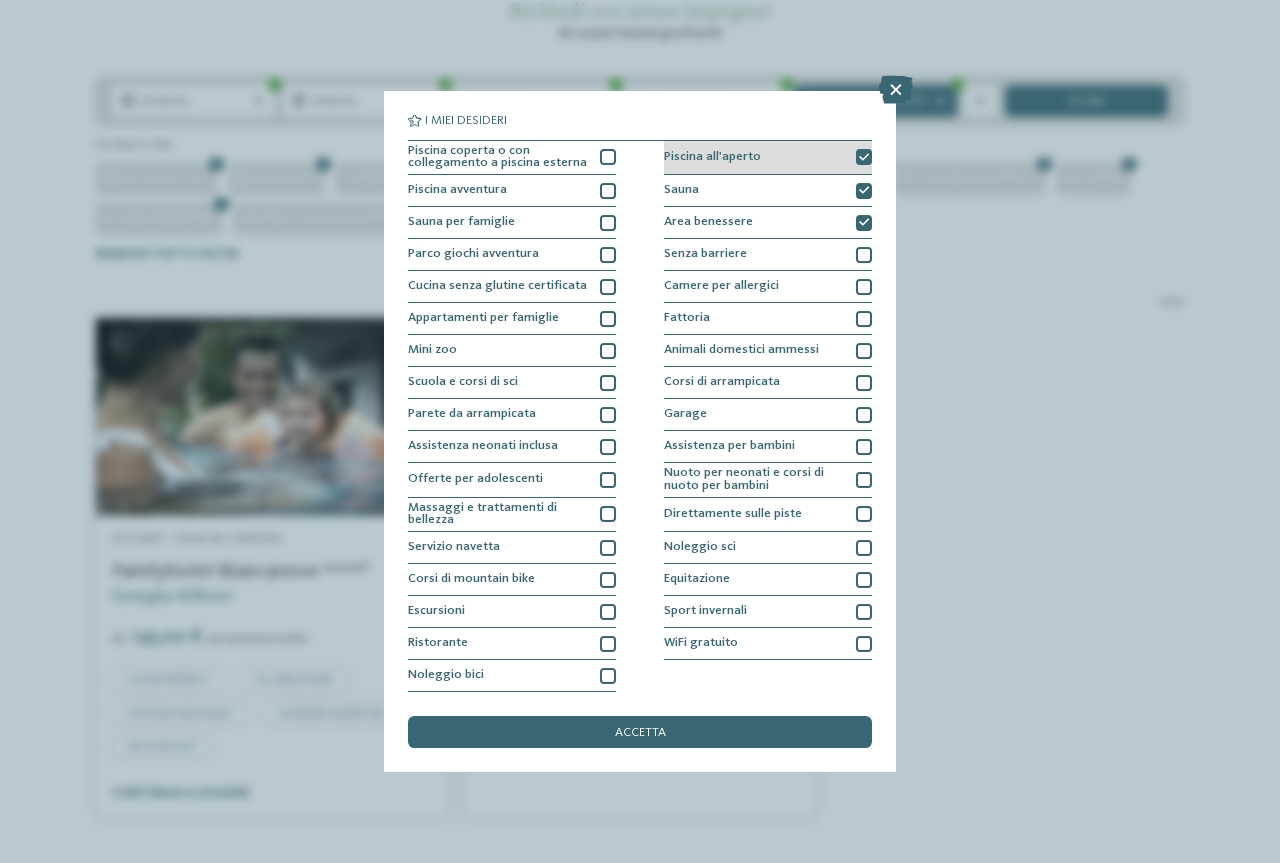 click at bounding box center [864, 157] 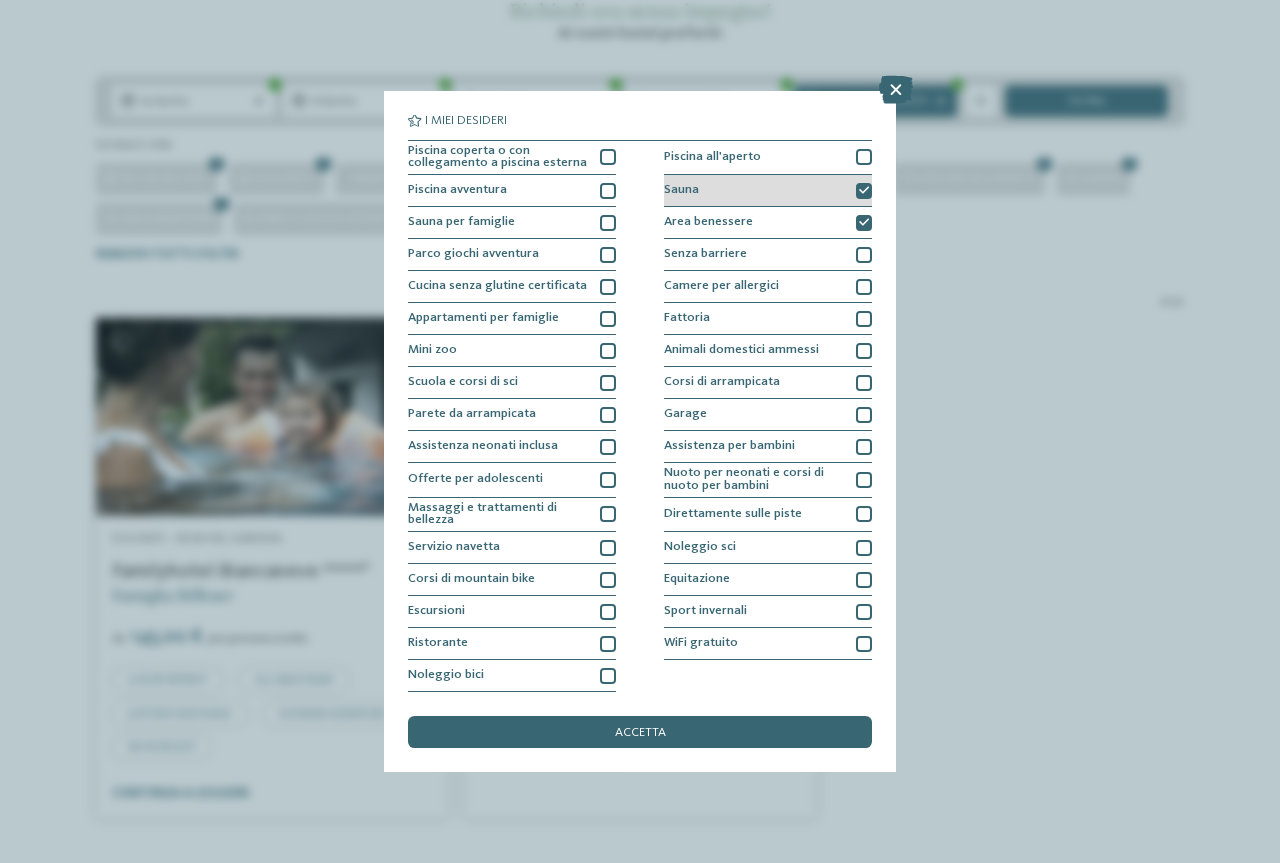 click at bounding box center (864, 191) 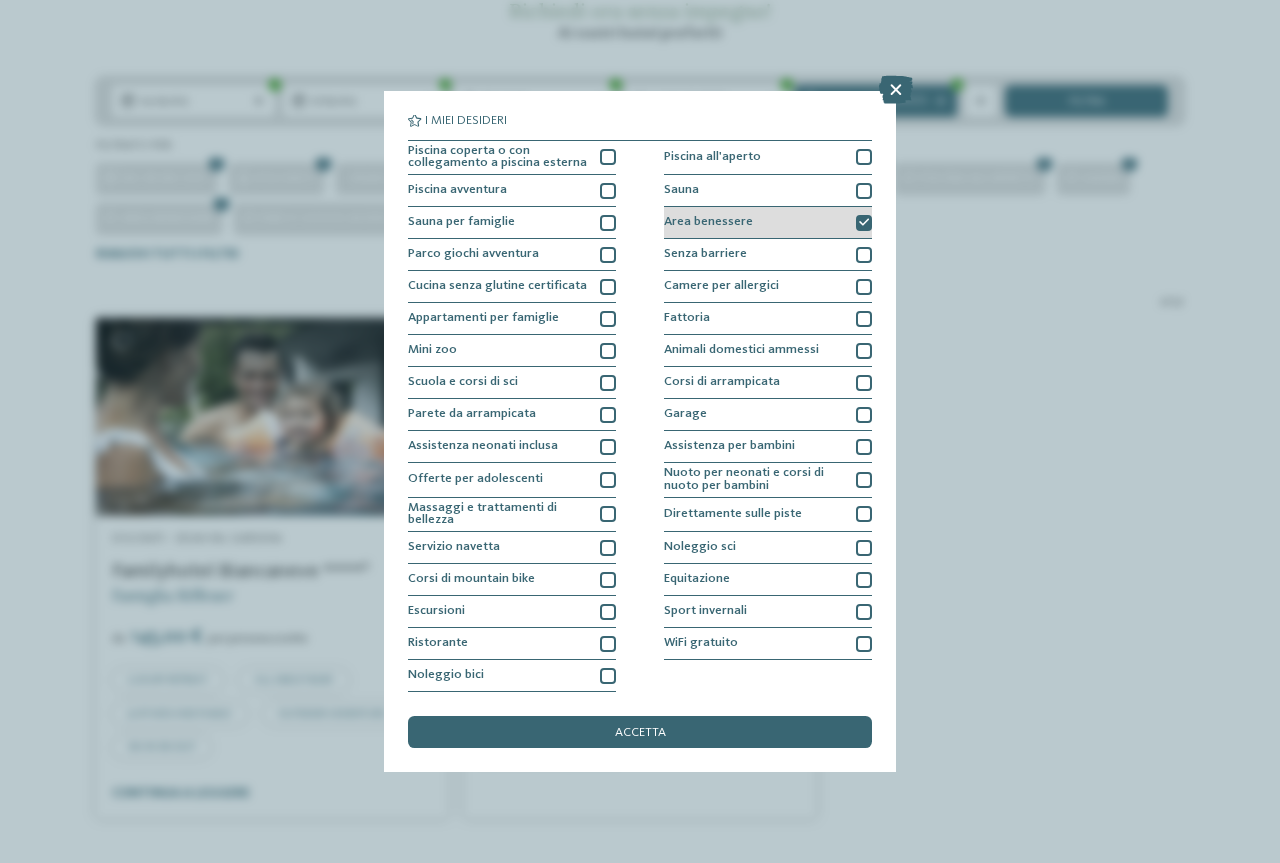 click at bounding box center (864, 223) 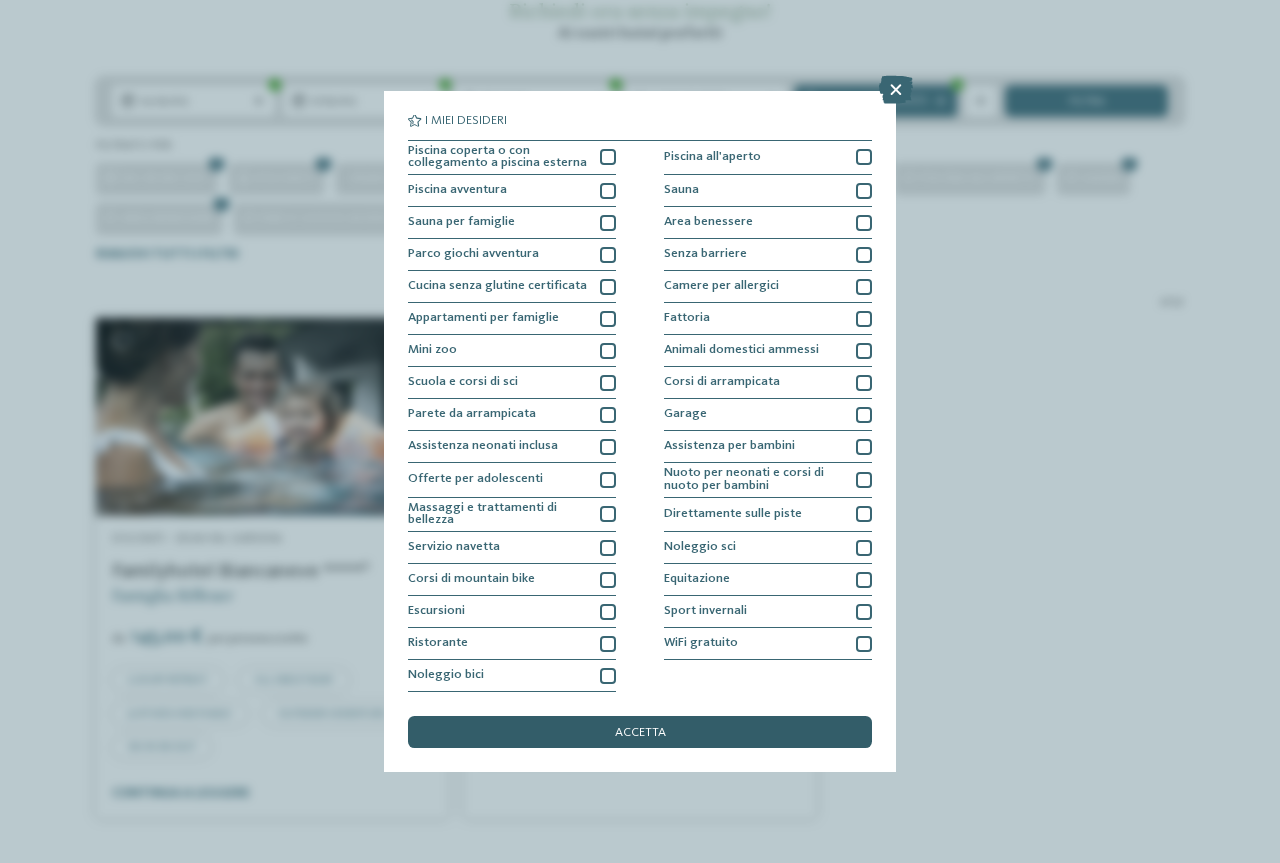 click on "accetta" at bounding box center (640, 732) 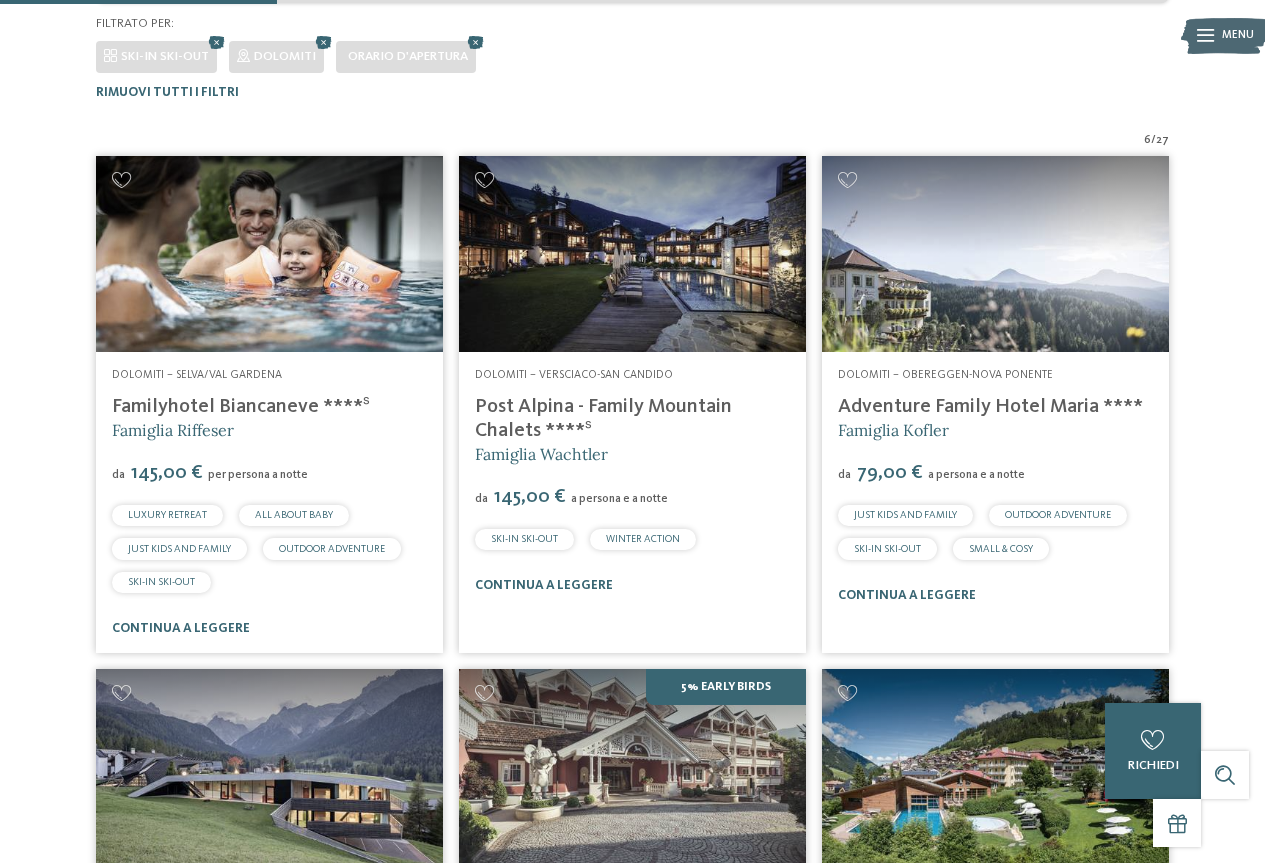 scroll, scrollTop: 494, scrollLeft: 0, axis: vertical 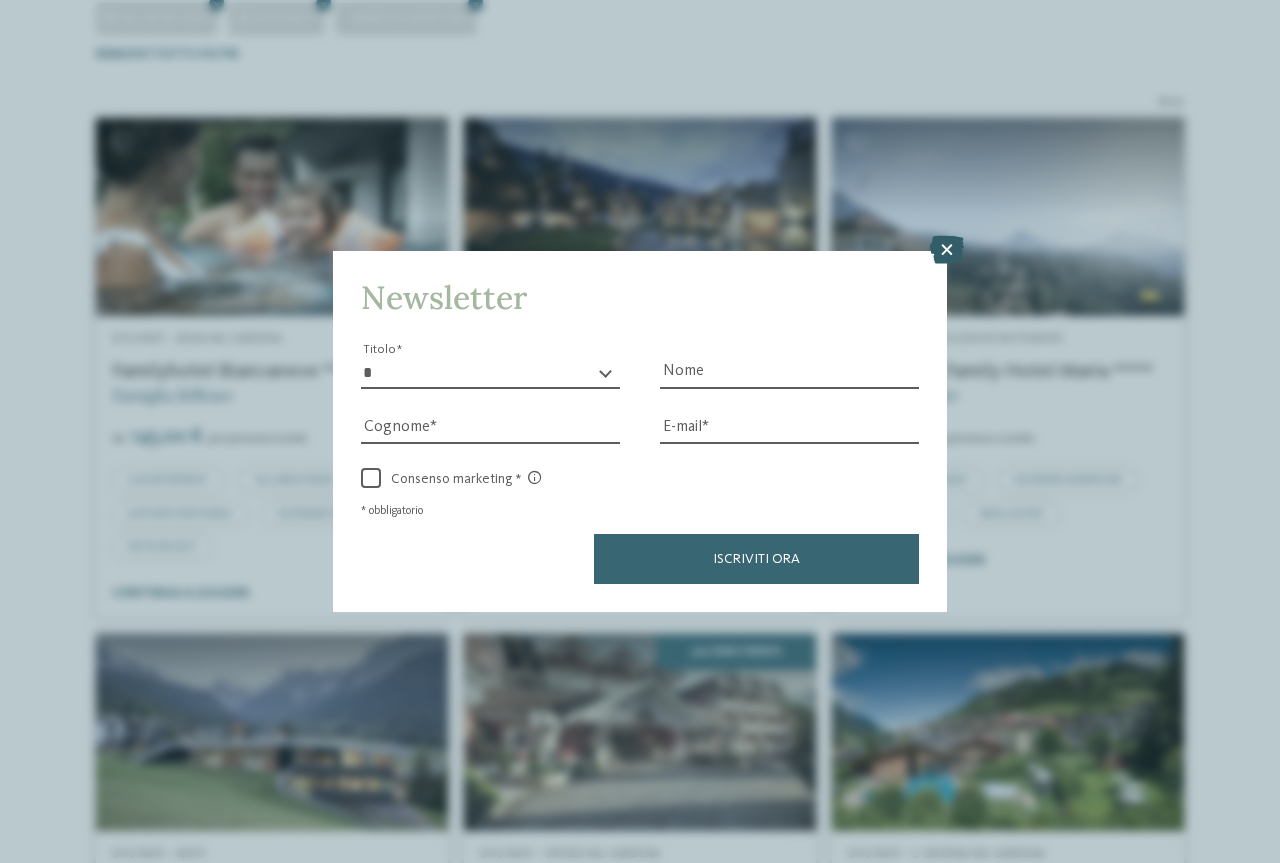 click at bounding box center [947, 250] 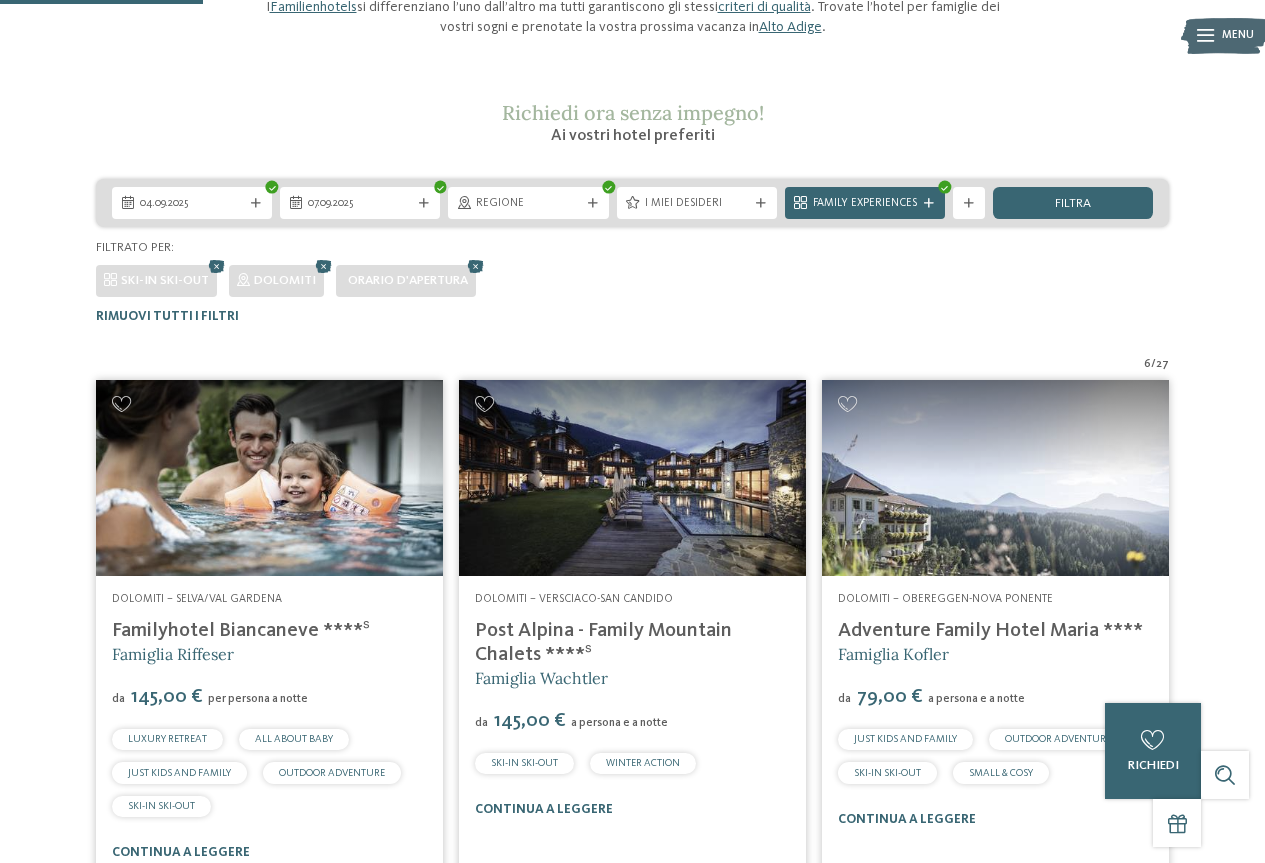 scroll, scrollTop: 0, scrollLeft: 0, axis: both 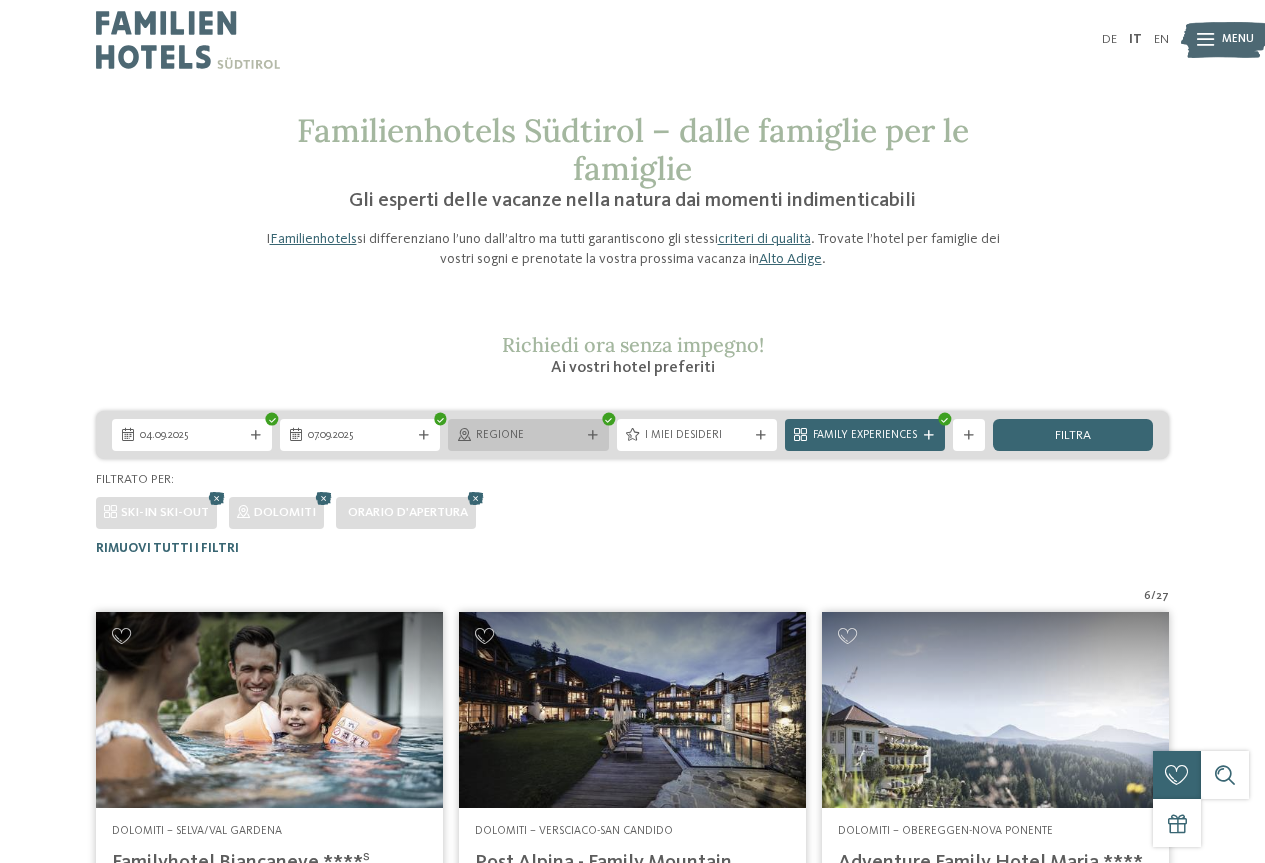 click at bounding box center [593, 436] 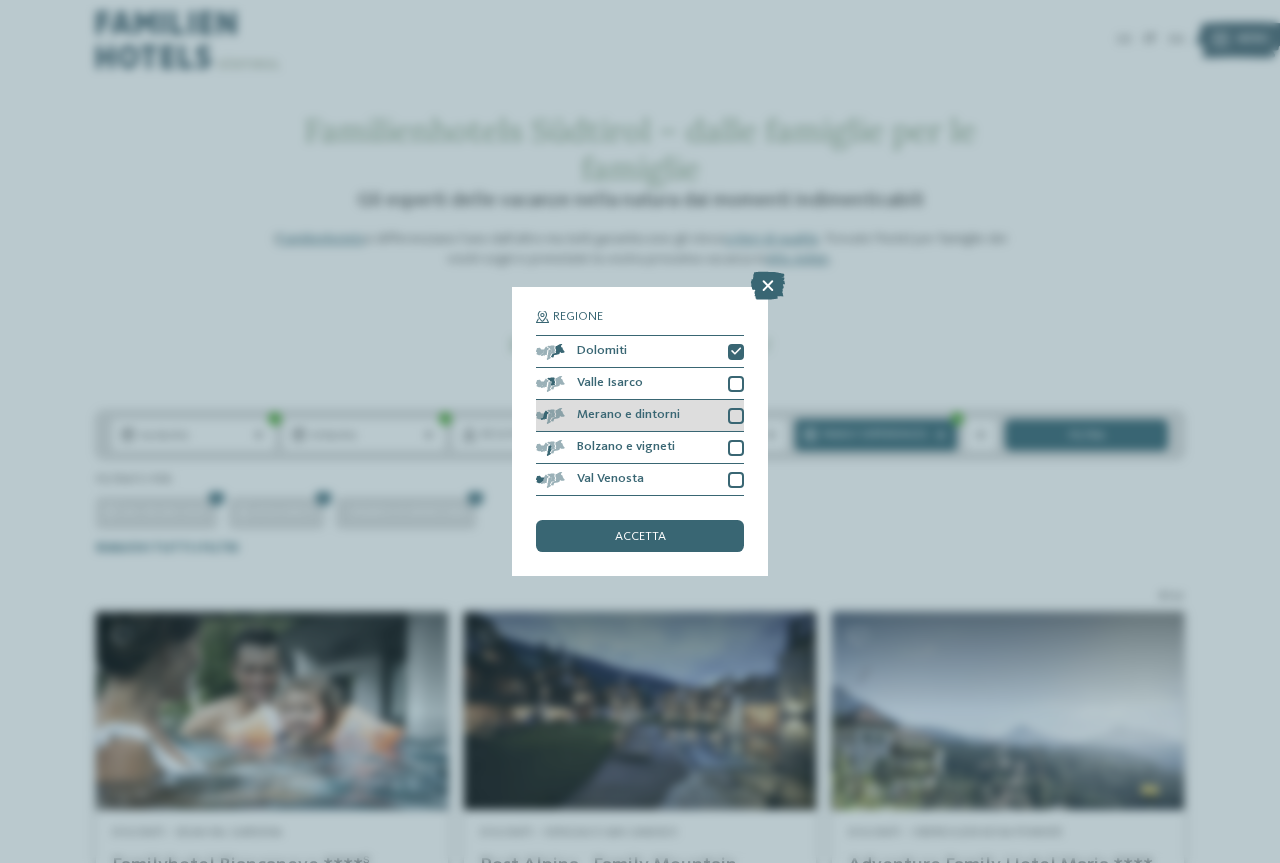 click at bounding box center [736, 416] 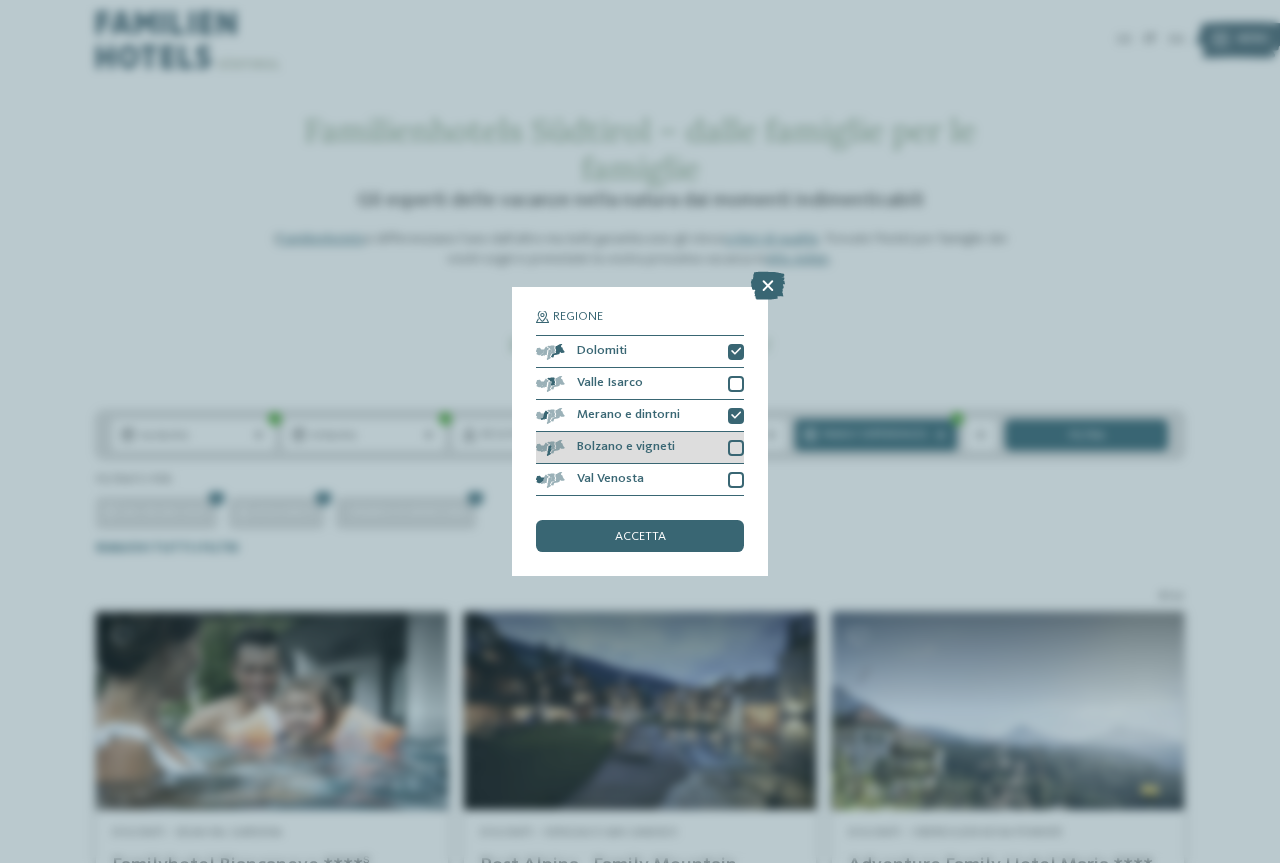 click at bounding box center (736, 448) 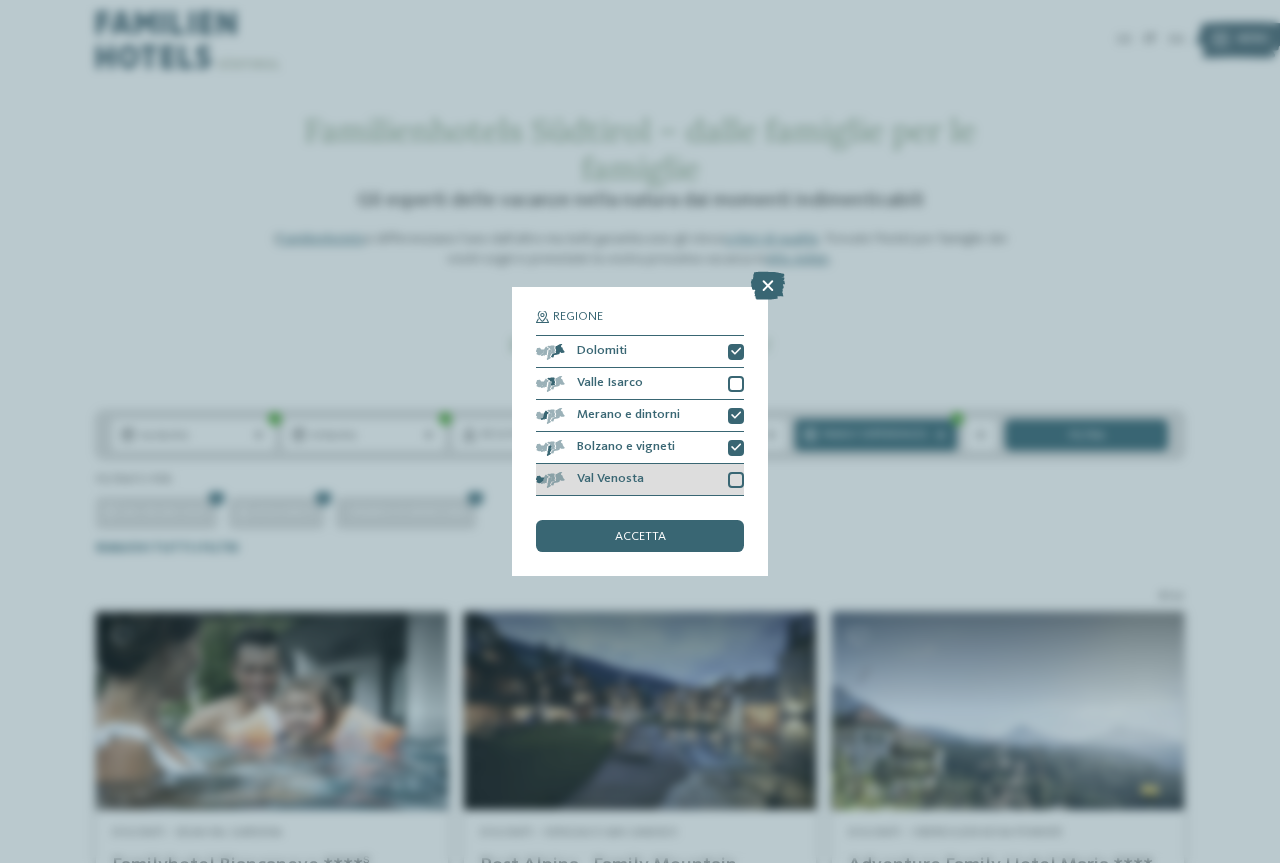 click at bounding box center (736, 480) 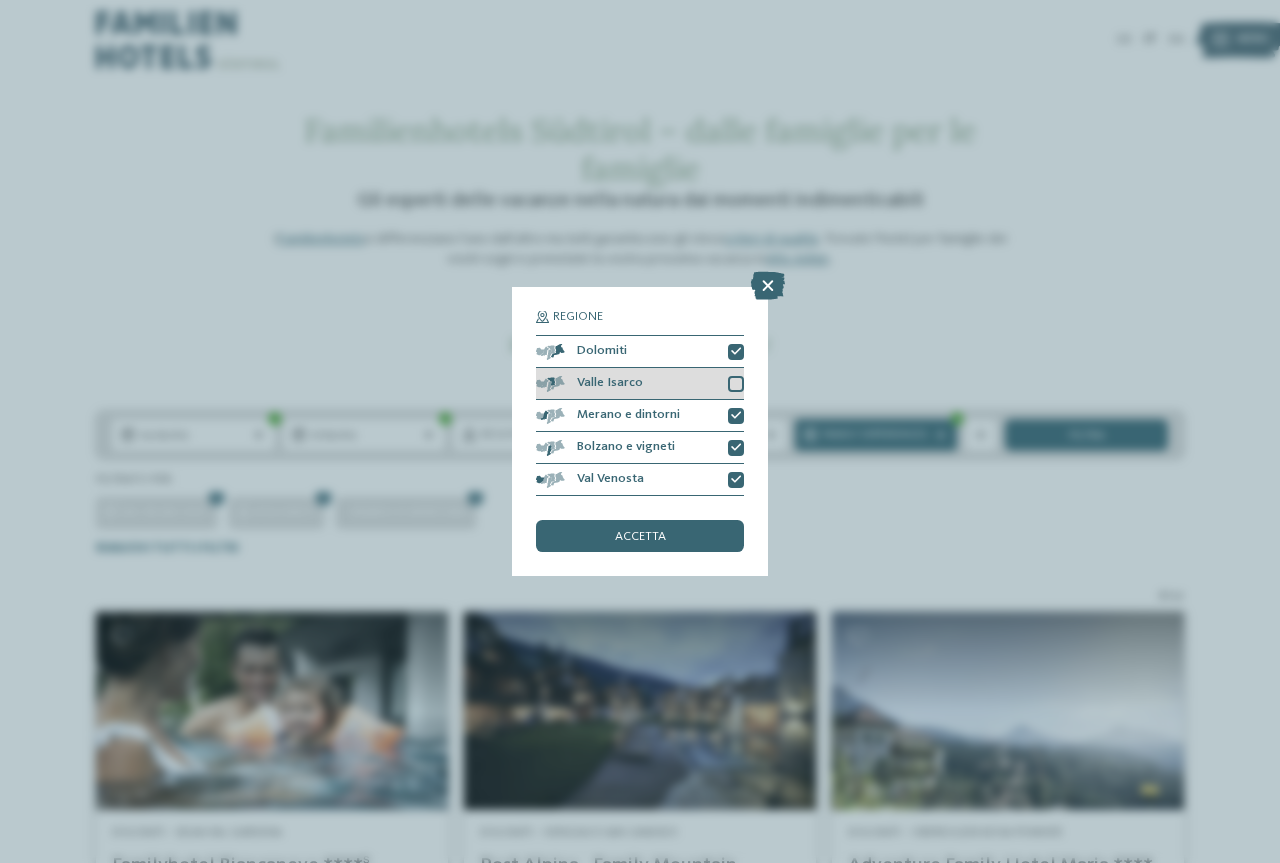 click at bounding box center [736, 384] 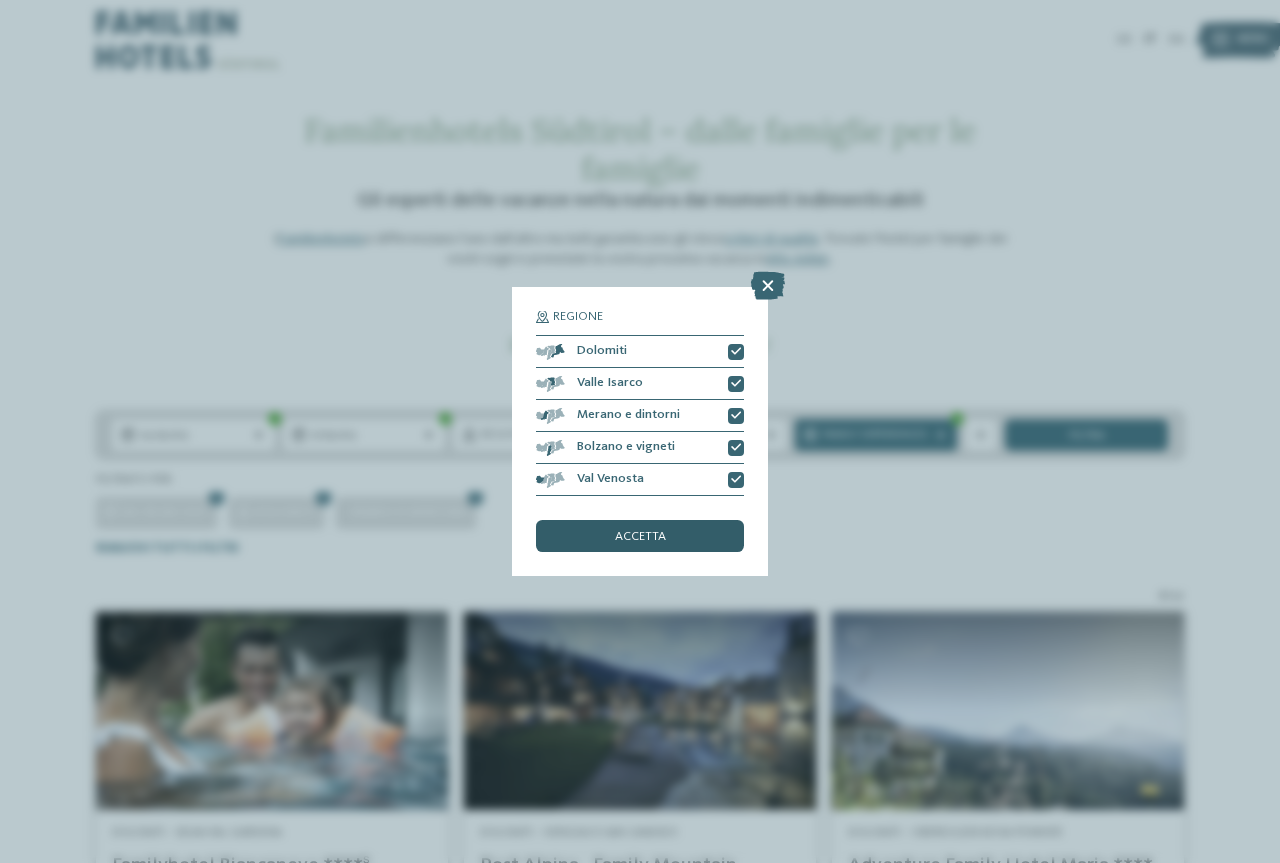 click on "accetta" at bounding box center [640, 536] 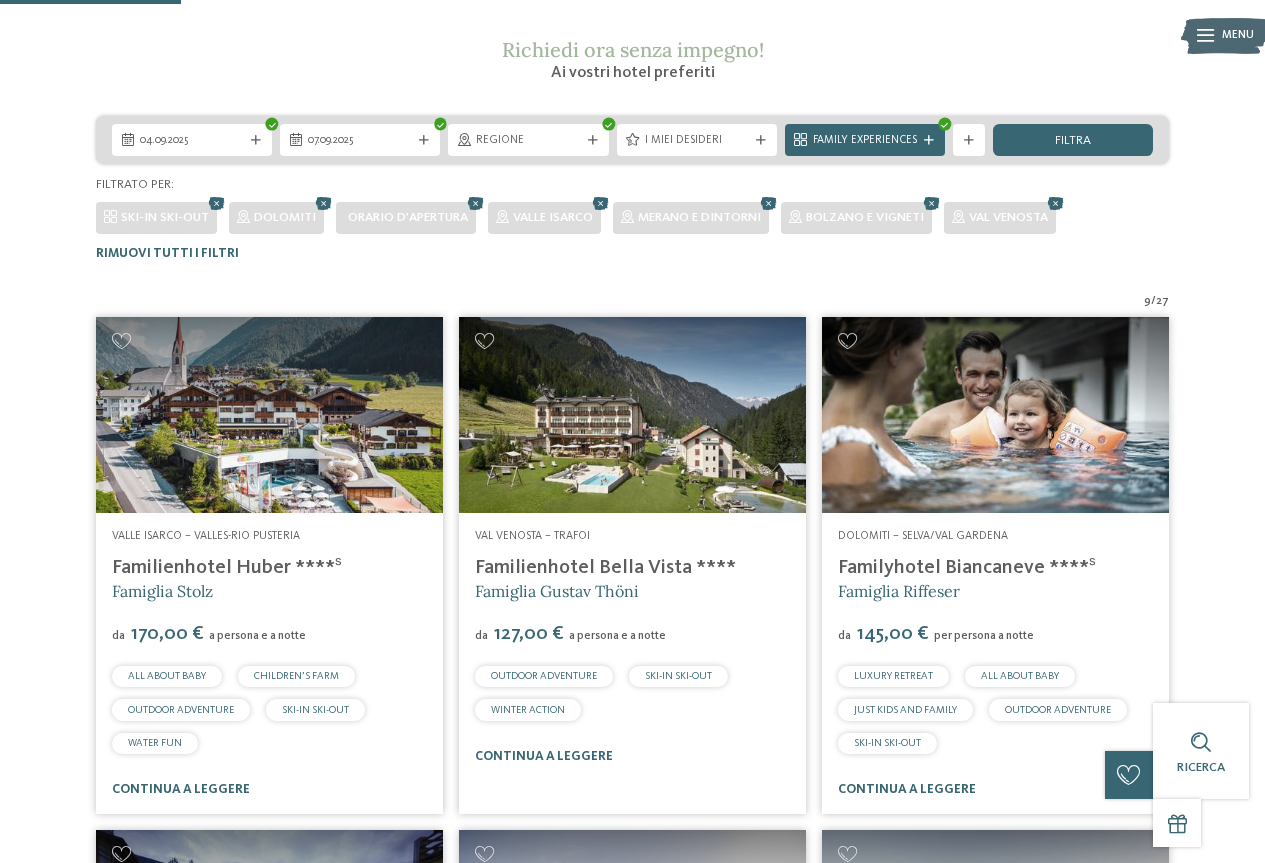 scroll, scrollTop: 294, scrollLeft: 0, axis: vertical 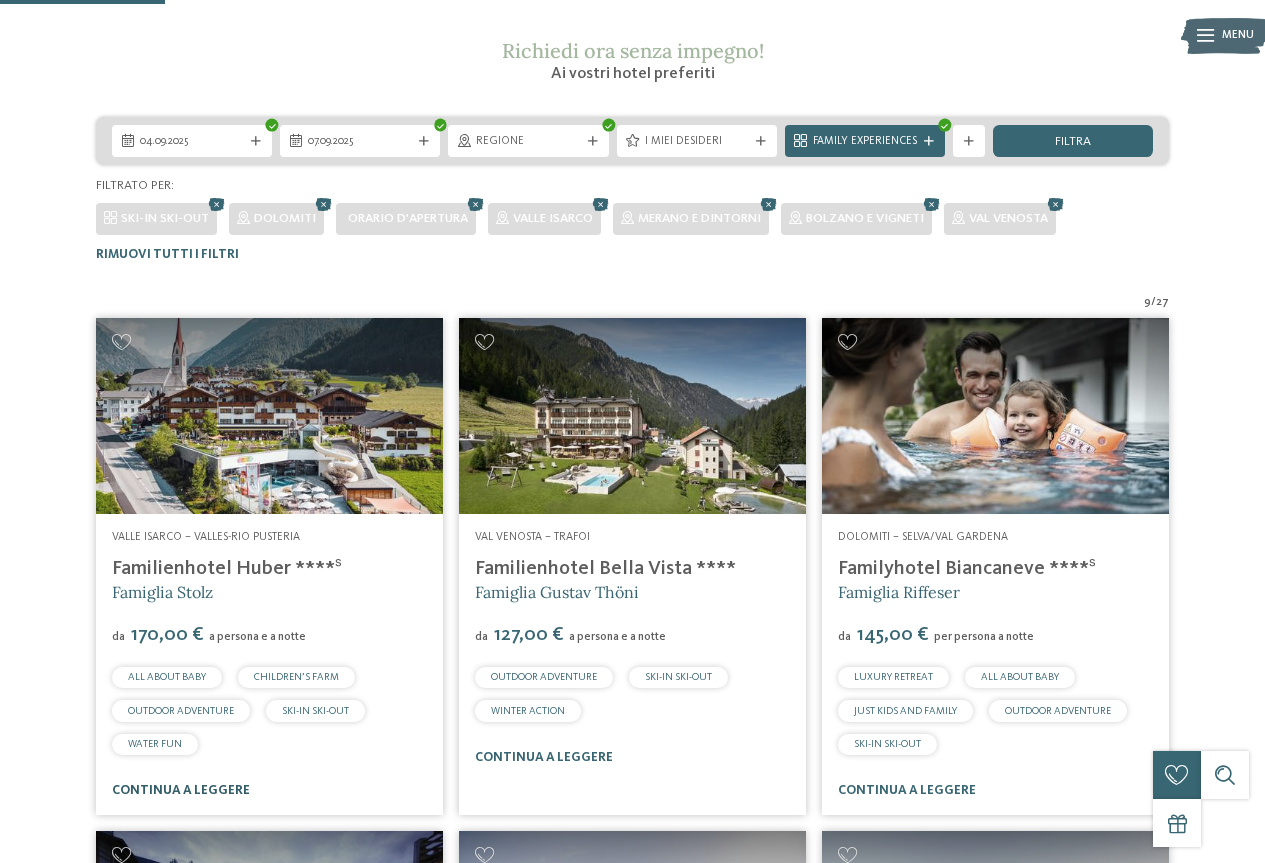 click on "continua a leggere" at bounding box center [181, 790] 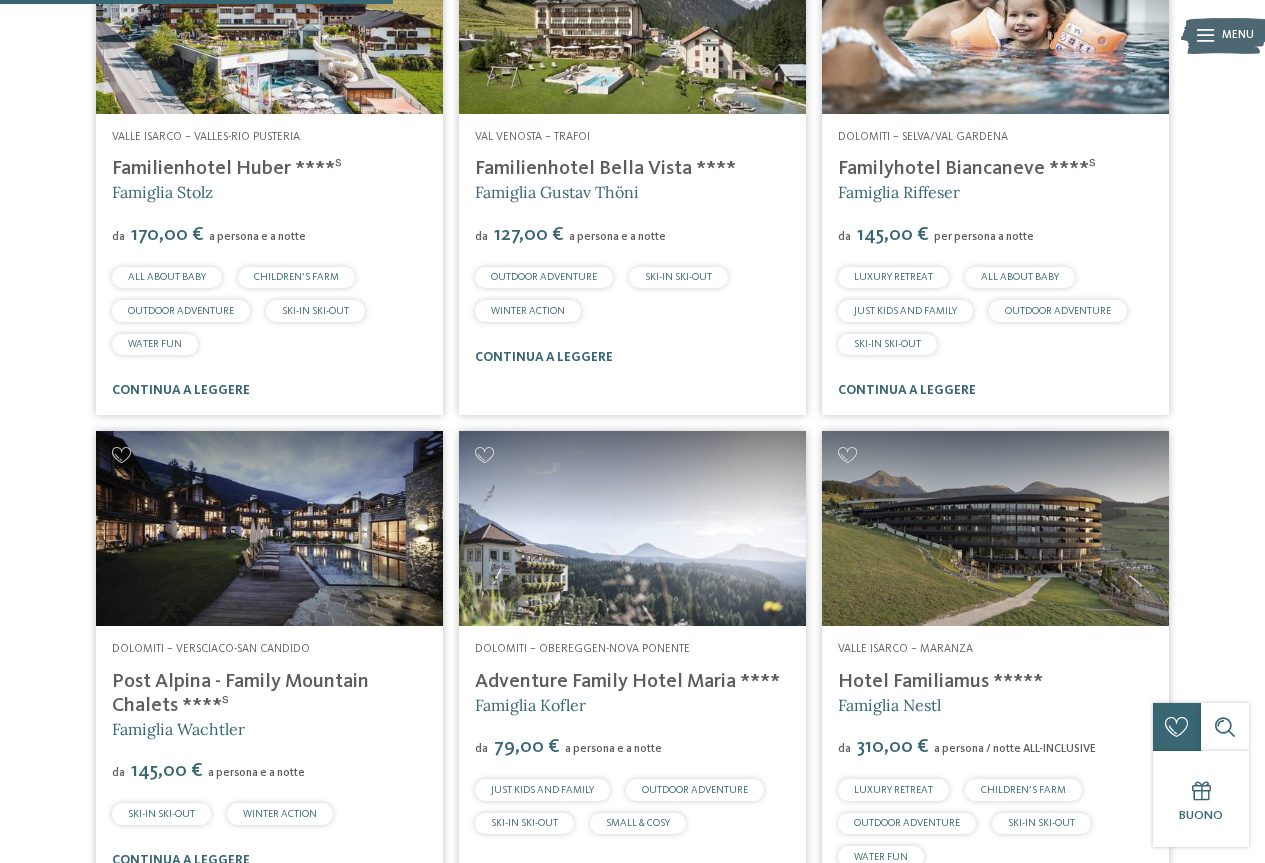 scroll, scrollTop: 794, scrollLeft: 0, axis: vertical 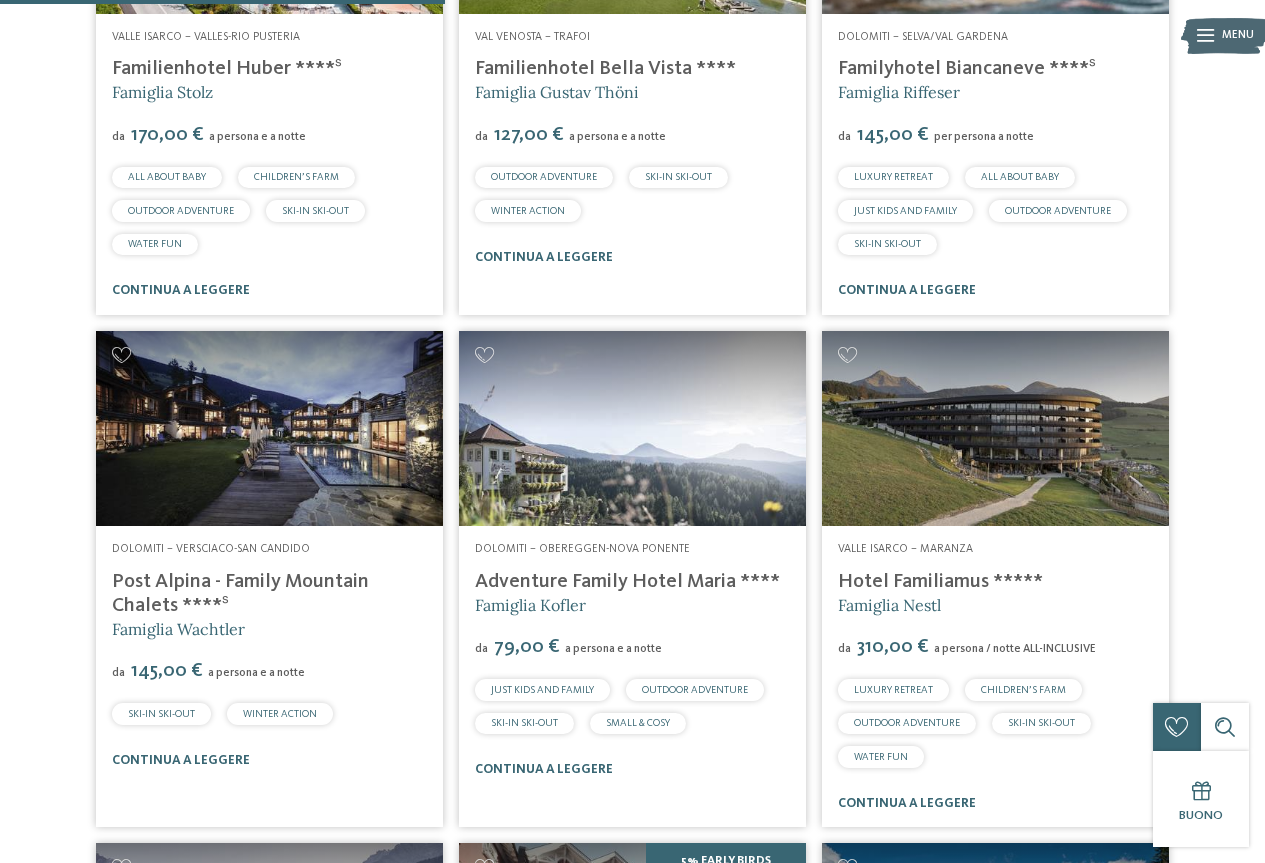 click on "Post Alpina - Family Mountain Chalets ****ˢ" at bounding box center [240, 594] 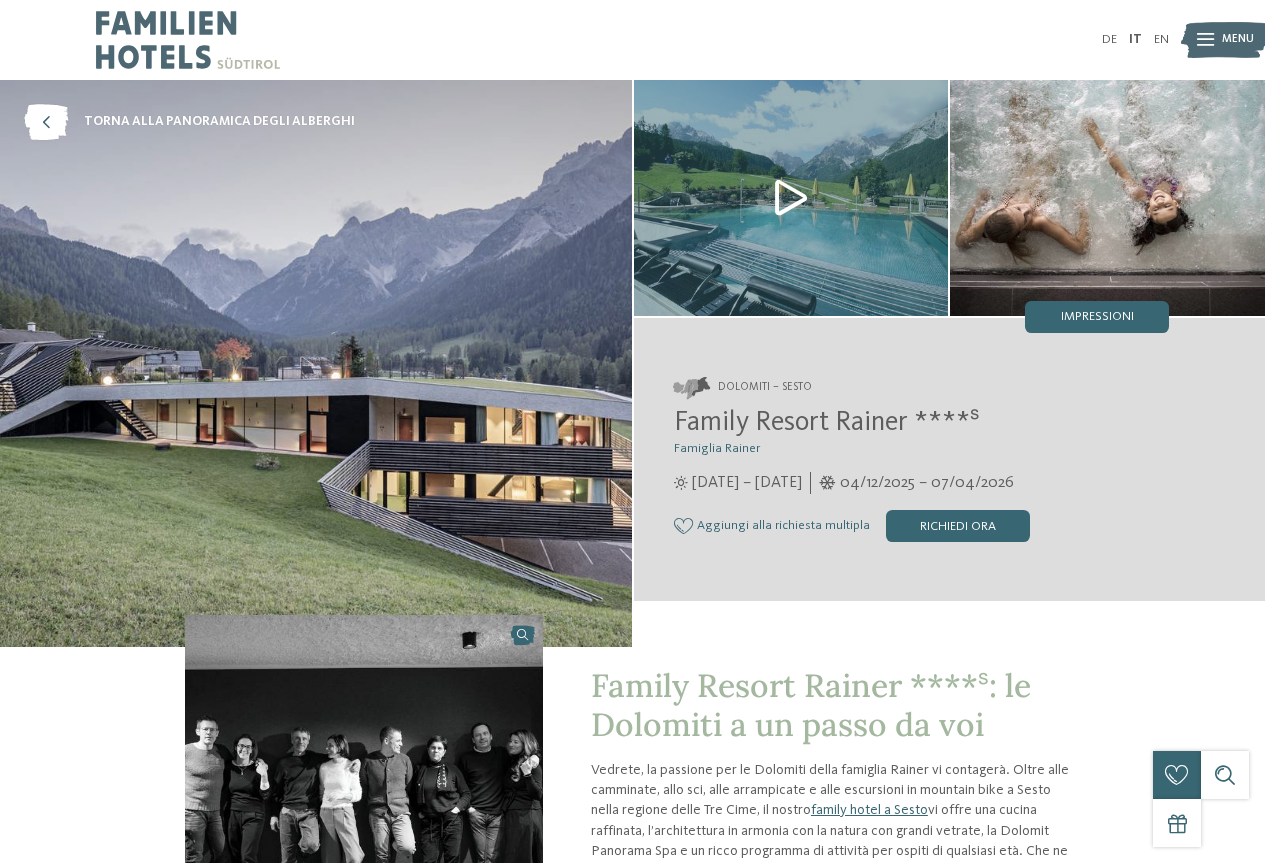 scroll, scrollTop: 0, scrollLeft: 0, axis: both 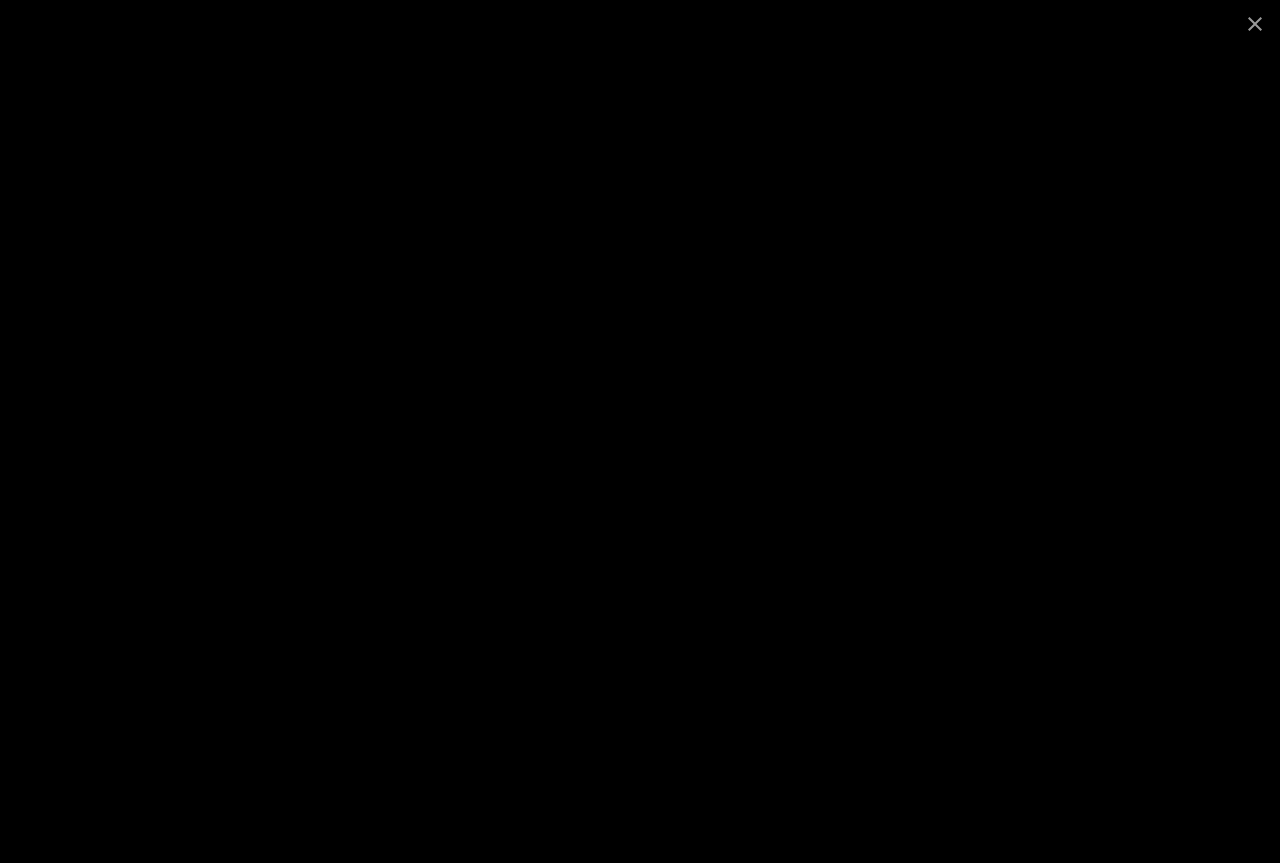 click at bounding box center [640, 431] 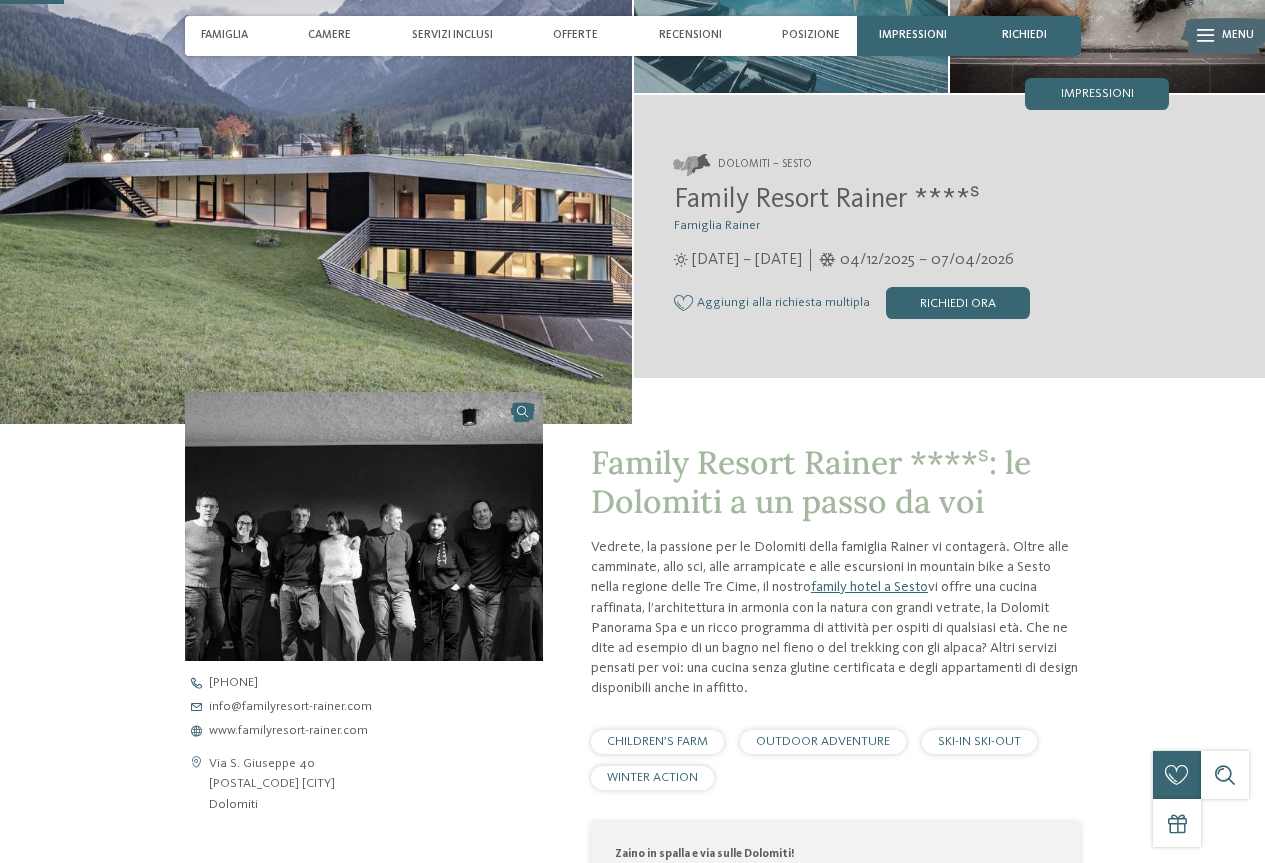 scroll, scrollTop: 200, scrollLeft: 0, axis: vertical 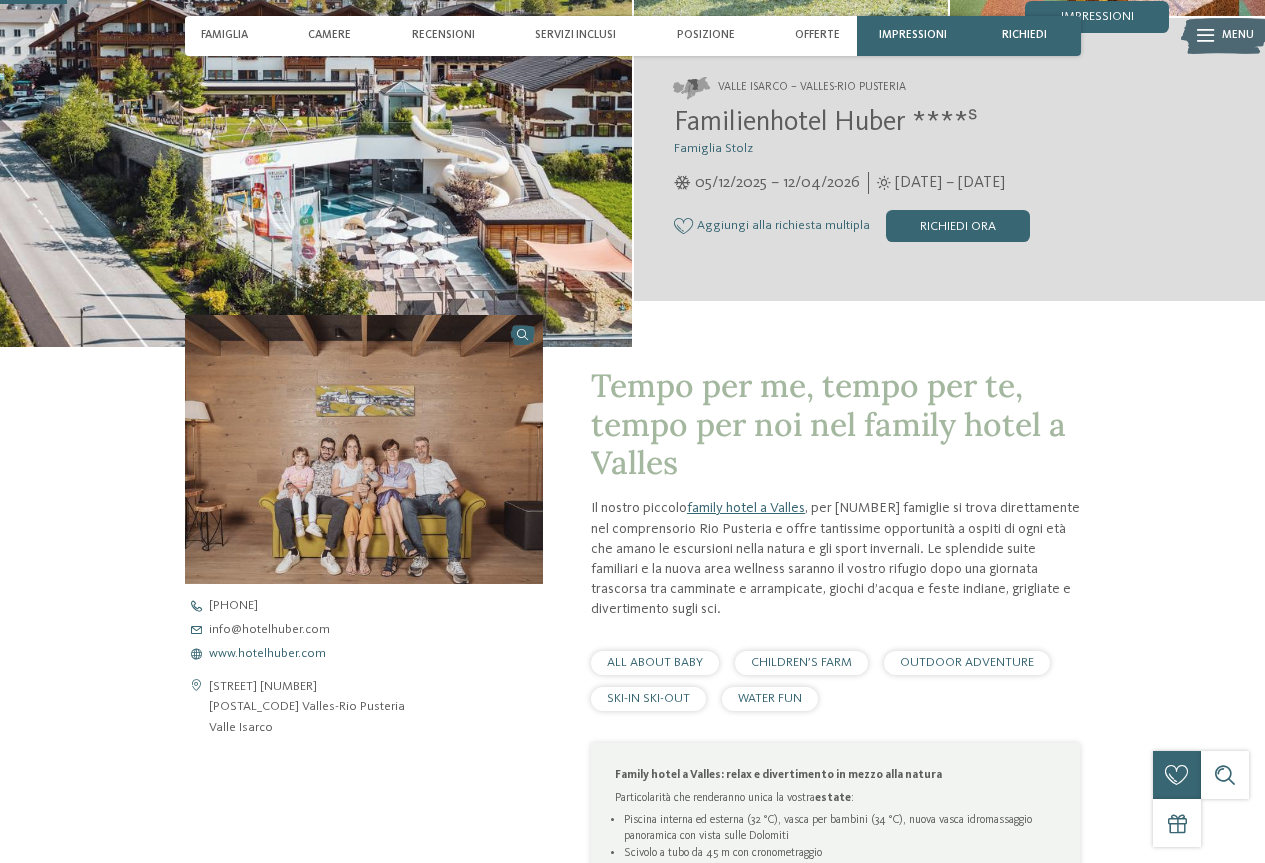 click on "www.hotelhuber.com" at bounding box center (267, 654) 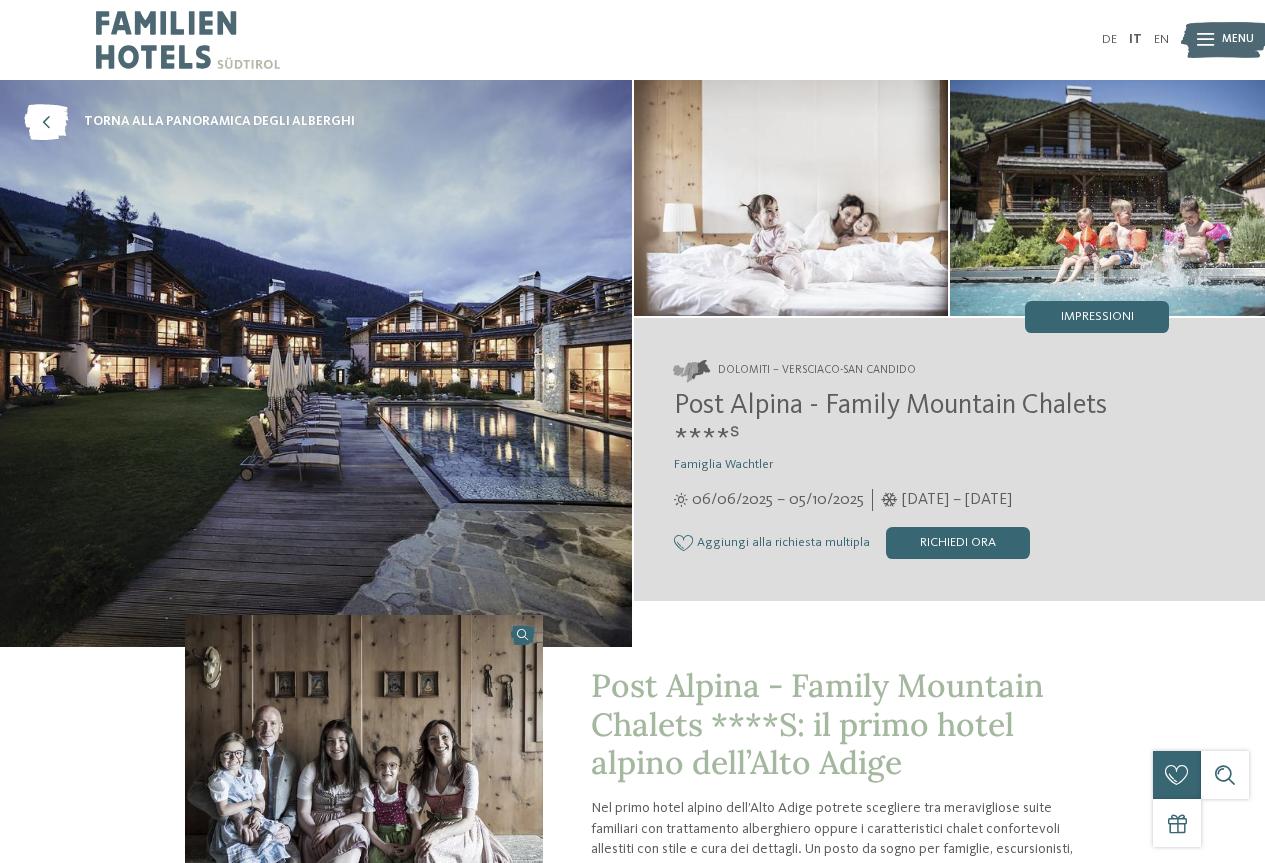 scroll, scrollTop: 0, scrollLeft: 0, axis: both 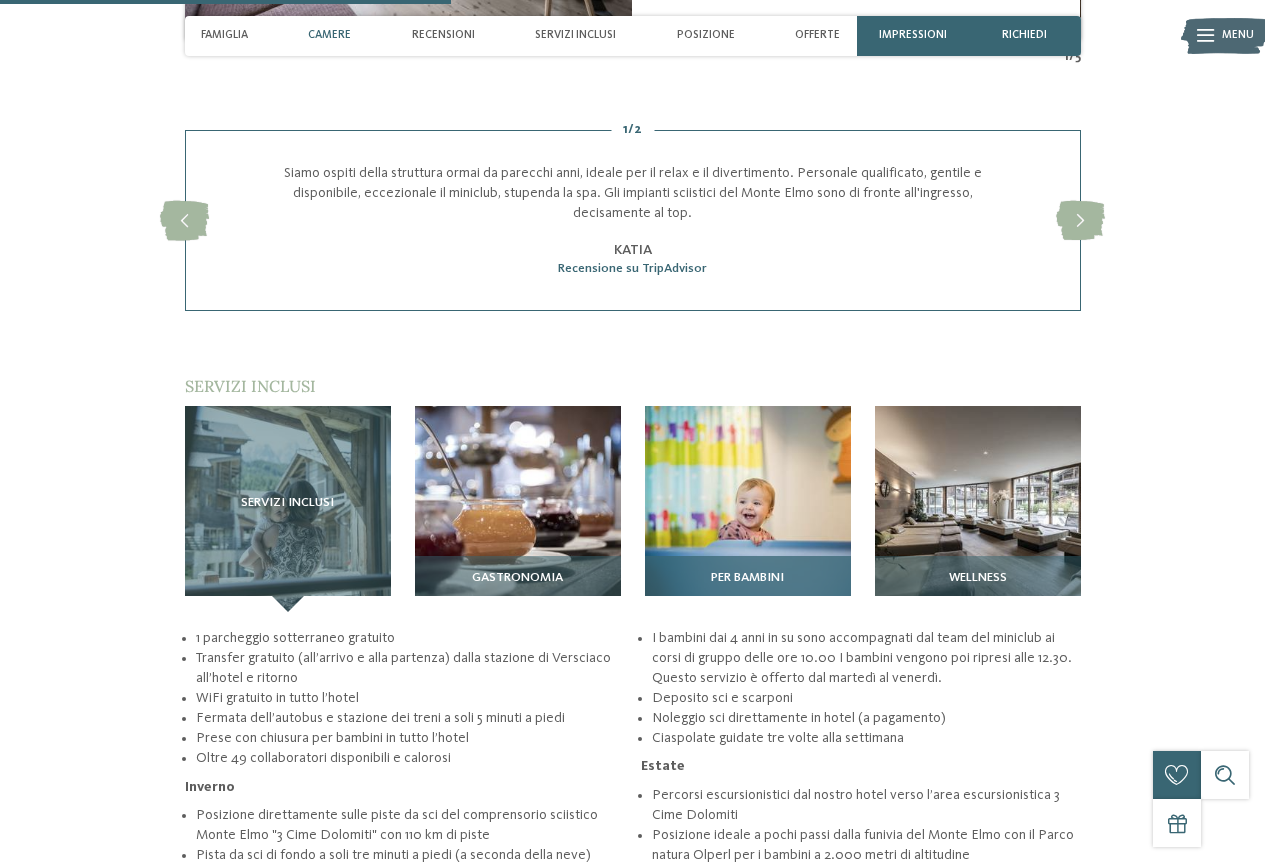 click at bounding box center [748, 509] 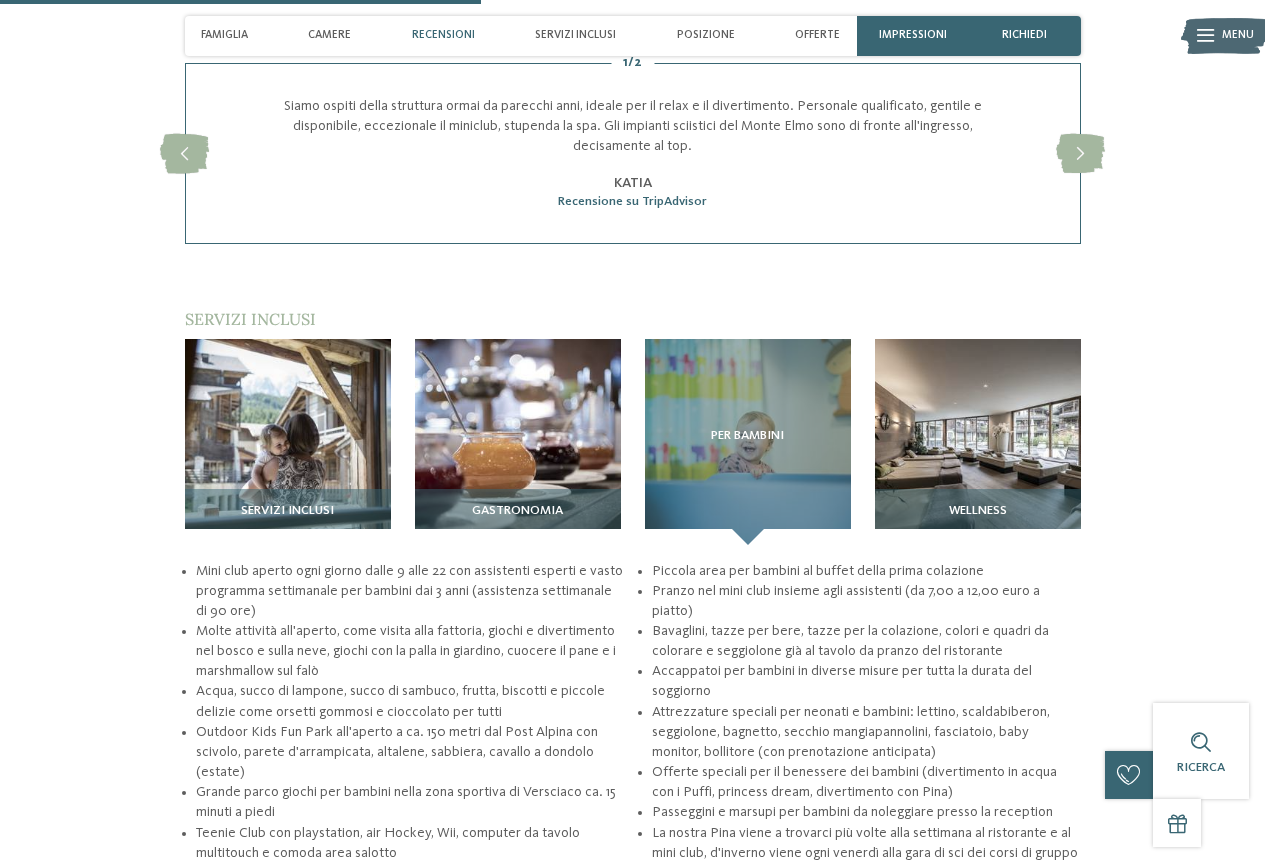 scroll, scrollTop: 2100, scrollLeft: 0, axis: vertical 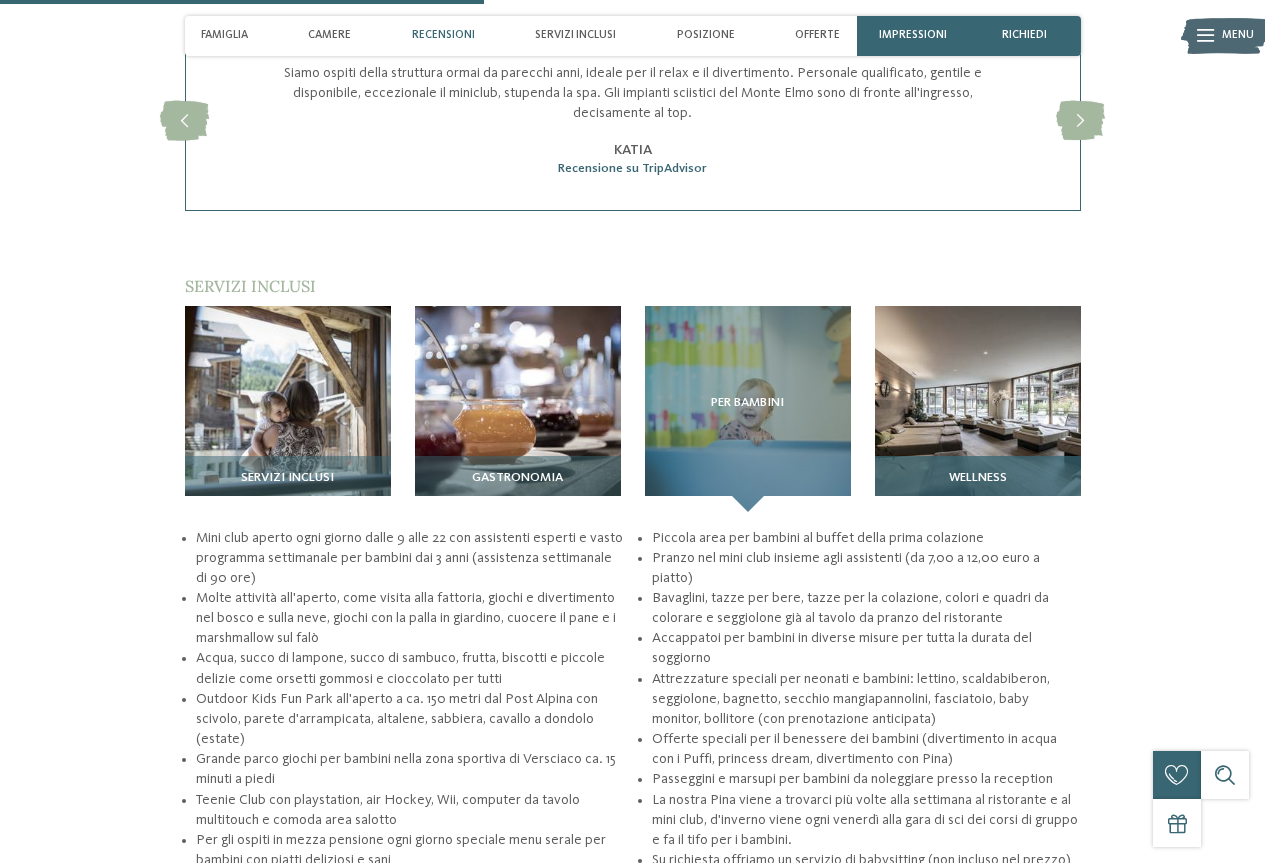 click at bounding box center [978, 409] 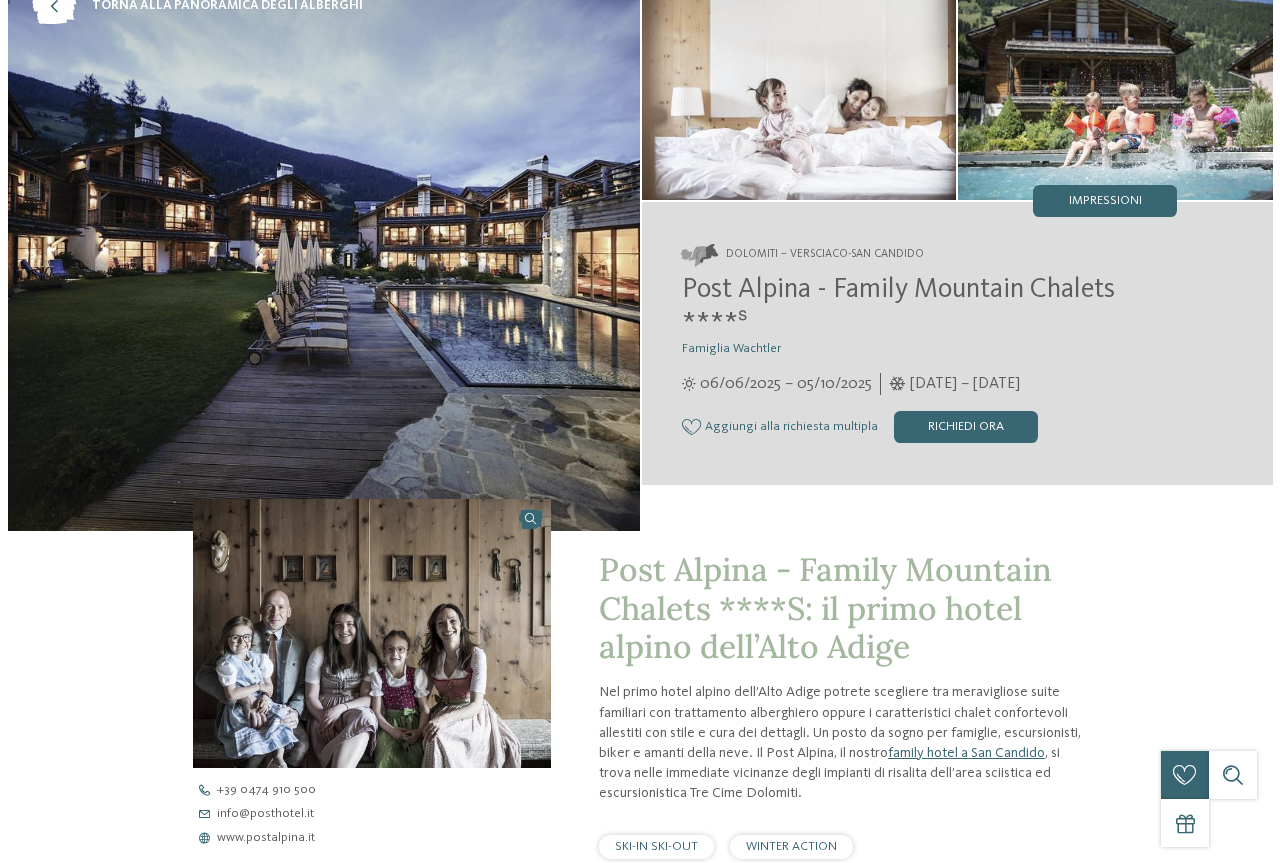 scroll, scrollTop: 0, scrollLeft: 0, axis: both 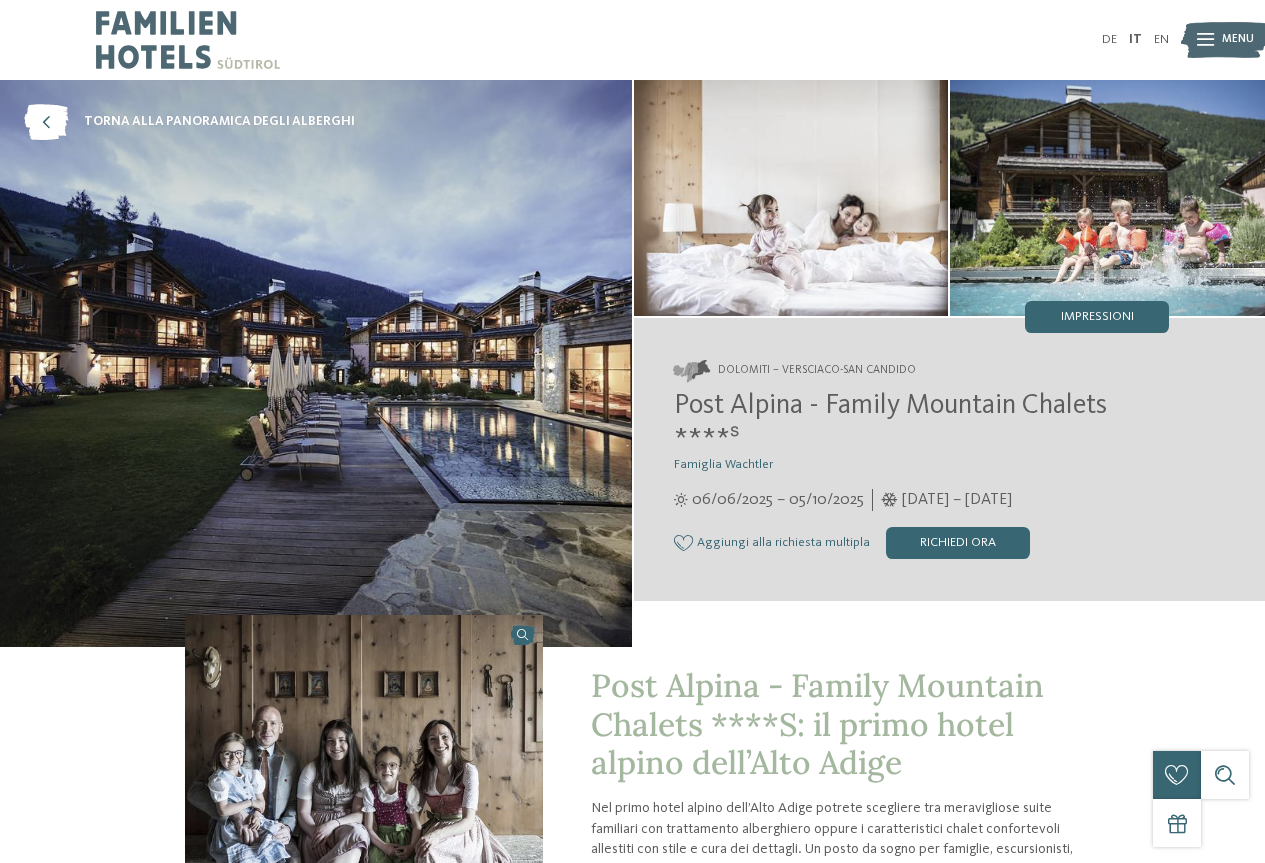 click at bounding box center [1205, 40] 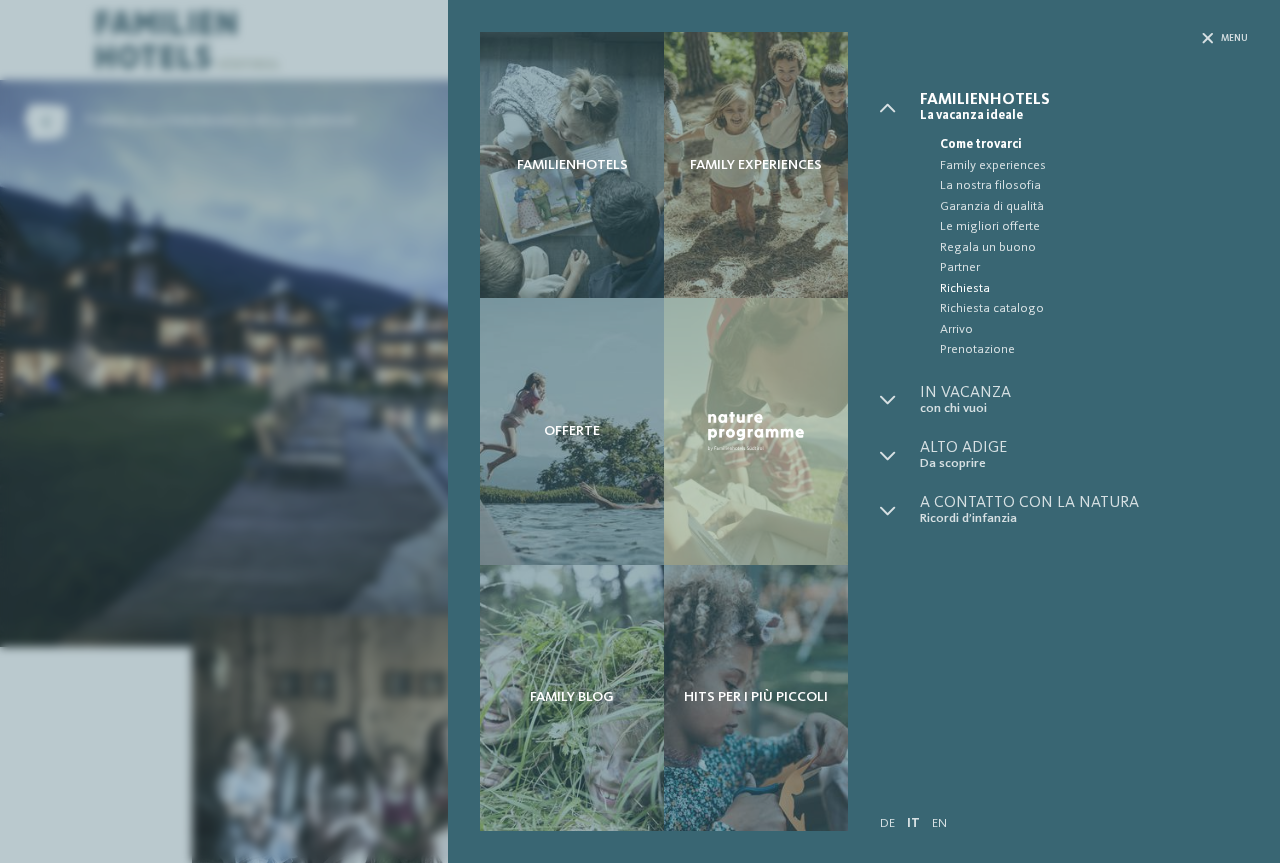 click on "Richiesta" at bounding box center [1094, 289] 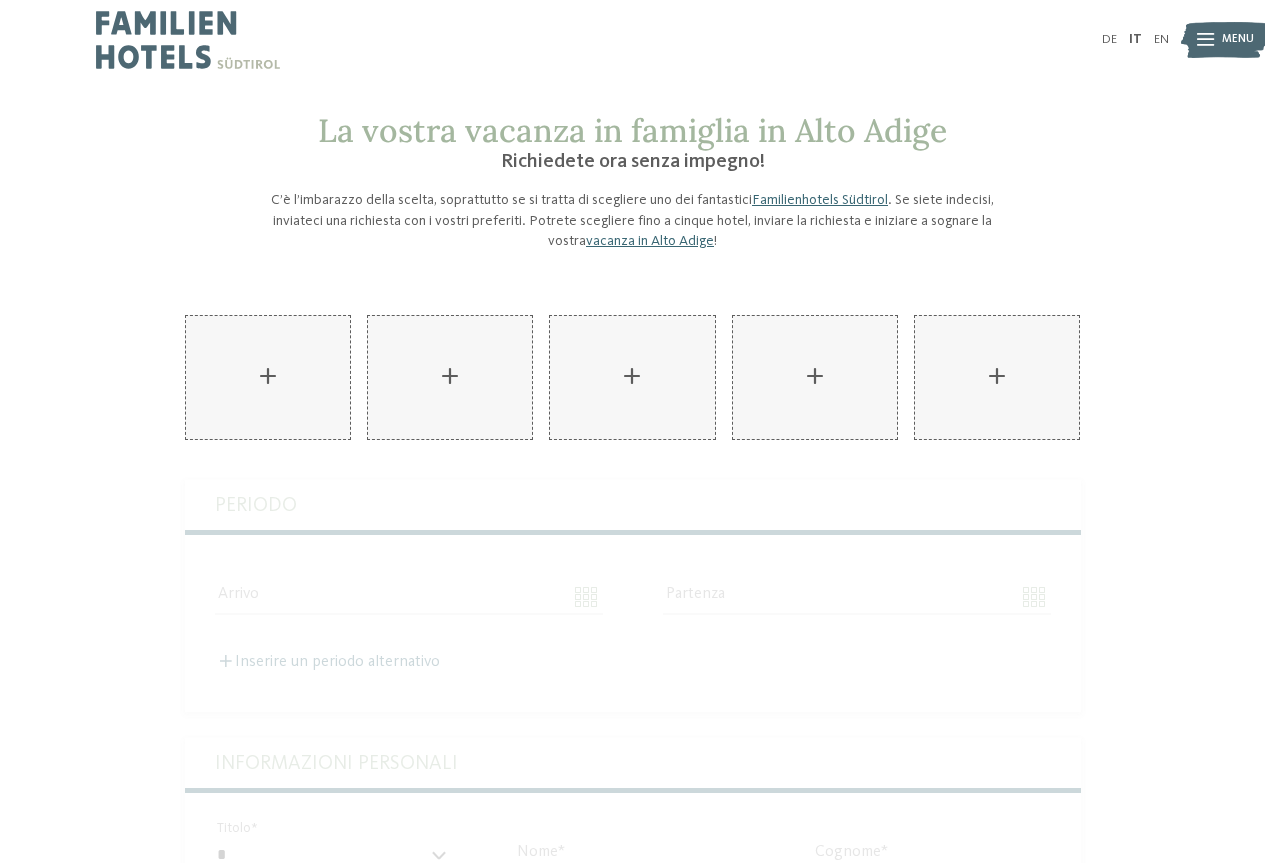 scroll, scrollTop: 0, scrollLeft: 0, axis: both 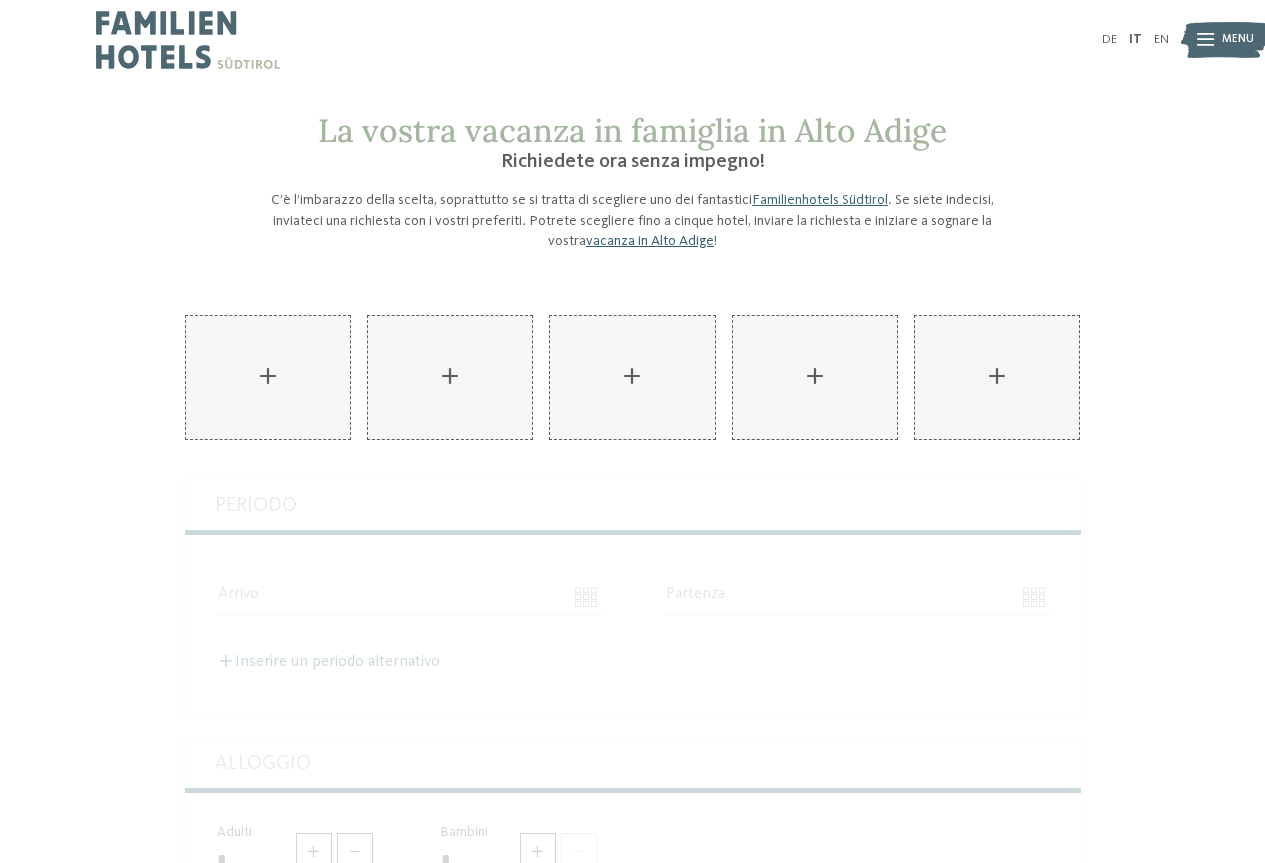 click on "vacanza in Alto Adige" at bounding box center [650, 241] 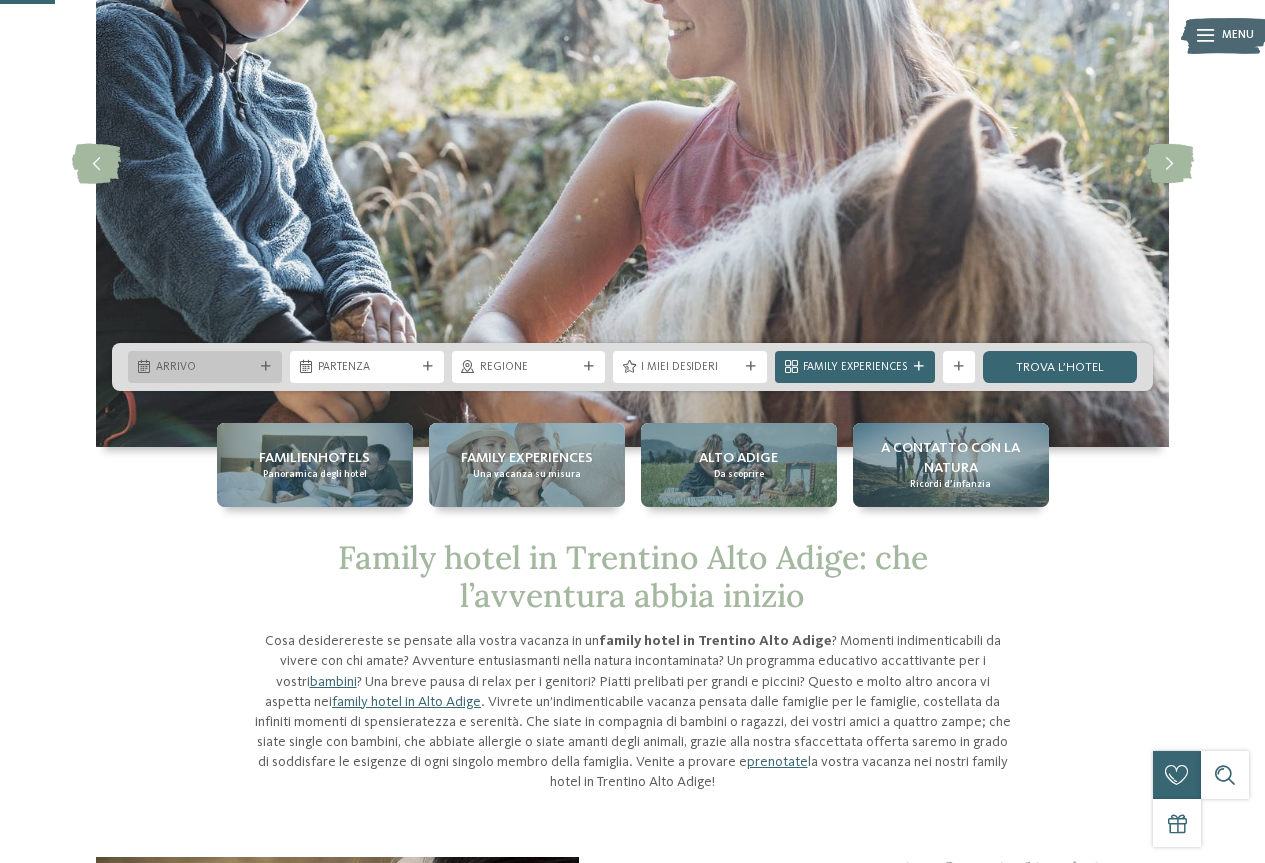 scroll, scrollTop: 200, scrollLeft: 0, axis: vertical 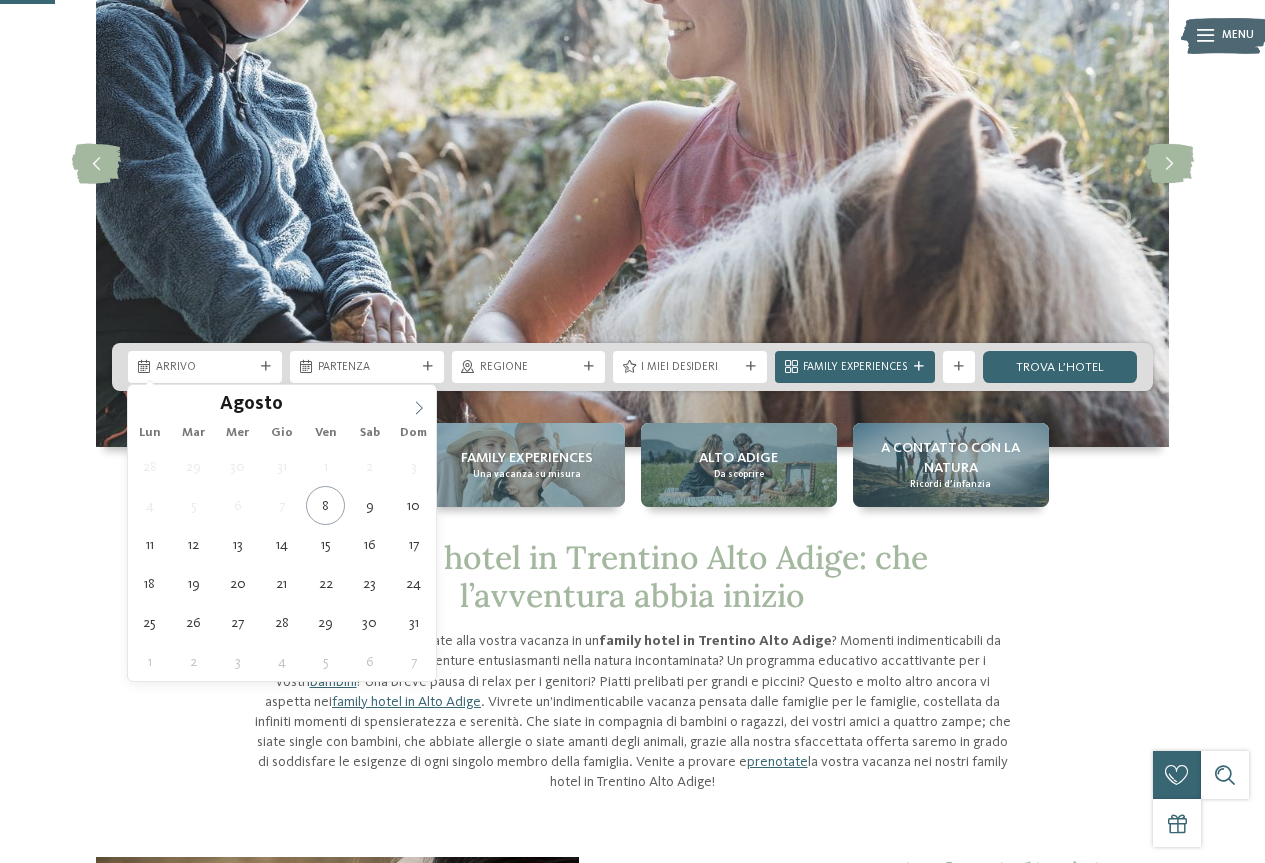 click 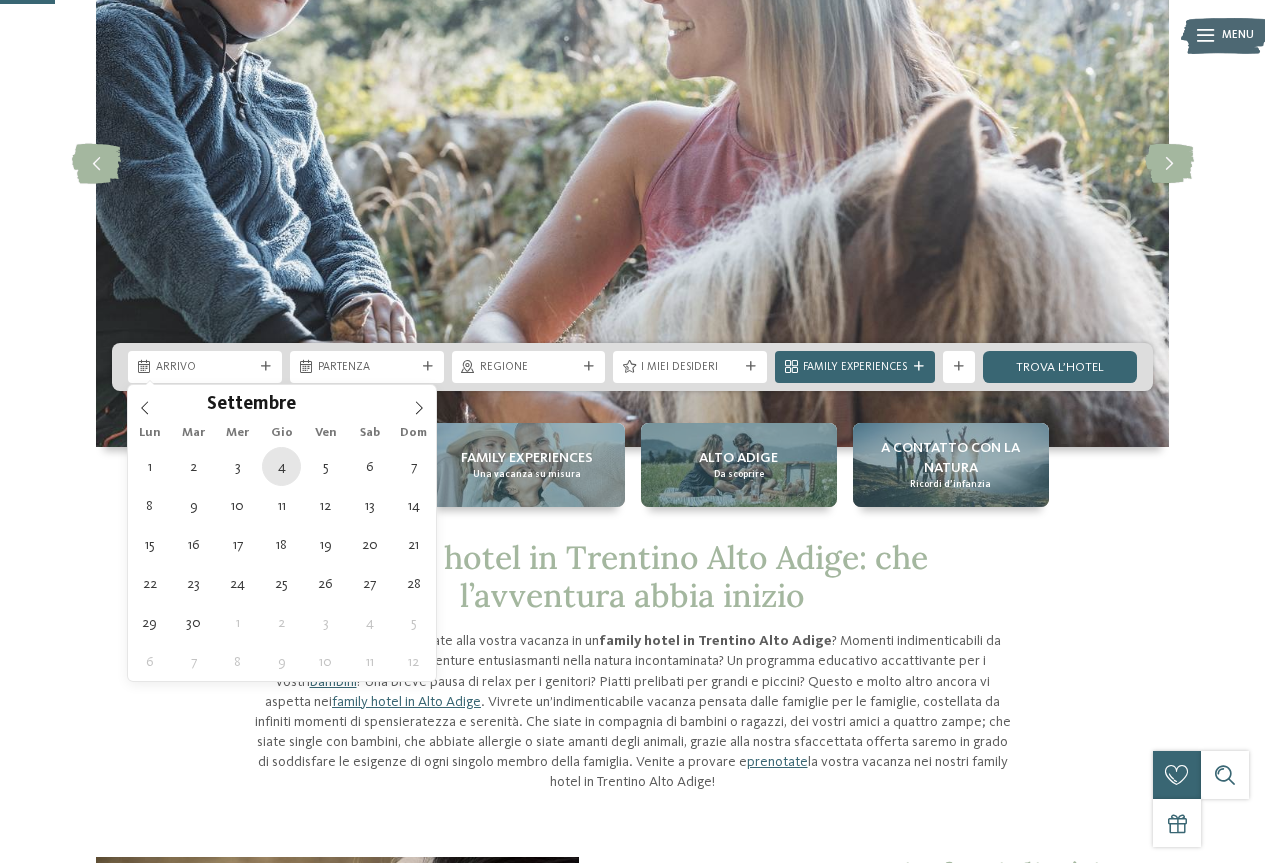type on "04.09.2025" 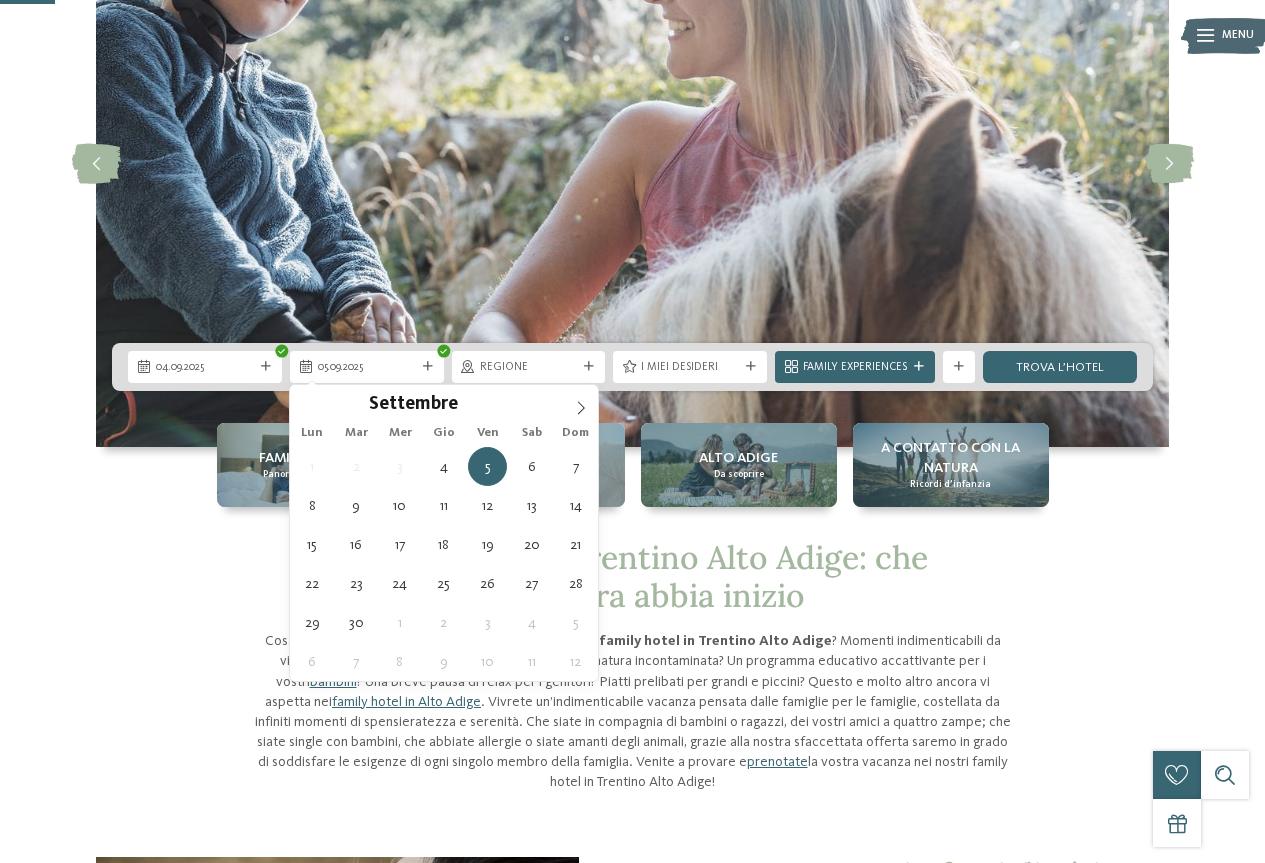drag, startPoint x: 289, startPoint y: 475, endPoint x: 309, endPoint y: 468, distance: 21.189621 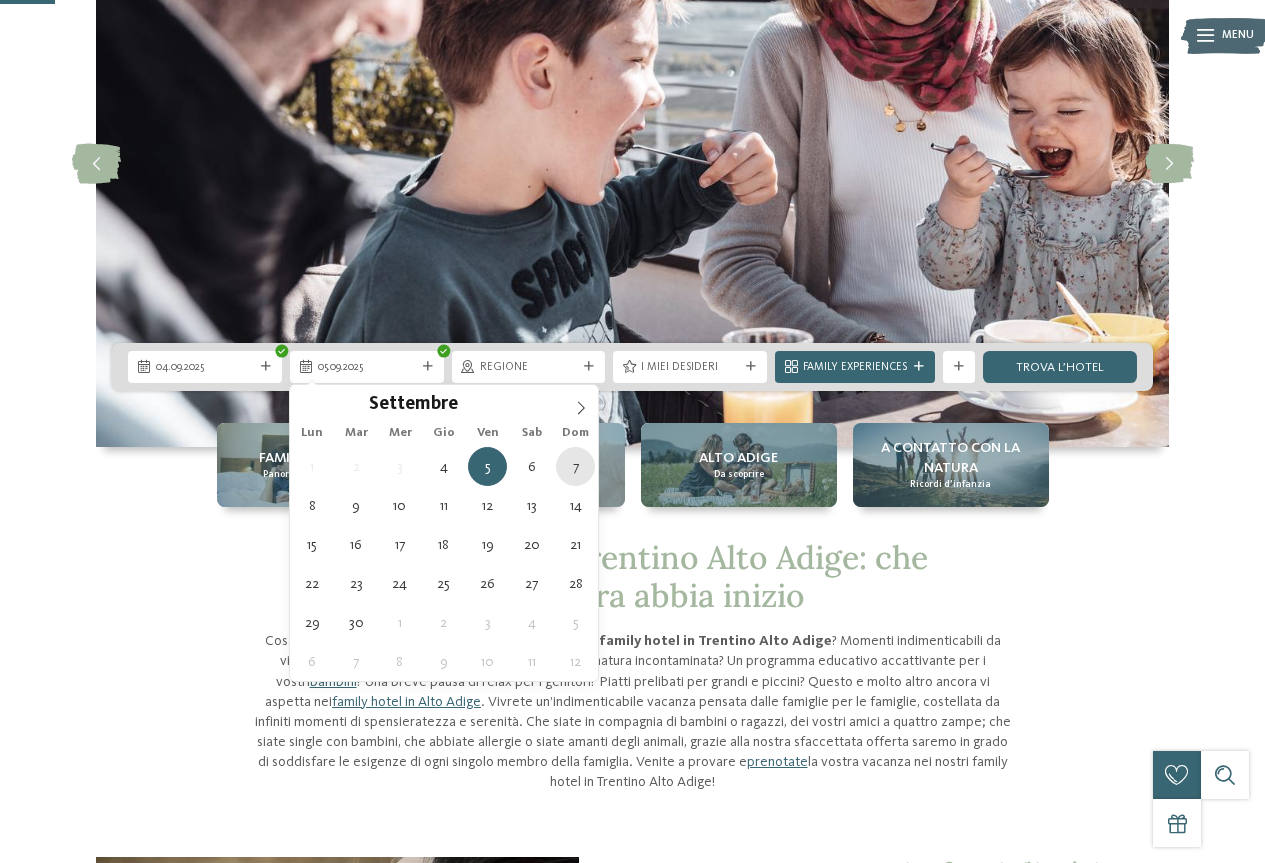 type on "07.09.2025" 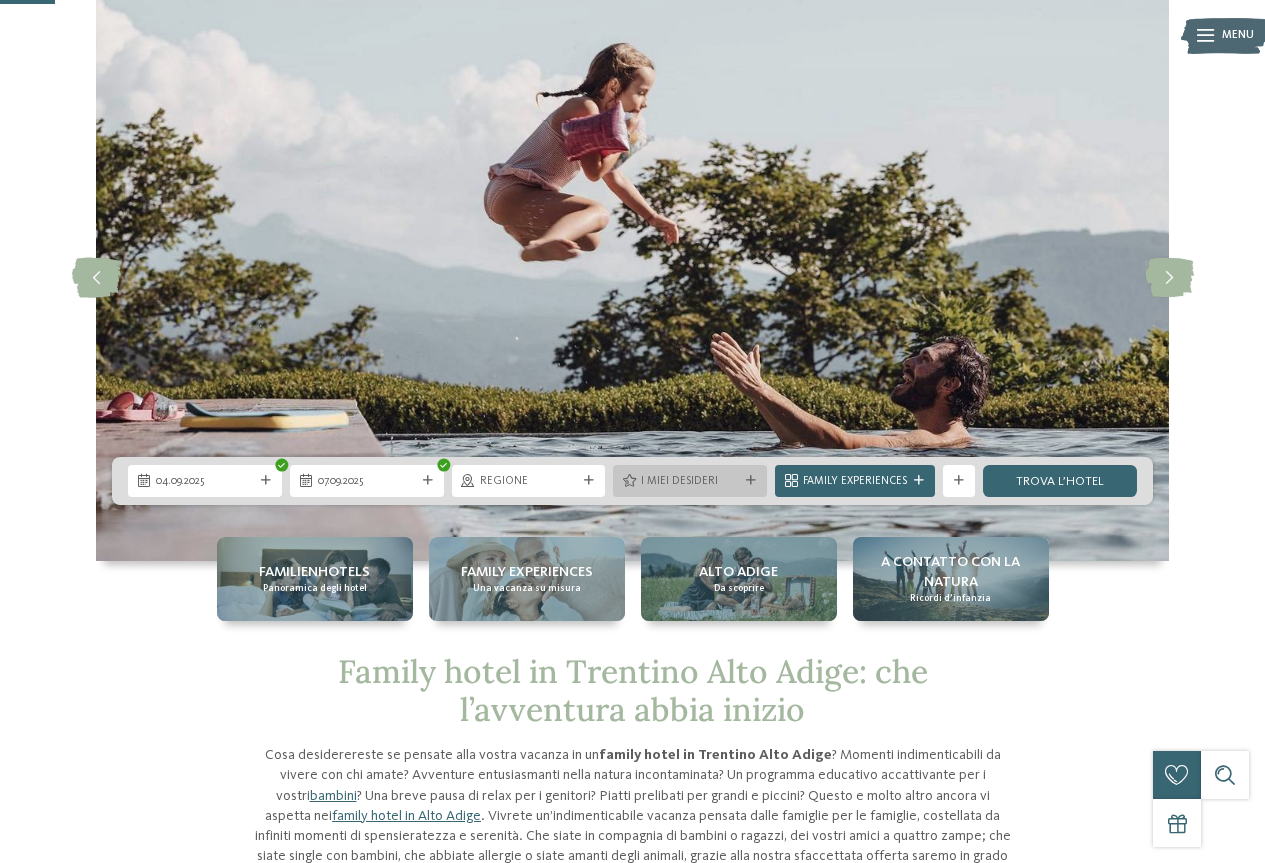 scroll, scrollTop: 0, scrollLeft: 0, axis: both 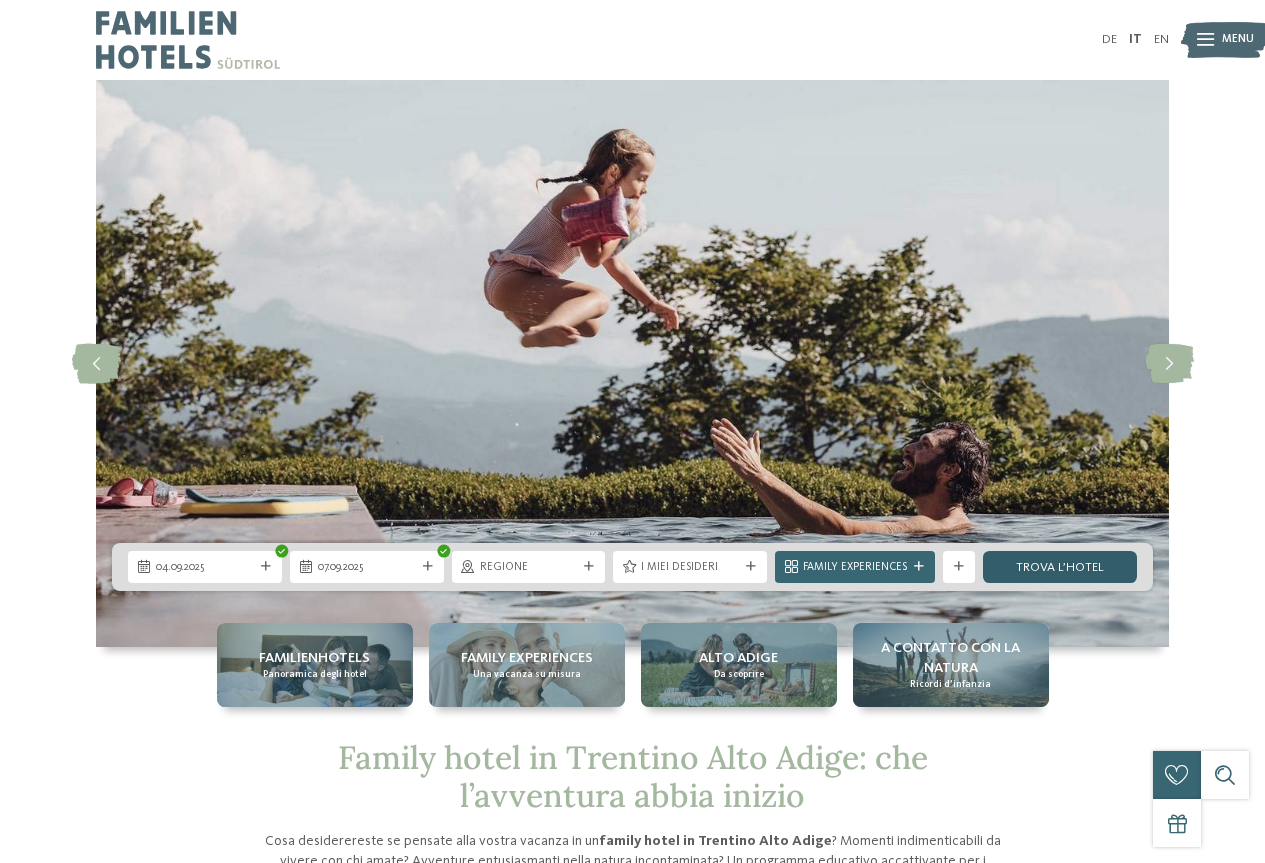 click on "trova l’hotel" at bounding box center [1060, 567] 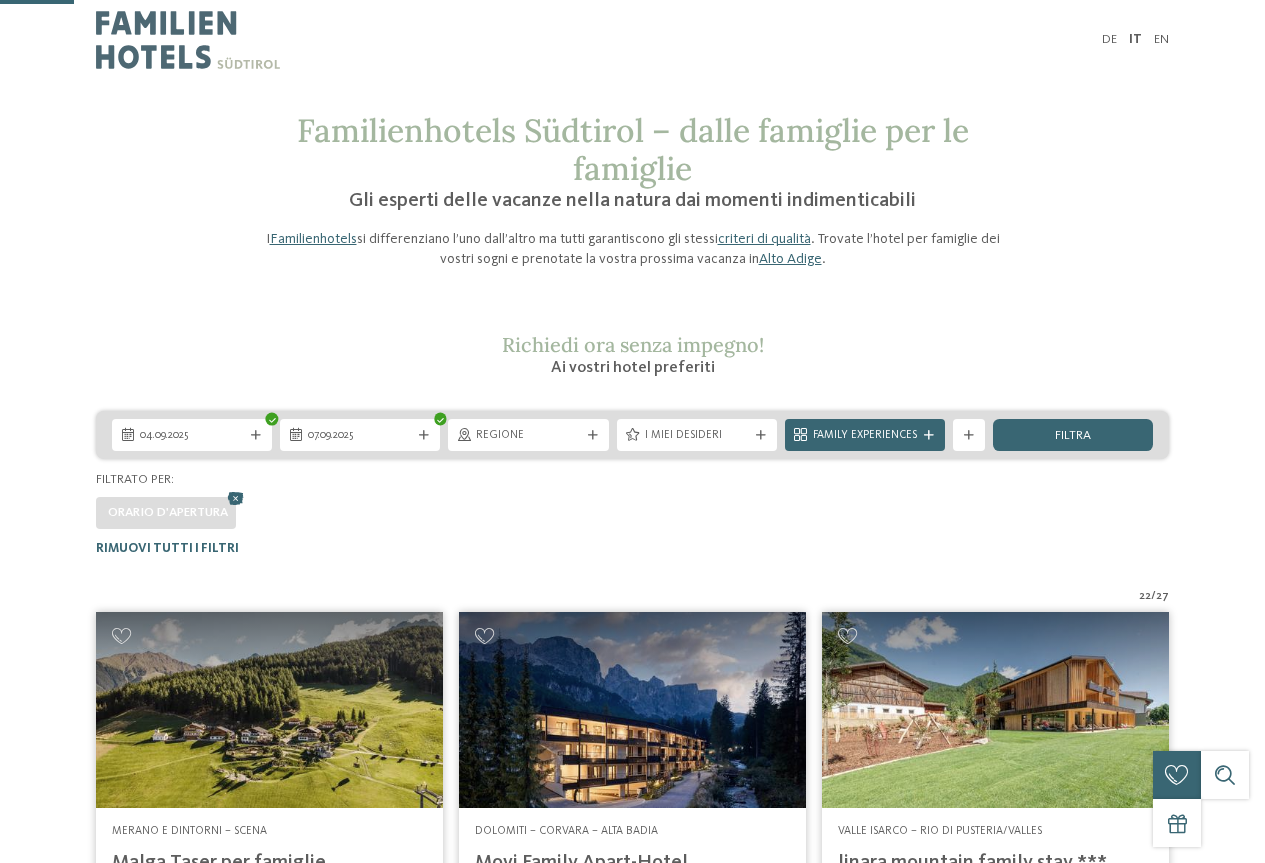 scroll, scrollTop: 494, scrollLeft: 0, axis: vertical 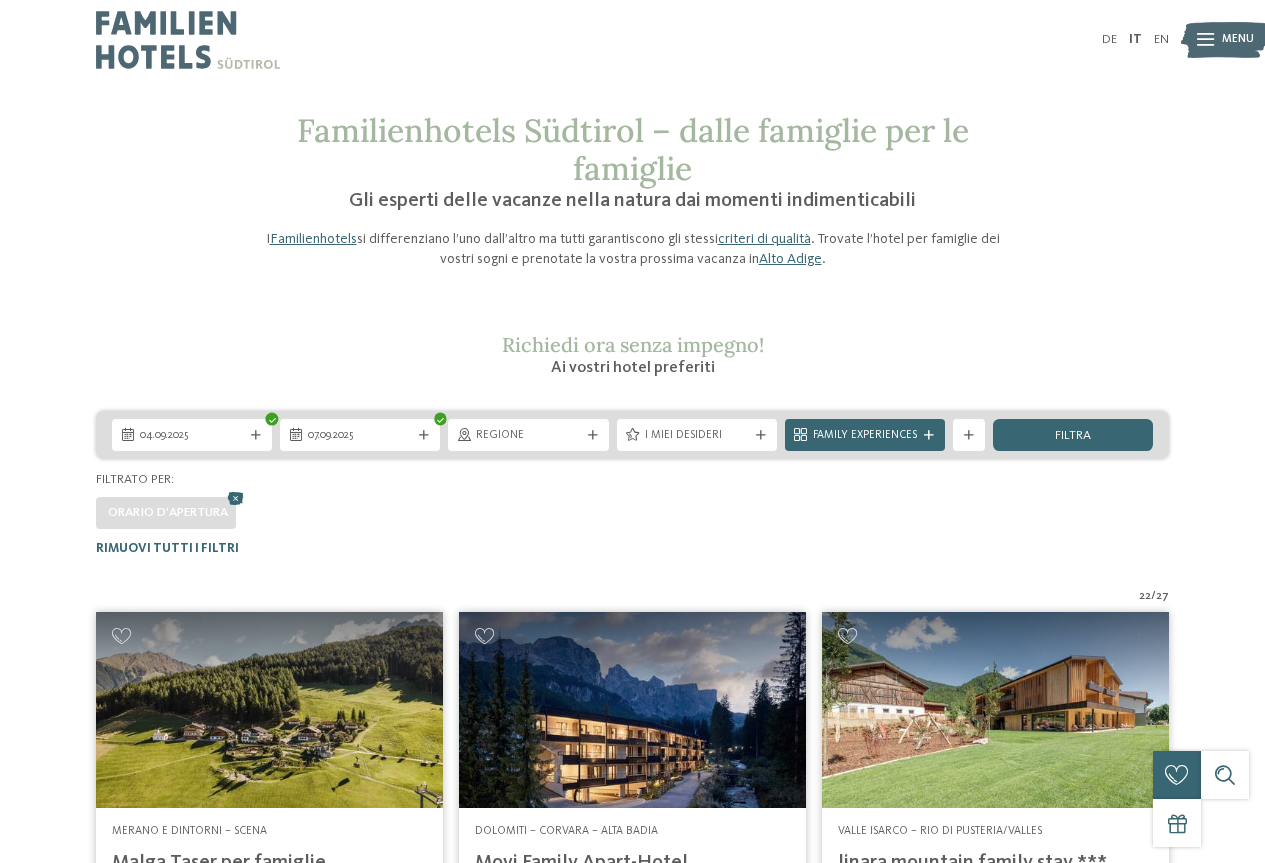 click on "Orario d'apertura" at bounding box center [168, 512] 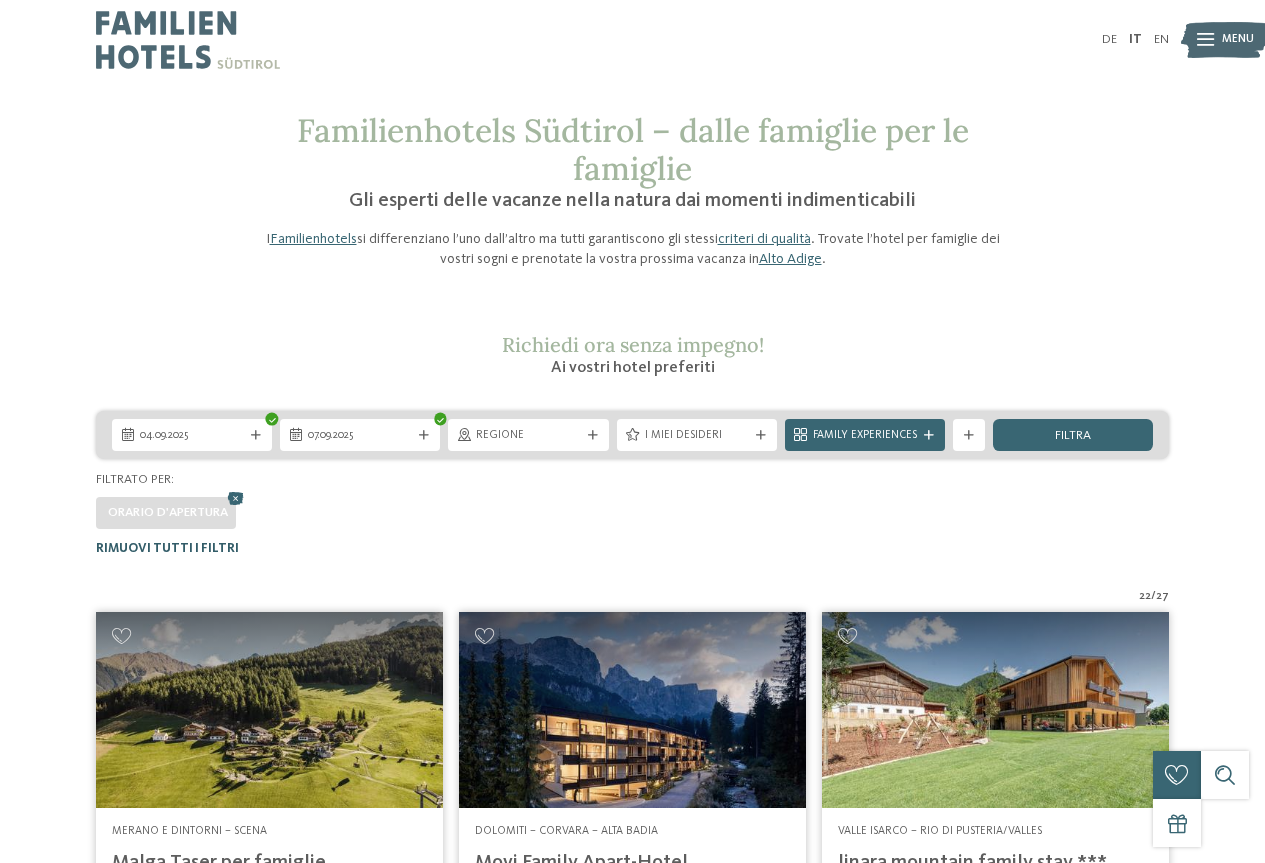 click on "Rimuovi tutti i filtri" at bounding box center [167, 548] 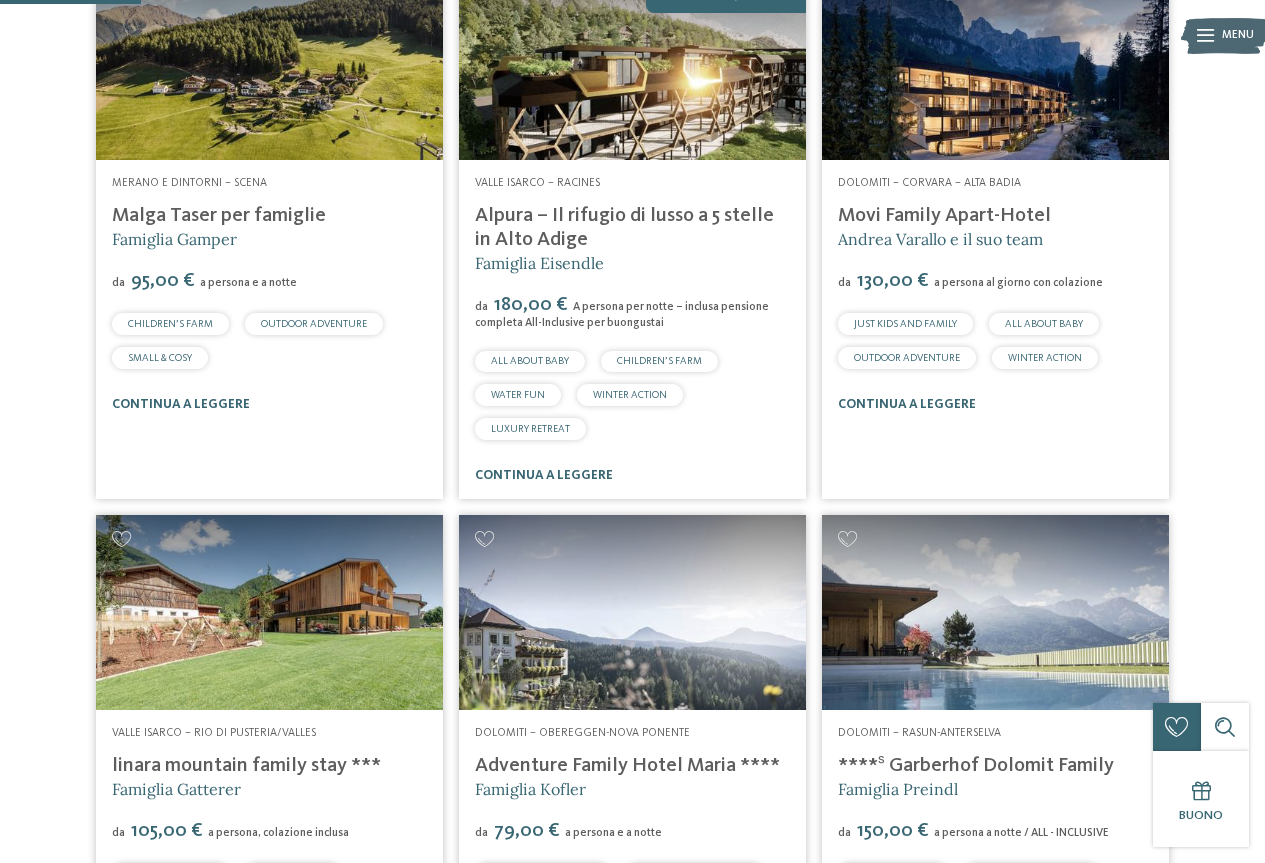 scroll, scrollTop: 500, scrollLeft: 0, axis: vertical 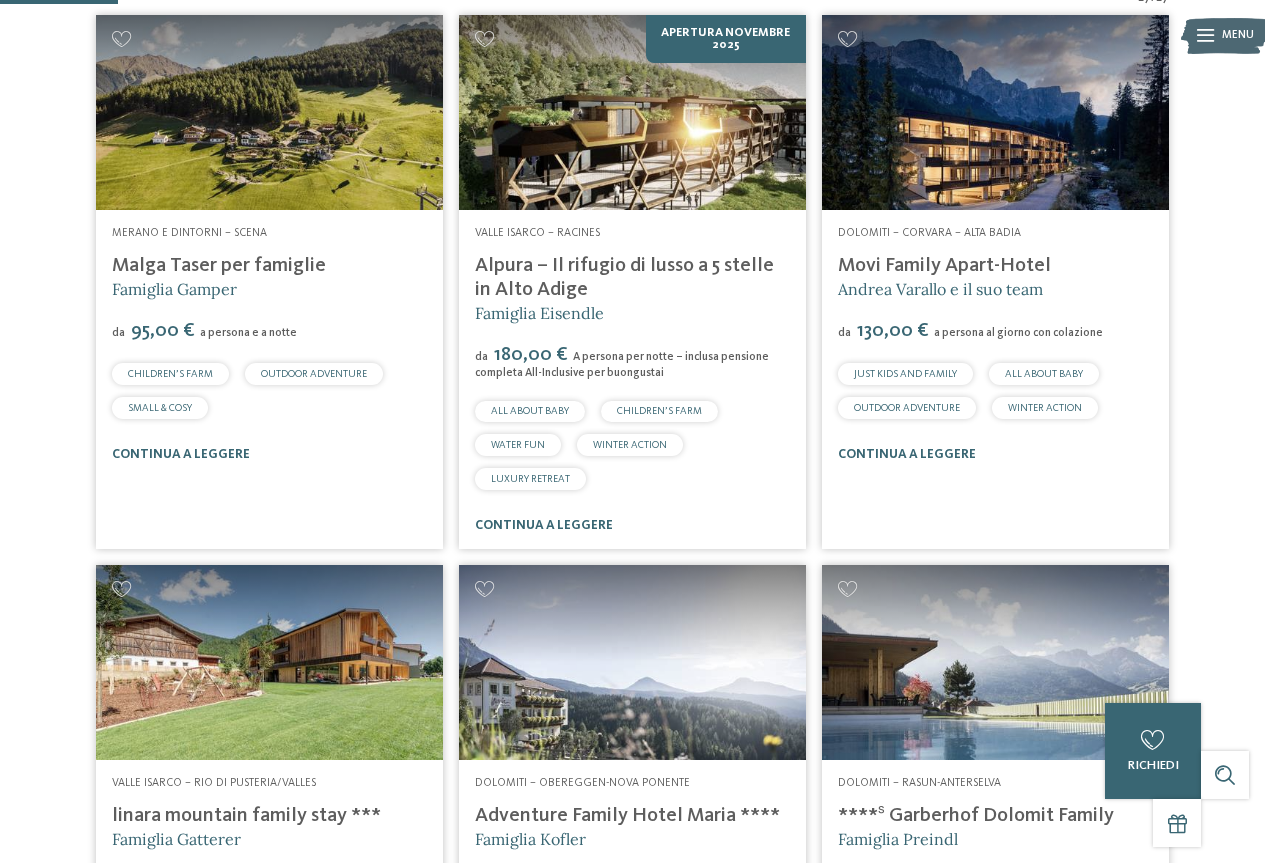 click on "Movi Family Apart-Hotel" at bounding box center [944, 266] 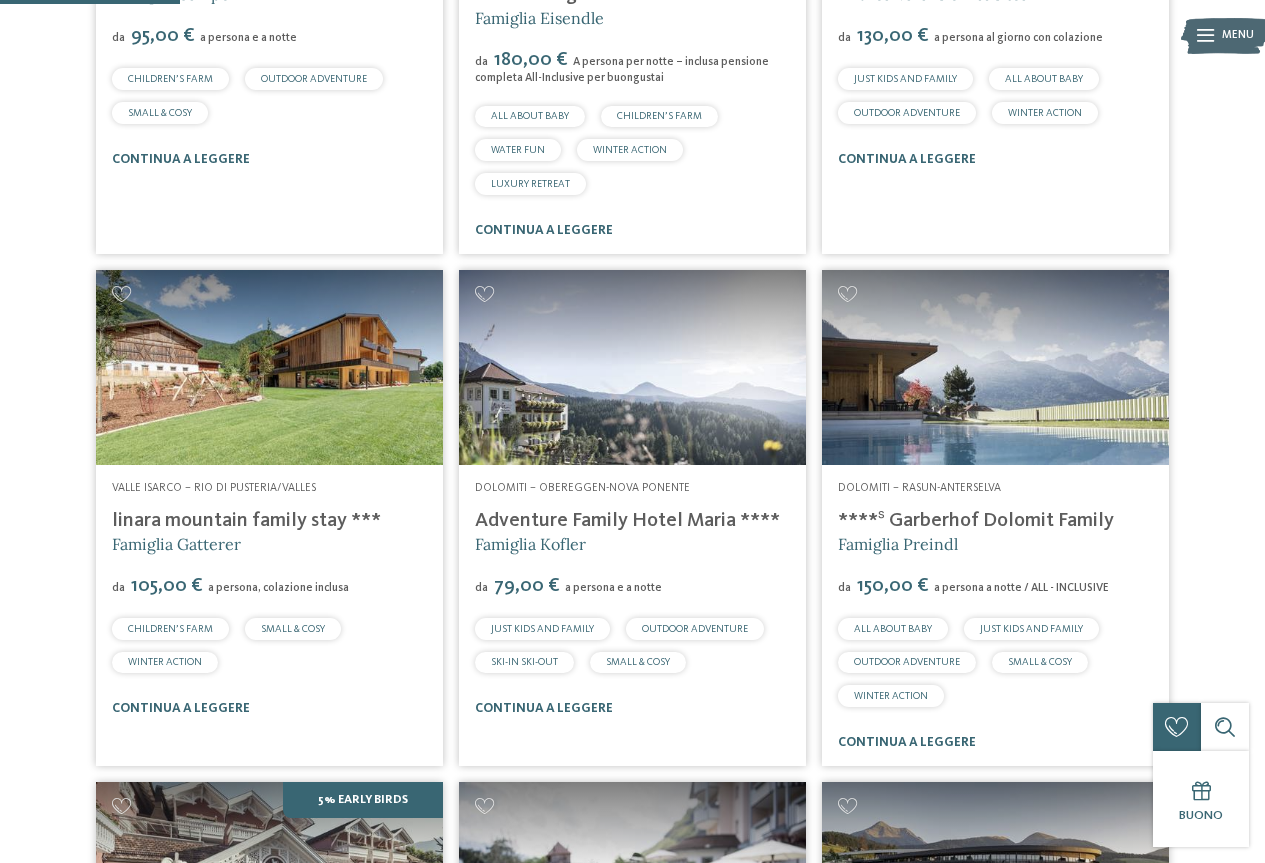 scroll, scrollTop: 800, scrollLeft: 0, axis: vertical 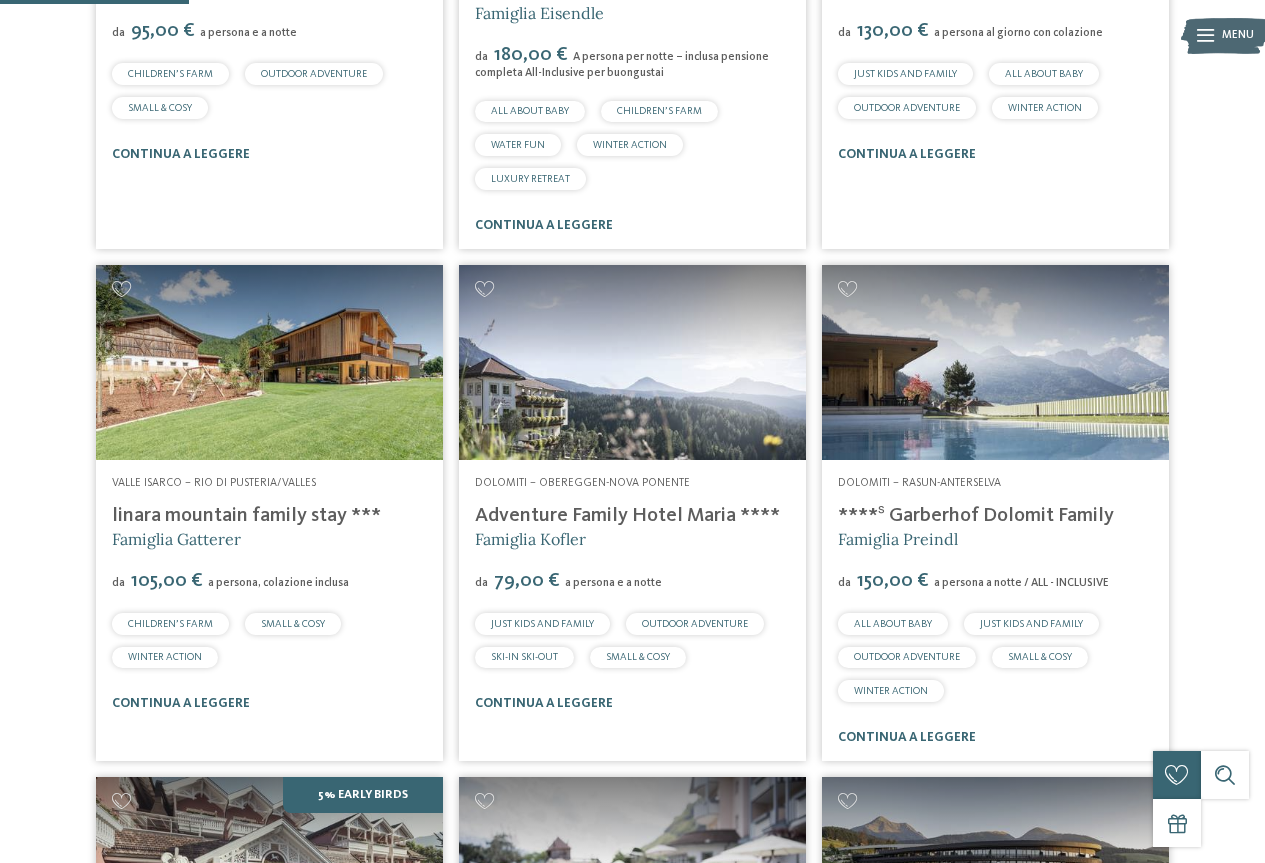 click on "****ˢ Garberhof Dolomit Family" at bounding box center [976, 516] 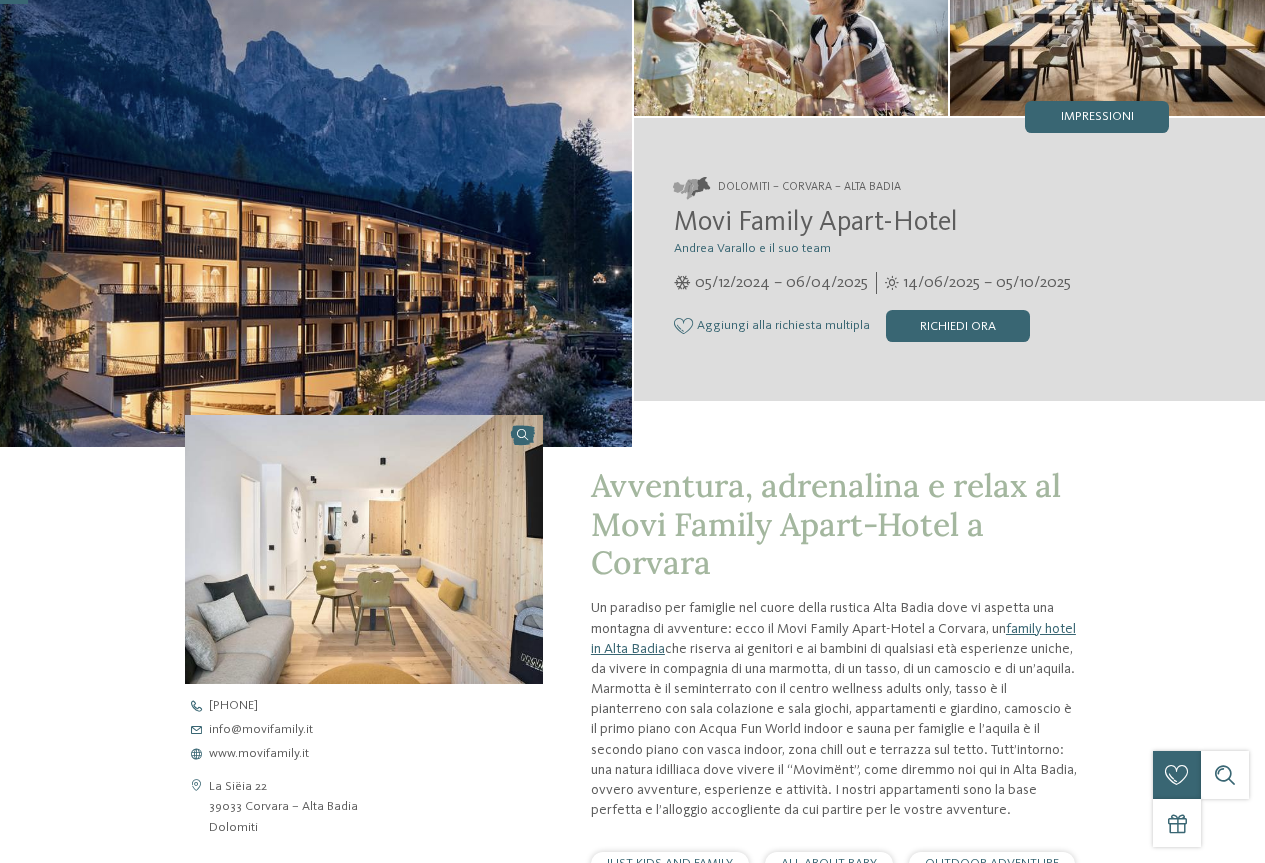 scroll, scrollTop: 0, scrollLeft: 0, axis: both 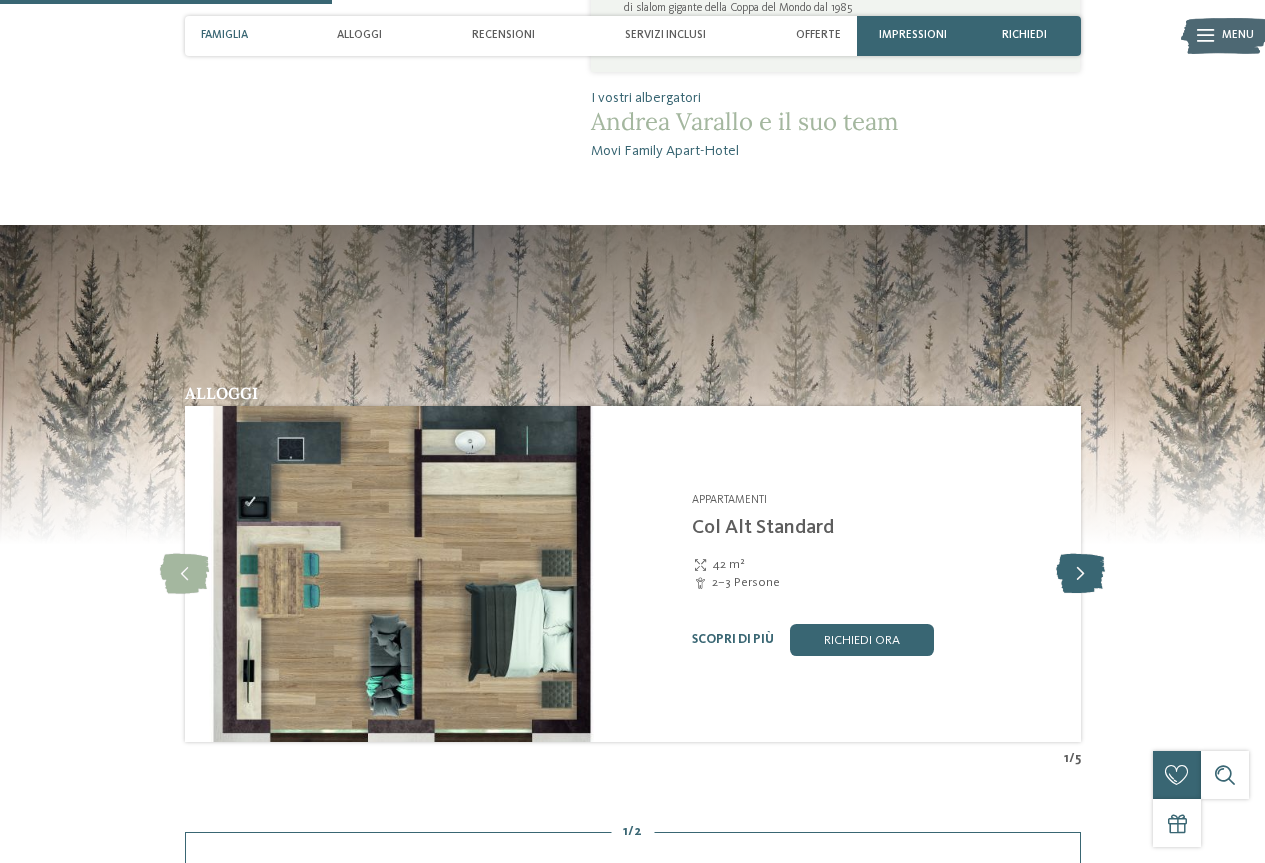 click at bounding box center [1080, 574] 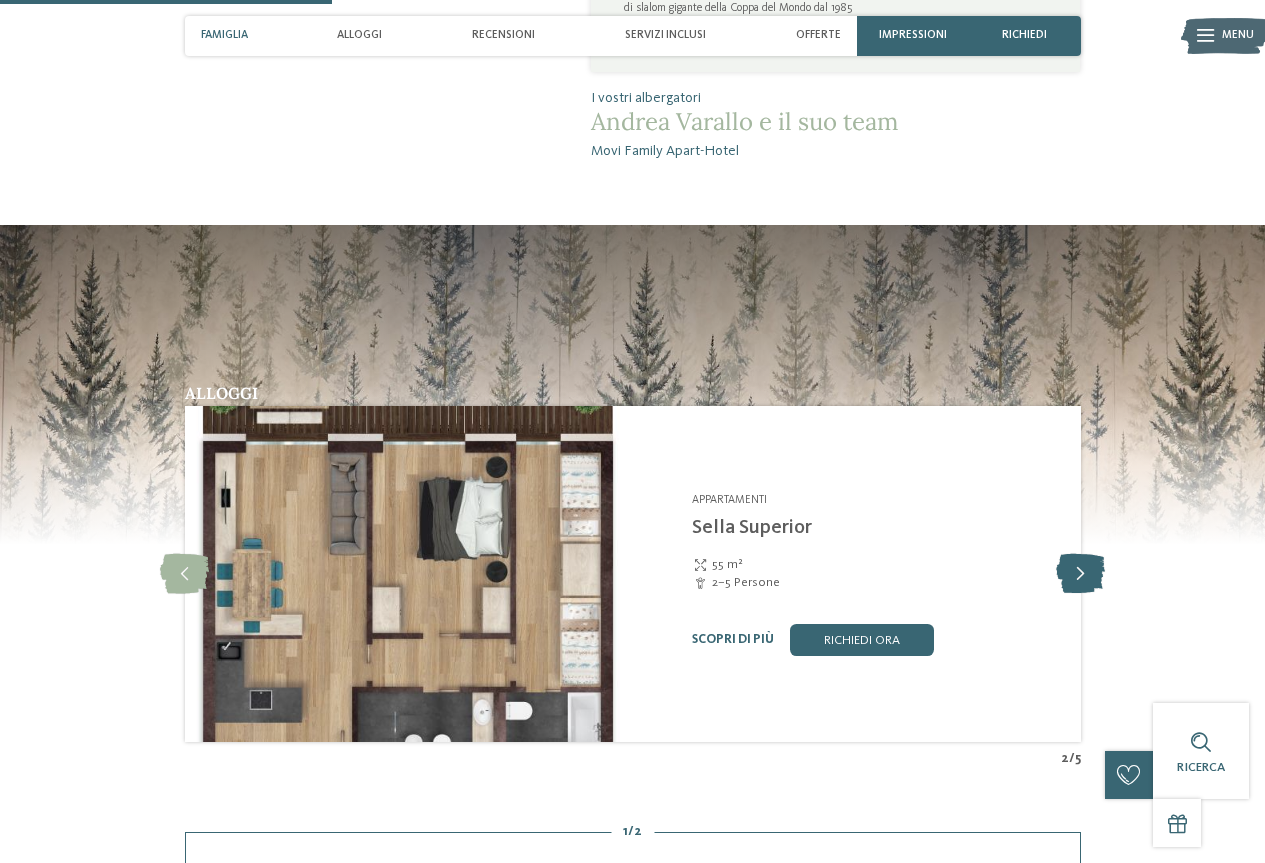 click at bounding box center (1080, 574) 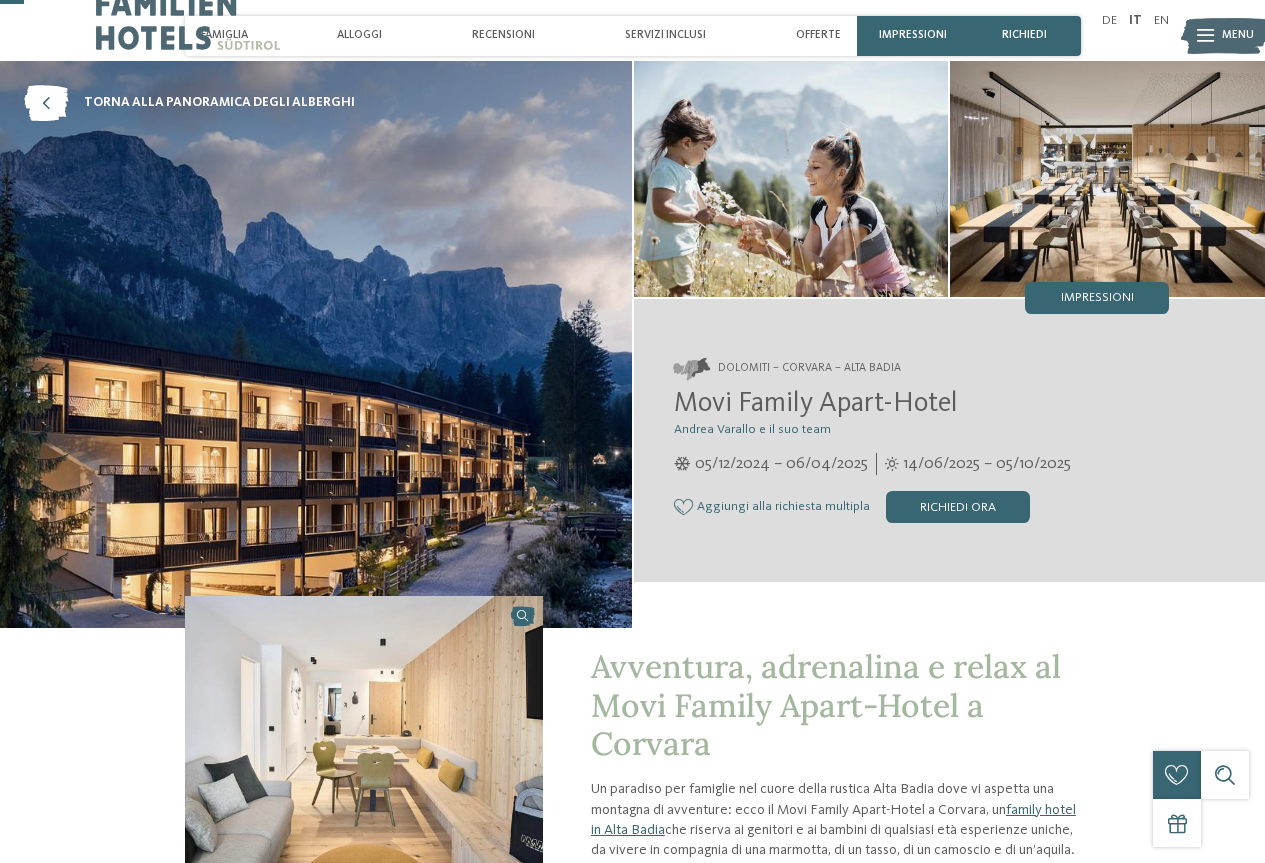scroll, scrollTop: 0, scrollLeft: 0, axis: both 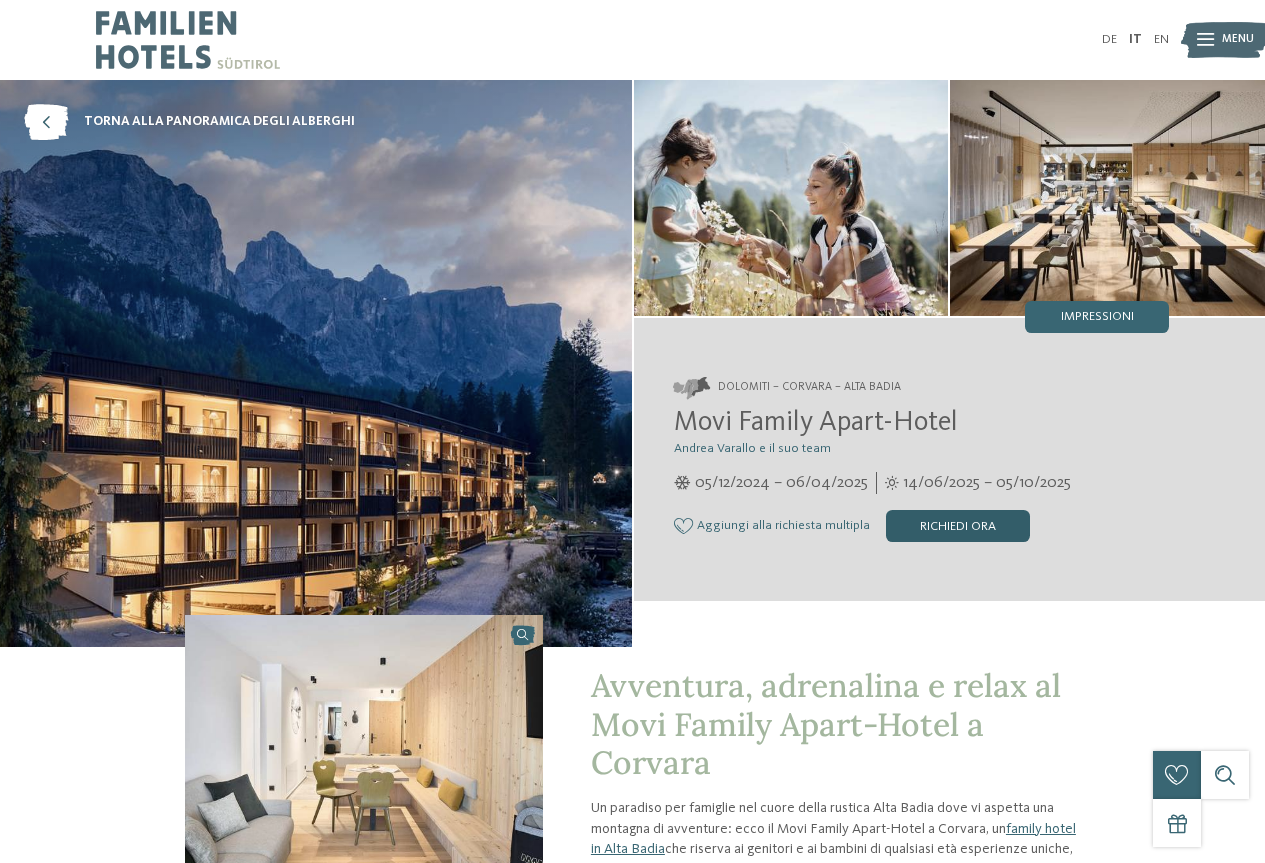 click on "Richiedi ora" at bounding box center (958, 526) 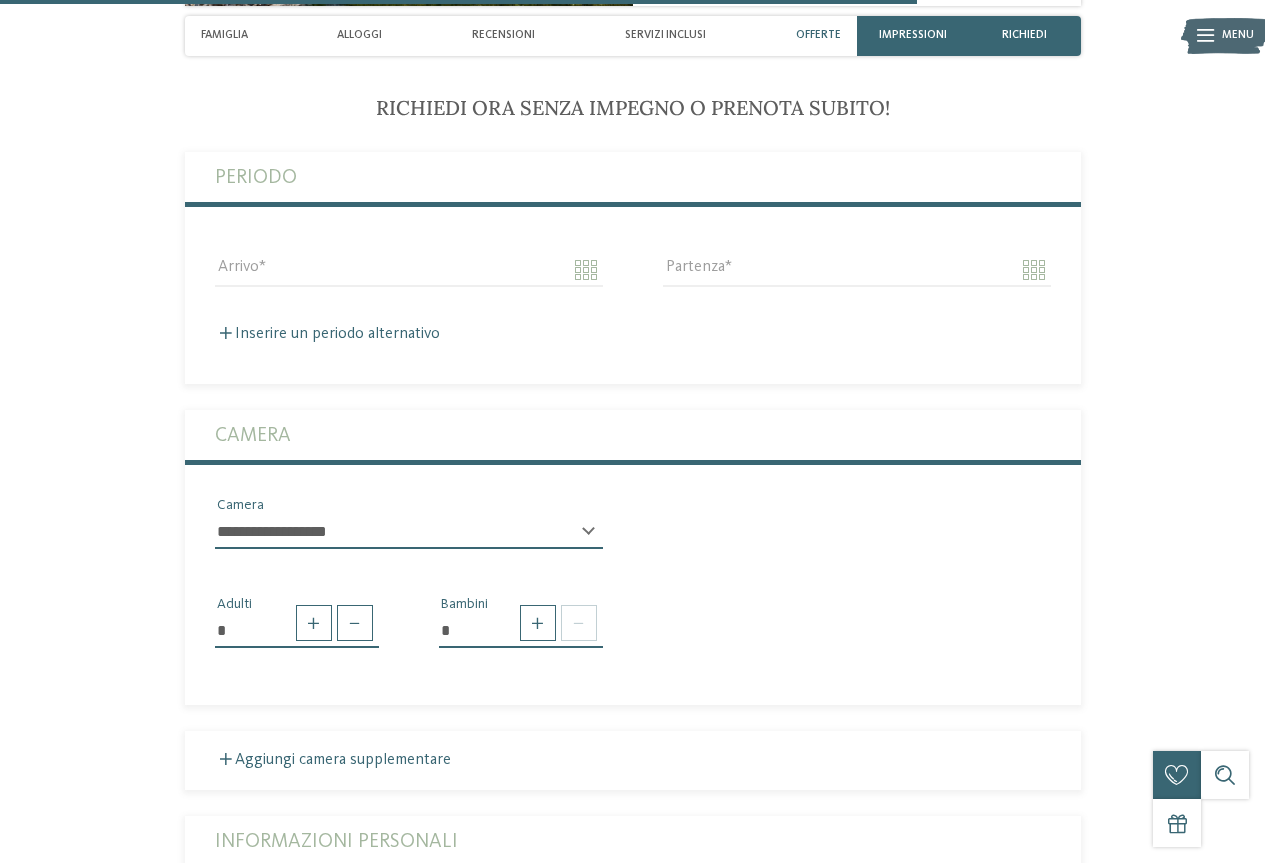 scroll, scrollTop: 4150, scrollLeft: 0, axis: vertical 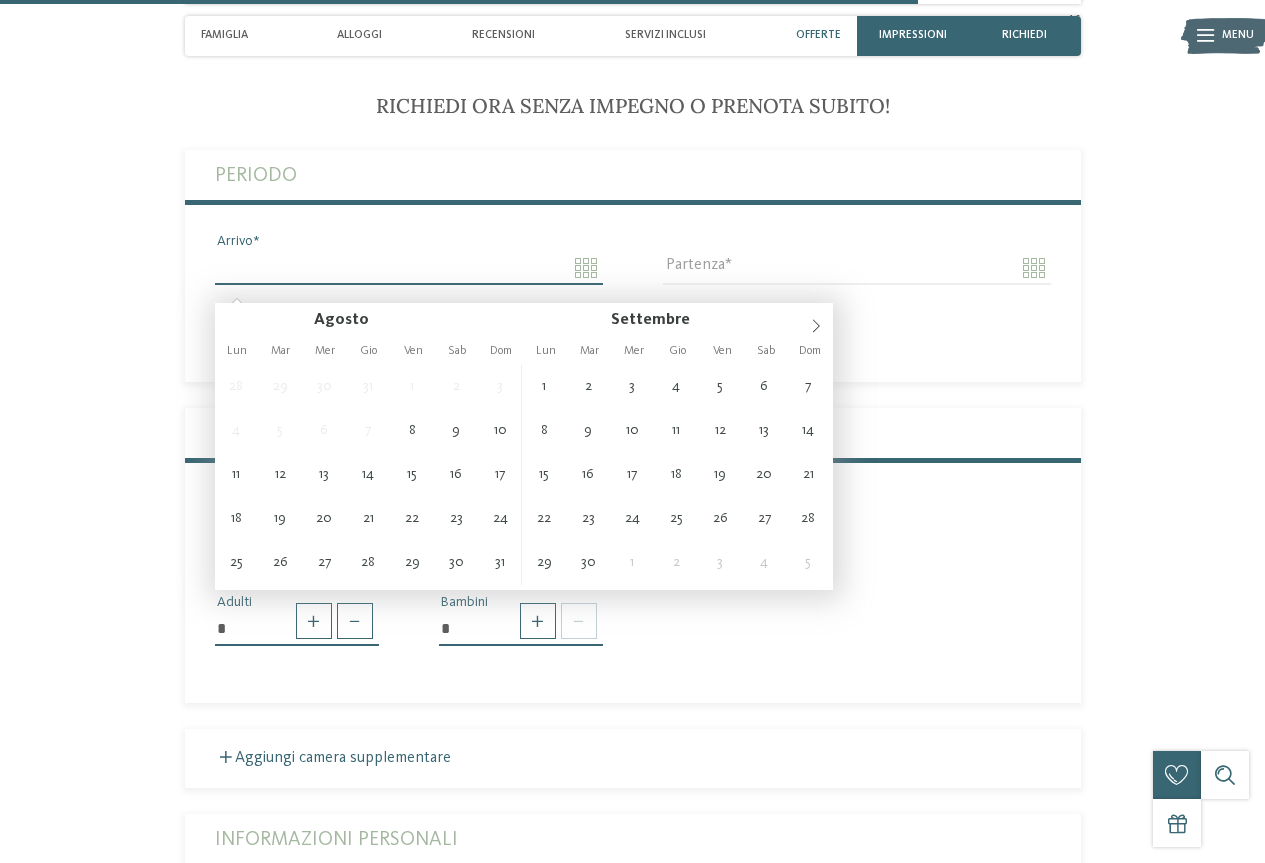 click on "Arrivo" at bounding box center [409, 268] 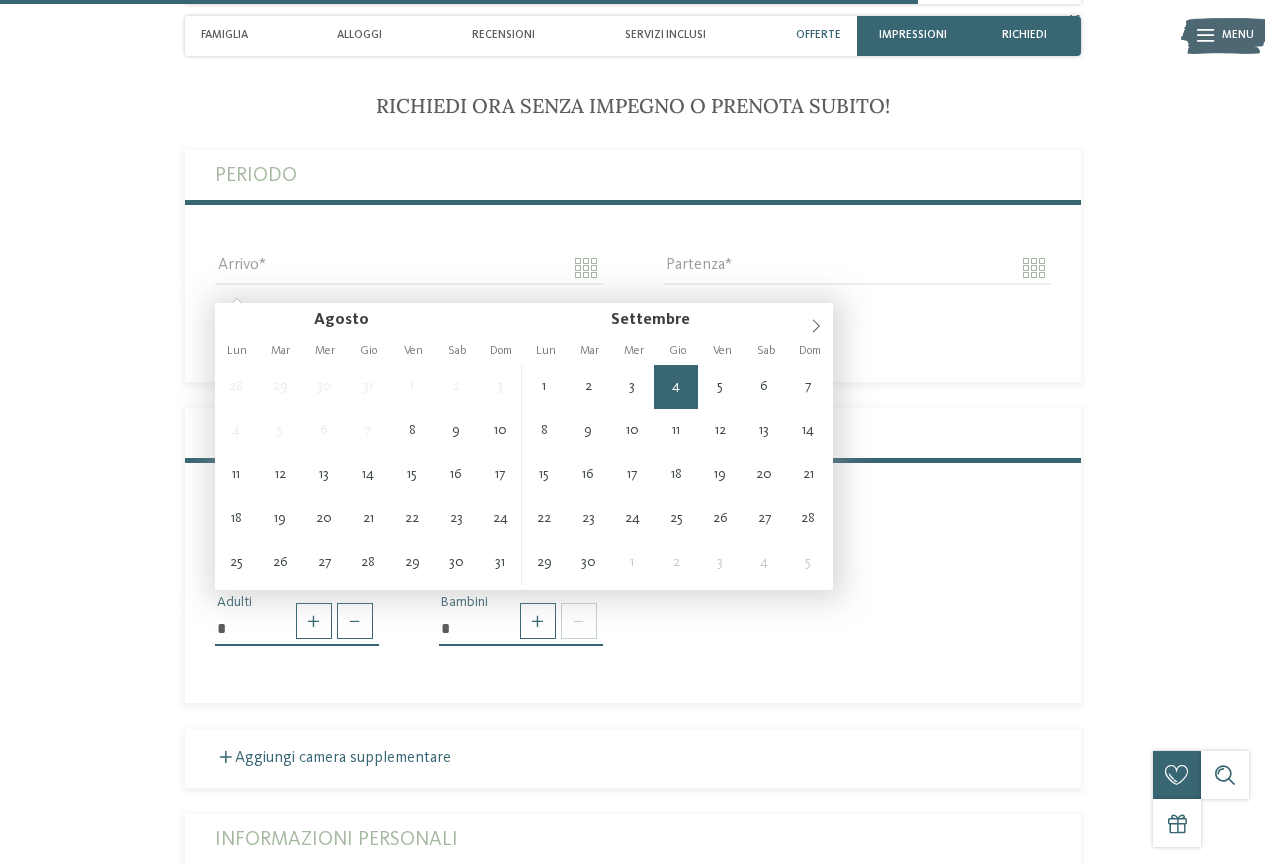 type on "**********" 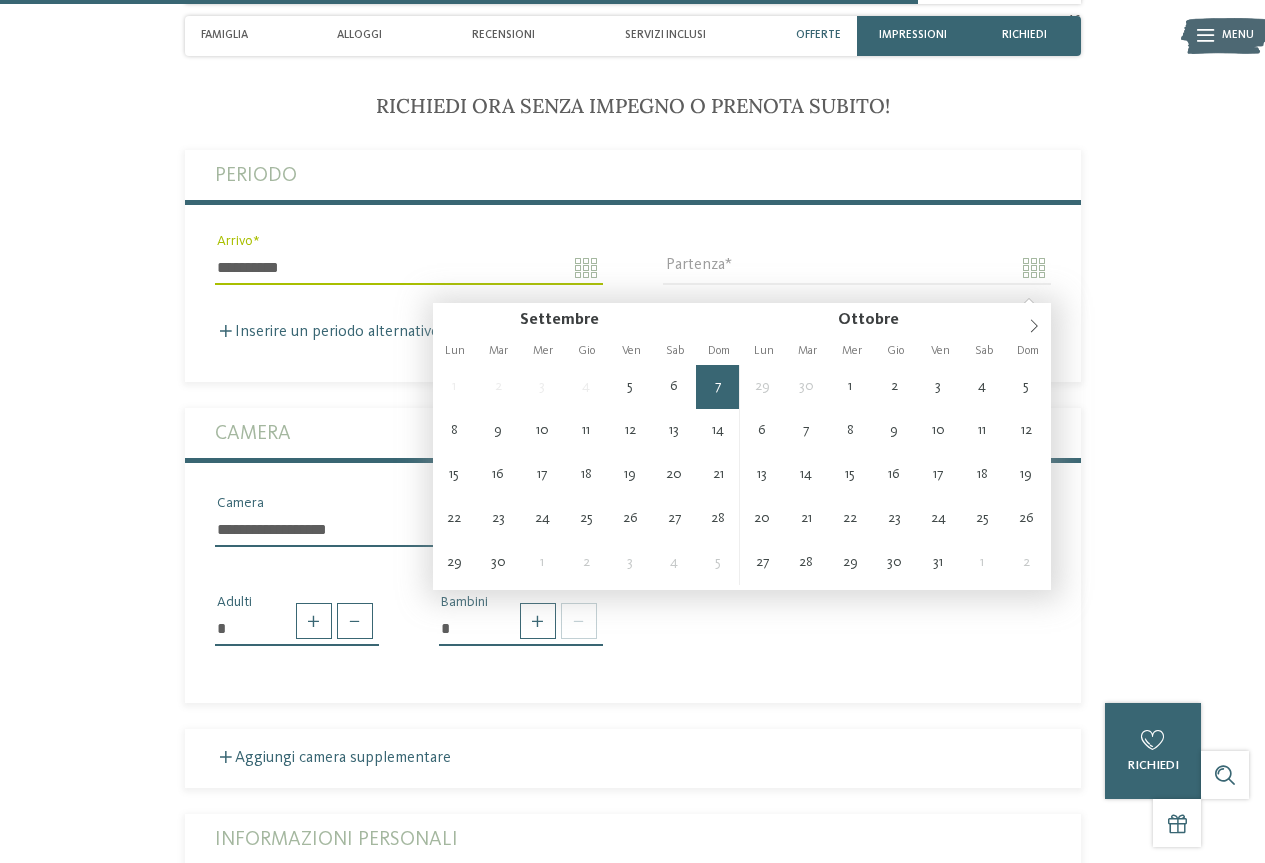 type on "**********" 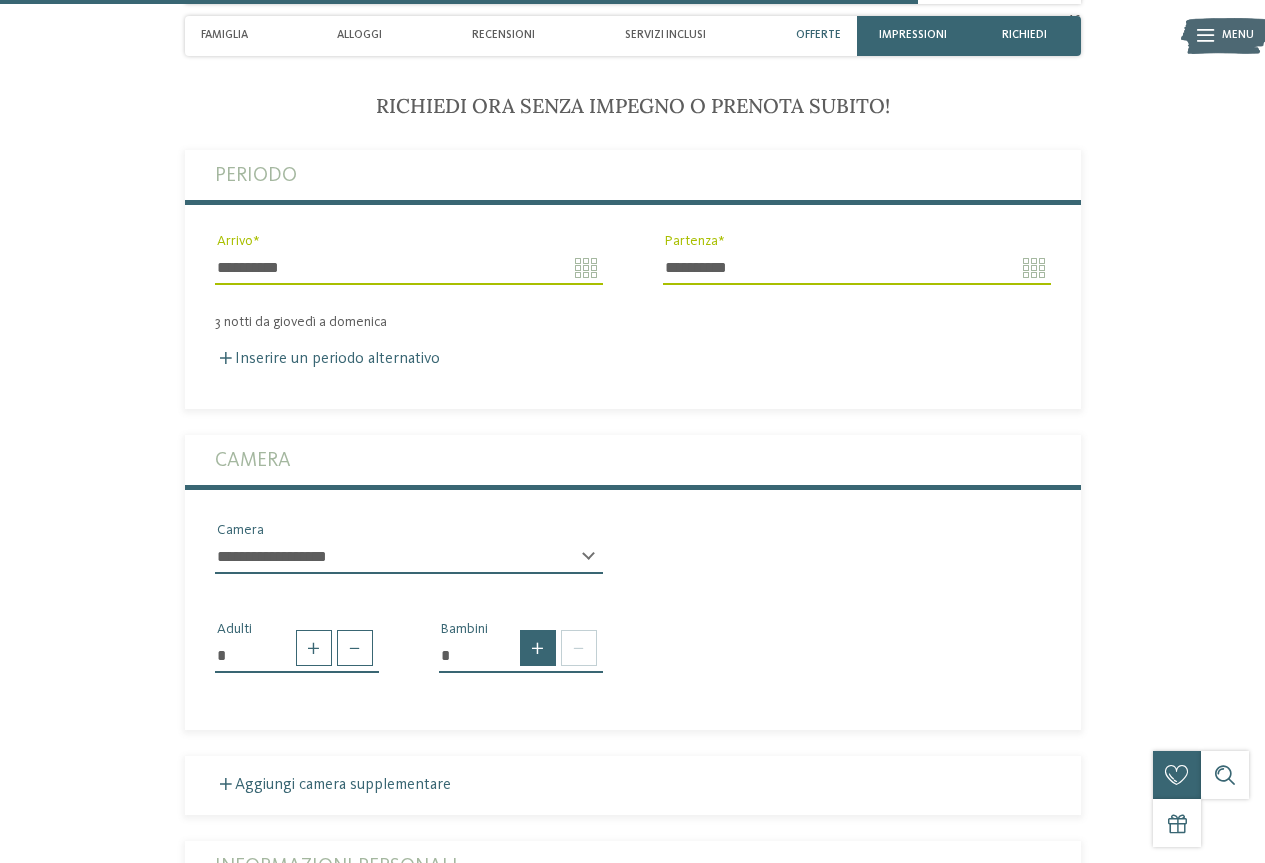 click at bounding box center [538, 648] 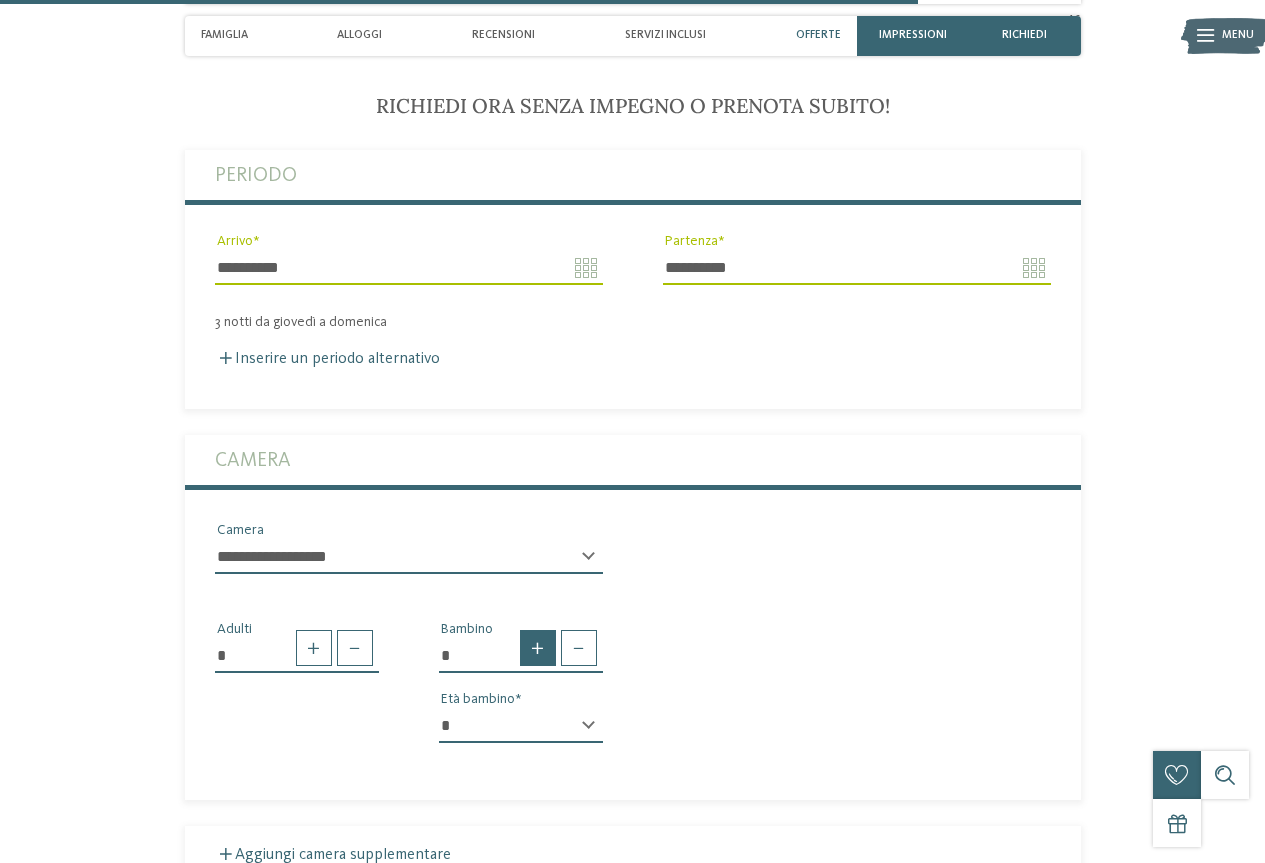 click at bounding box center [538, 648] 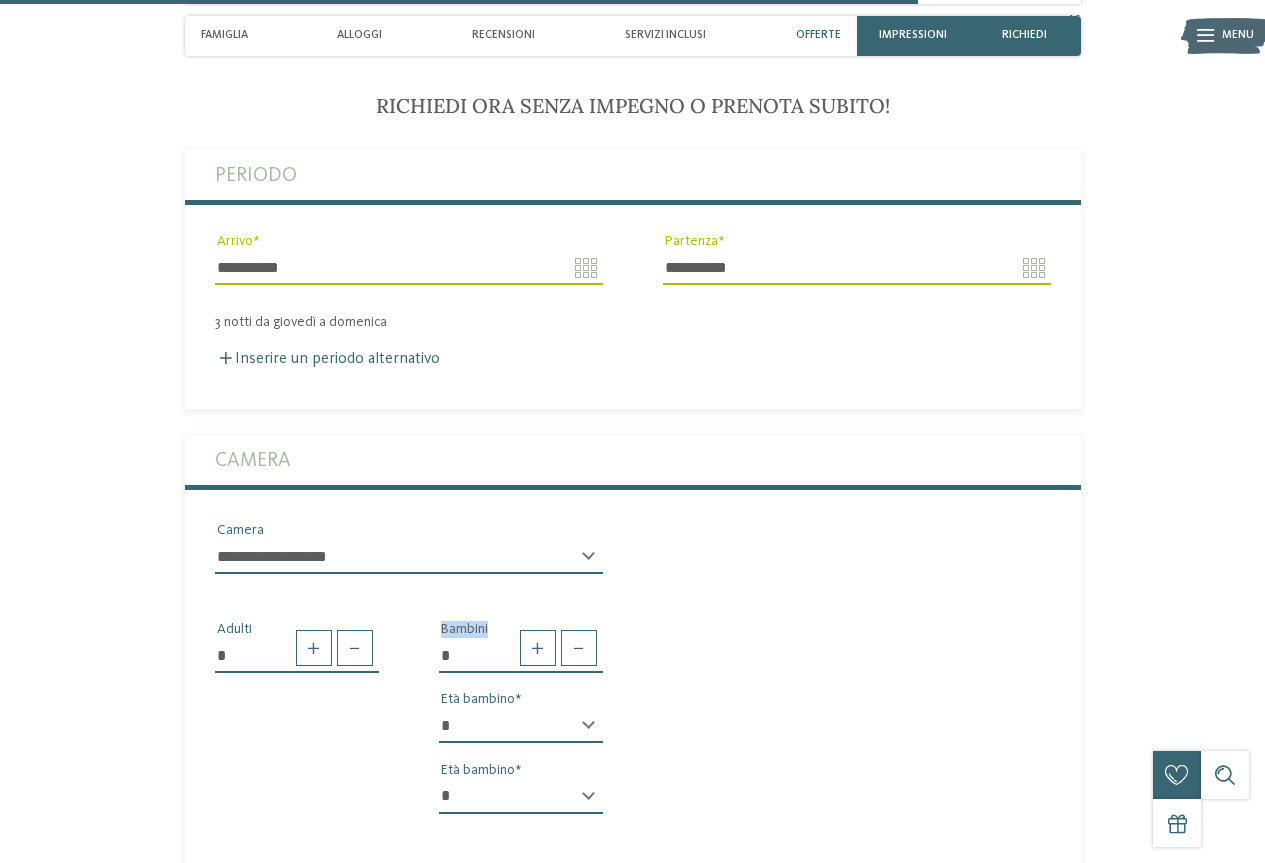 click on "* * * * * * * * * * * ** ** ** ** ** ** ** **" at bounding box center [521, 726] 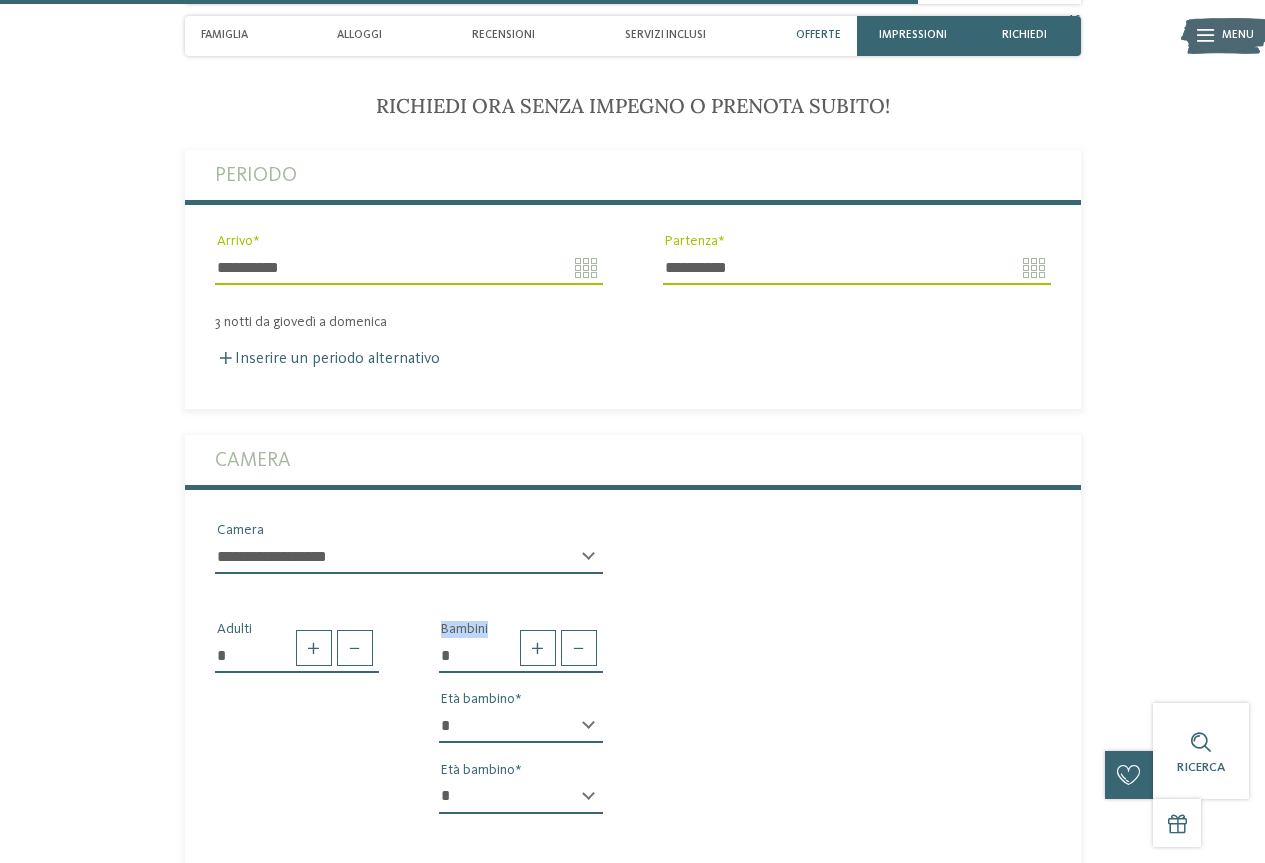 select on "**" 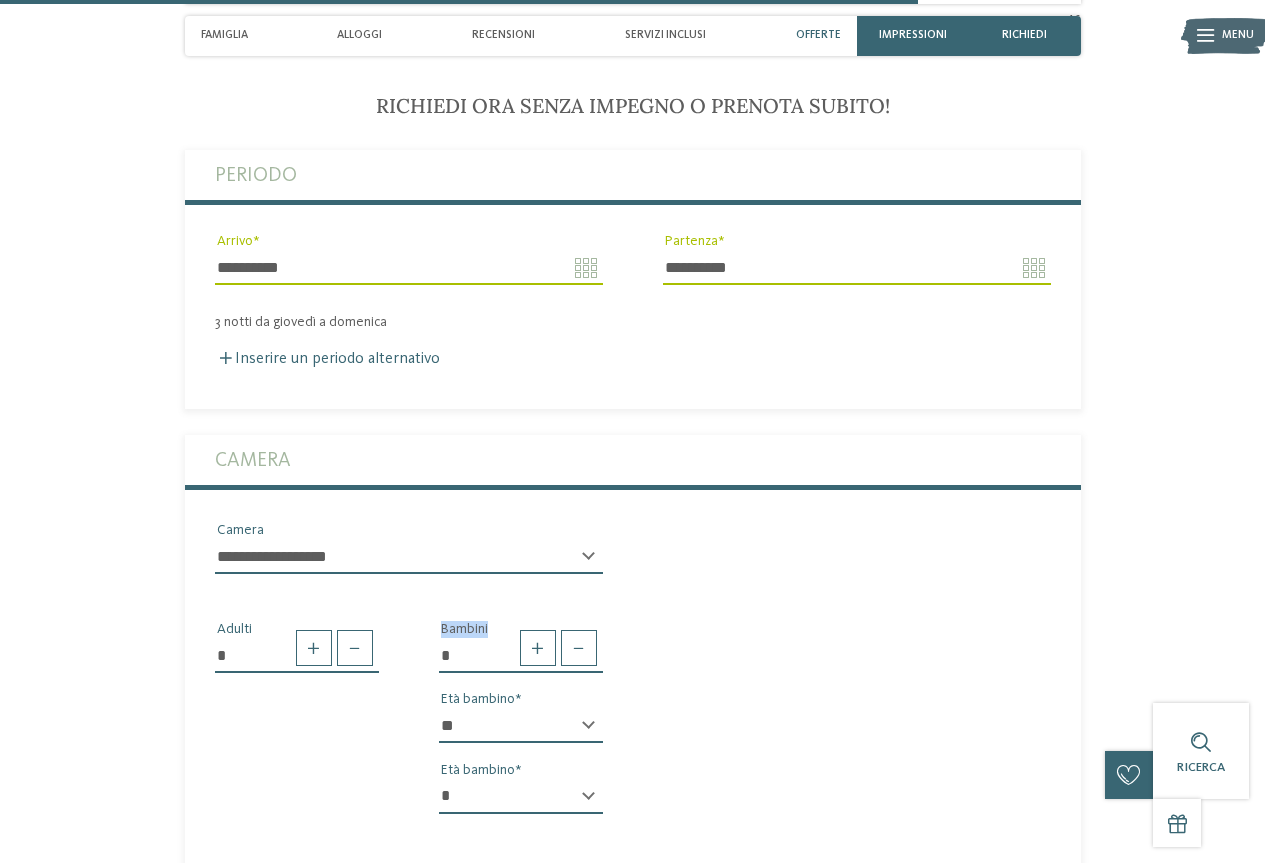 click on "* * * * * * * * * * * ** ** ** ** ** ** ** **" at bounding box center [521, 726] 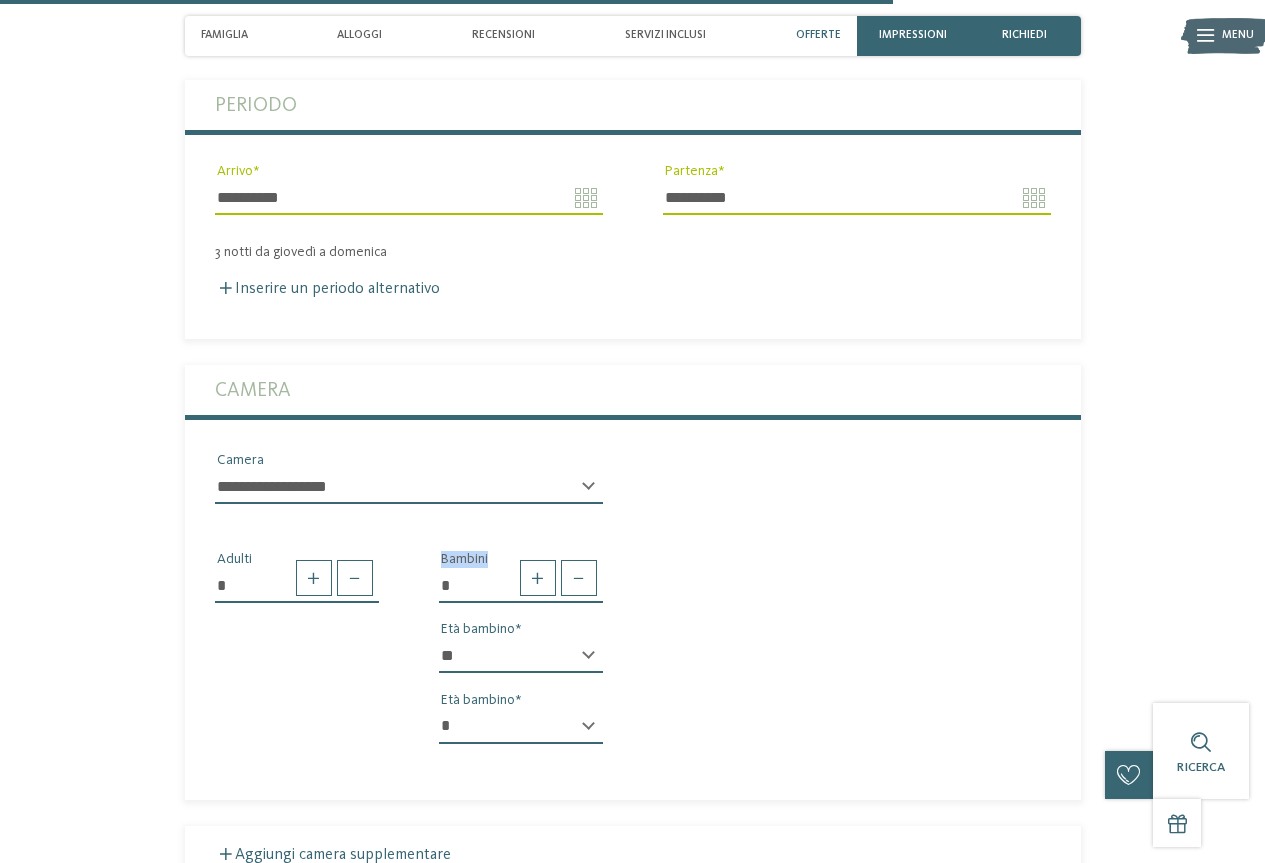 scroll, scrollTop: 4750, scrollLeft: 0, axis: vertical 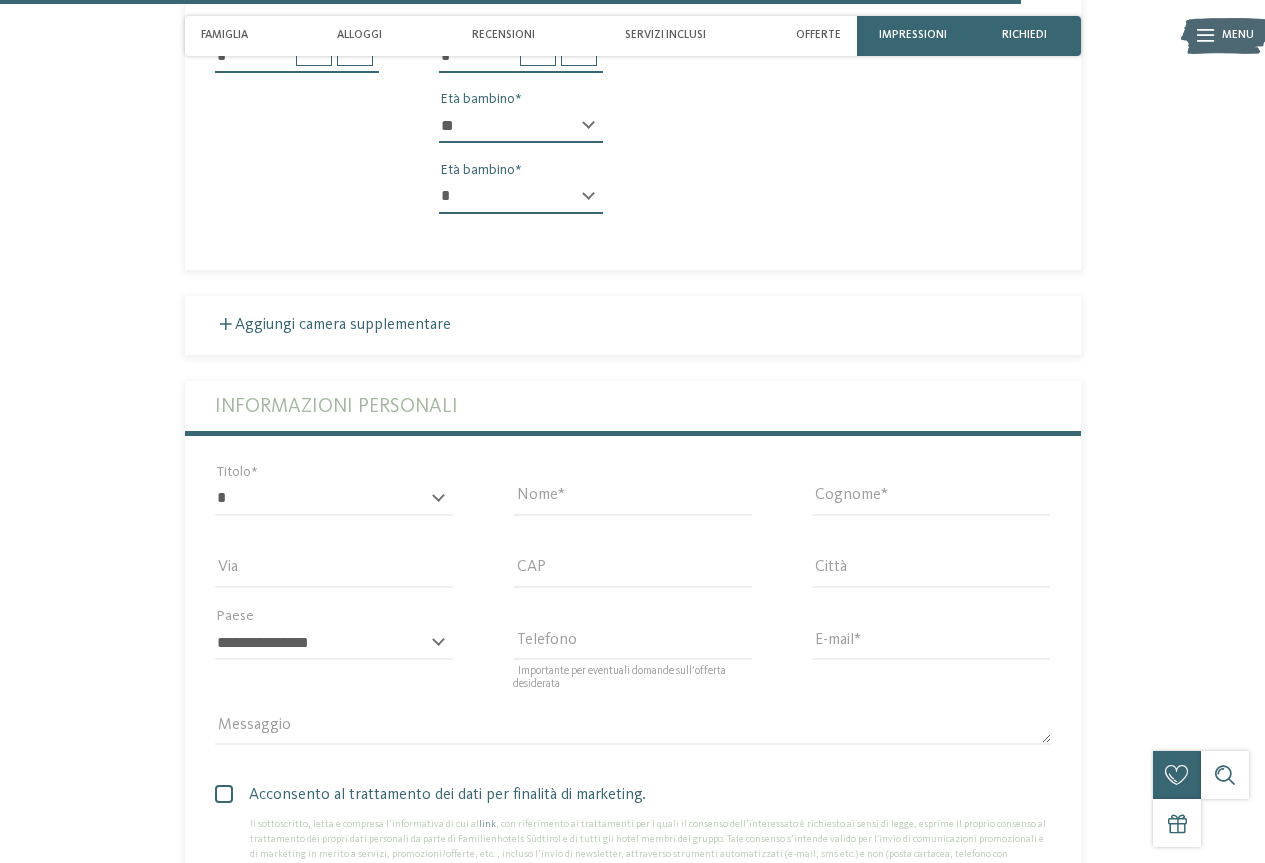 click on "* ****** ******* ******** ******
Titolo" at bounding box center [334, 508] 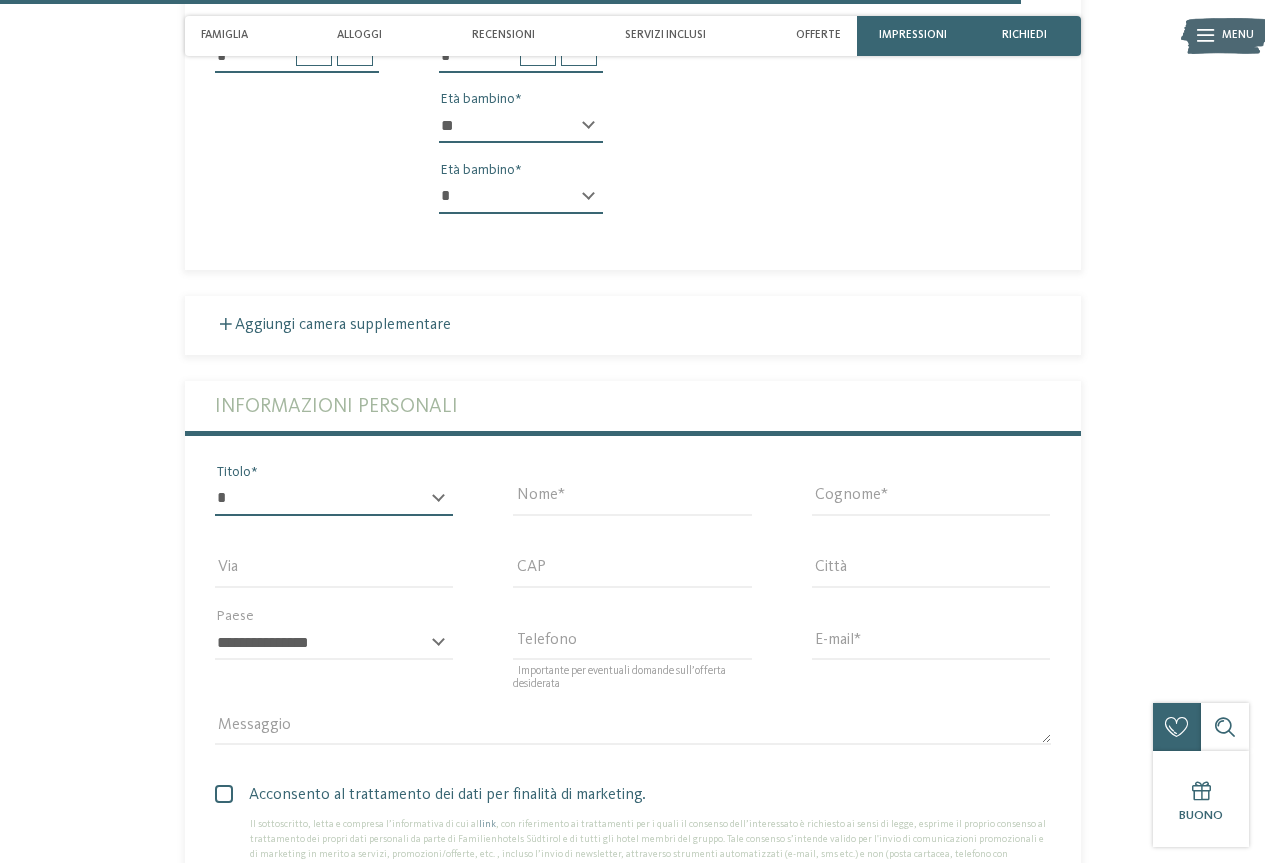 click on "* ****** ******* ******** ******" at bounding box center (334, 499) 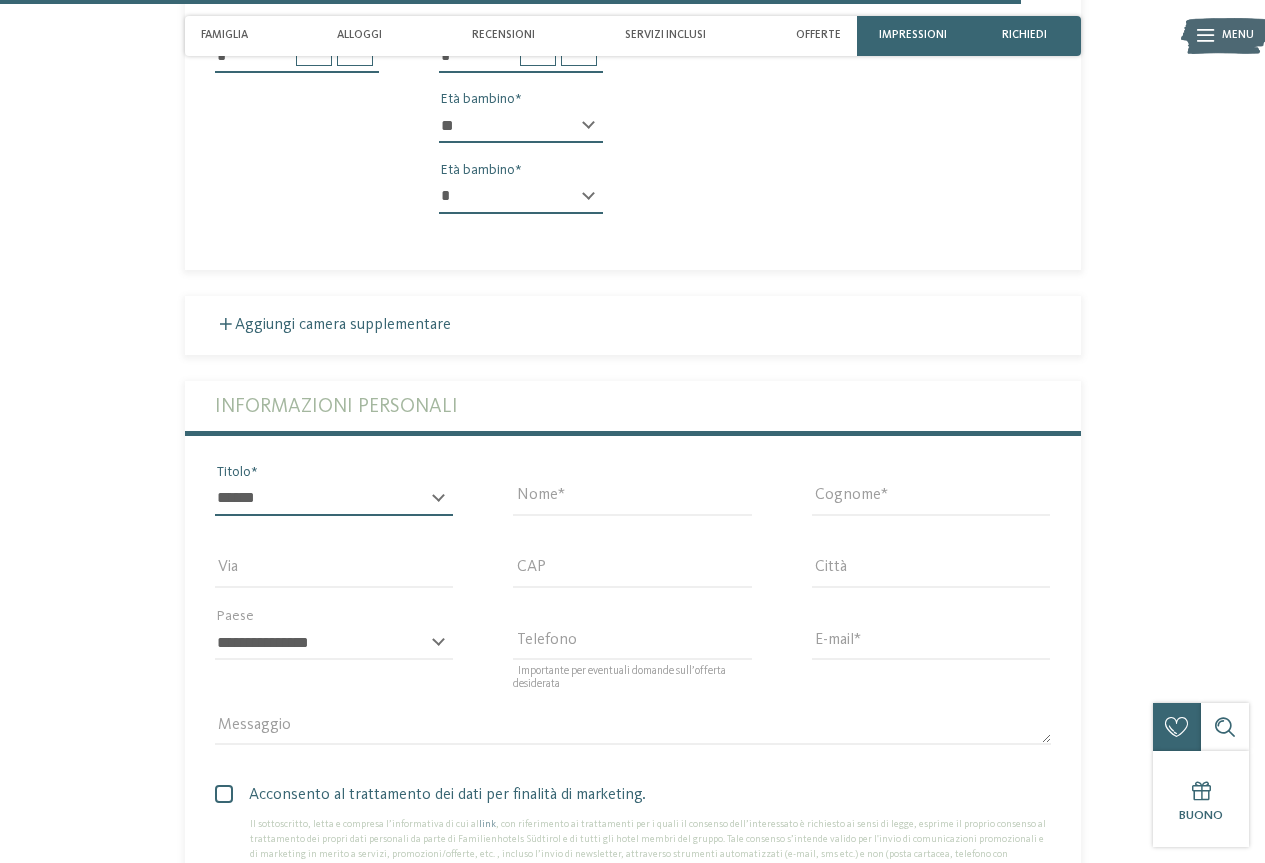 click on "* ****** ******* ******** ******" at bounding box center (334, 499) 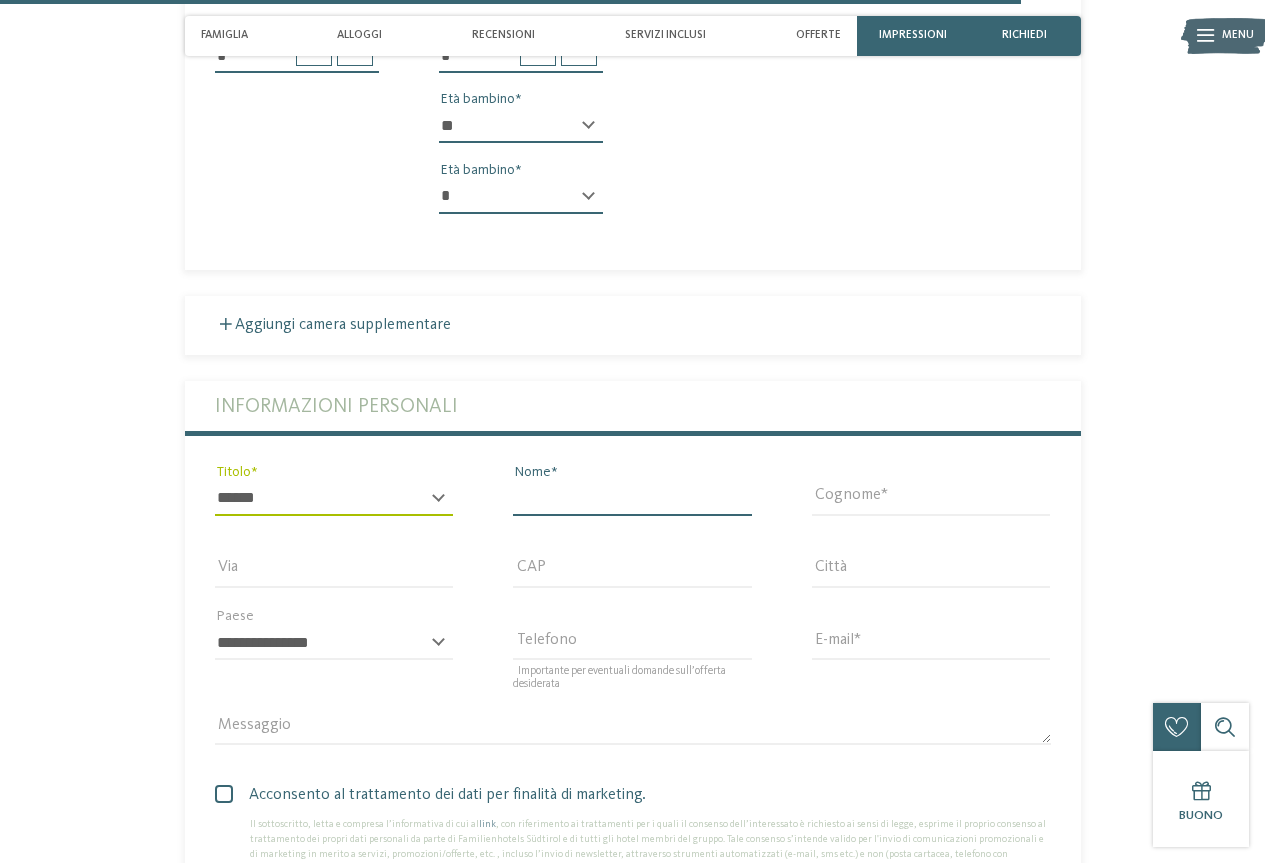 click on "Nome" at bounding box center (632, 499) 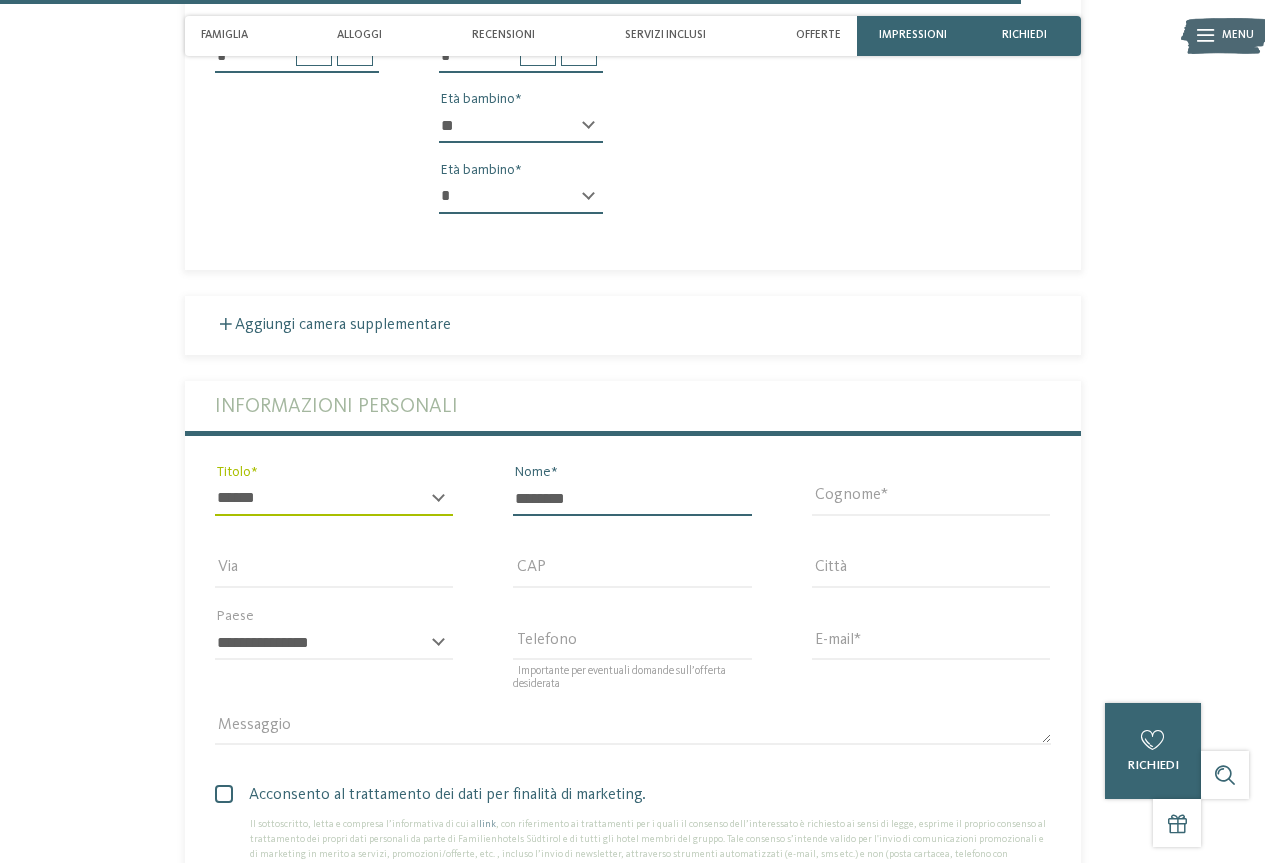 type on "********" 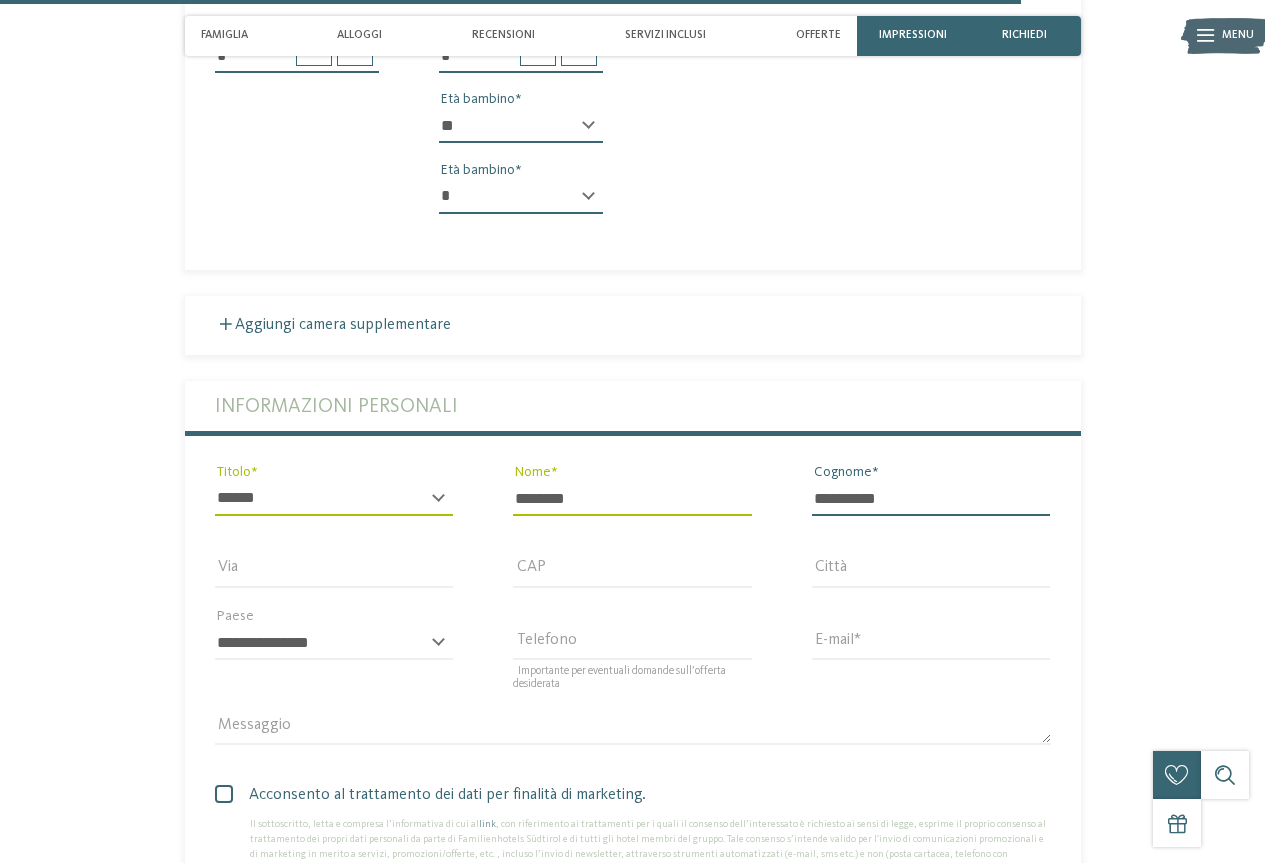 type on "**********" 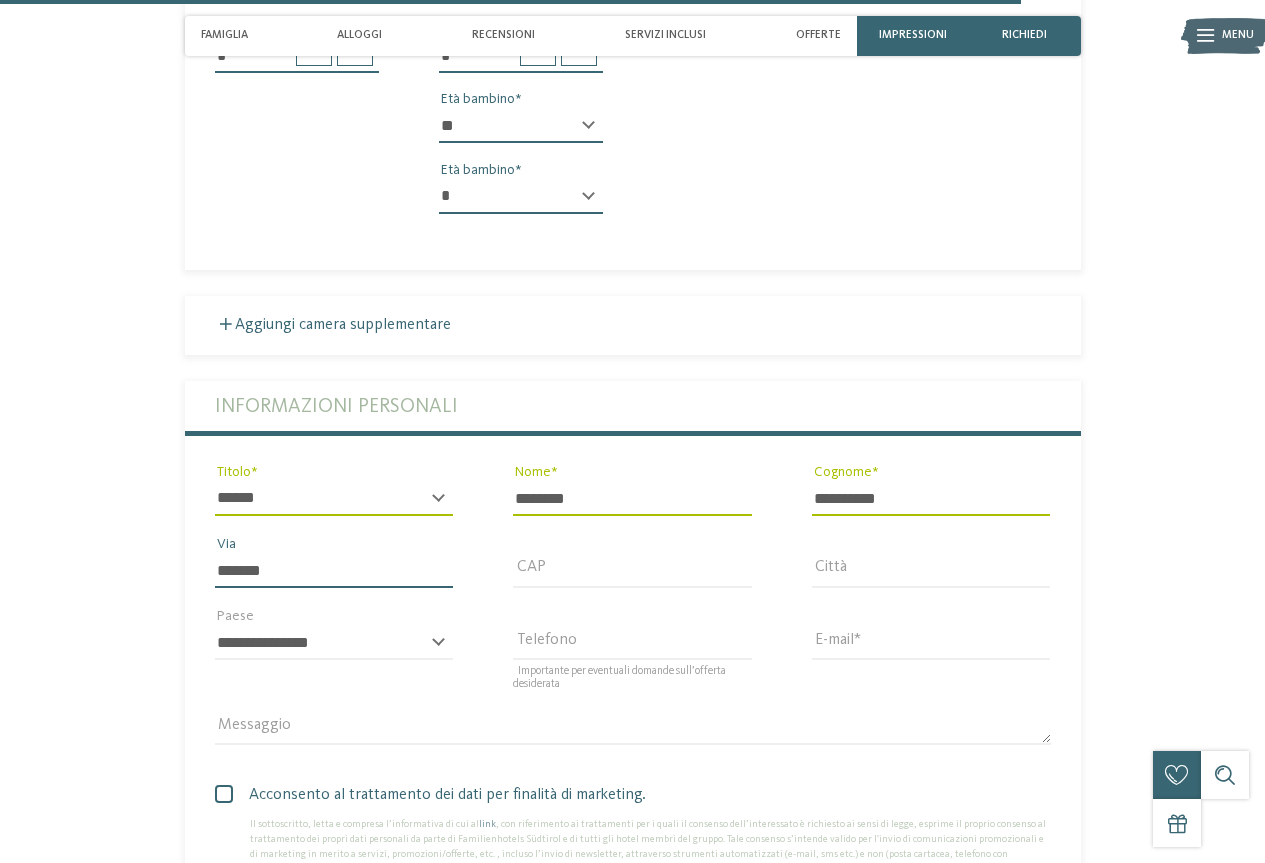 type on "*******" 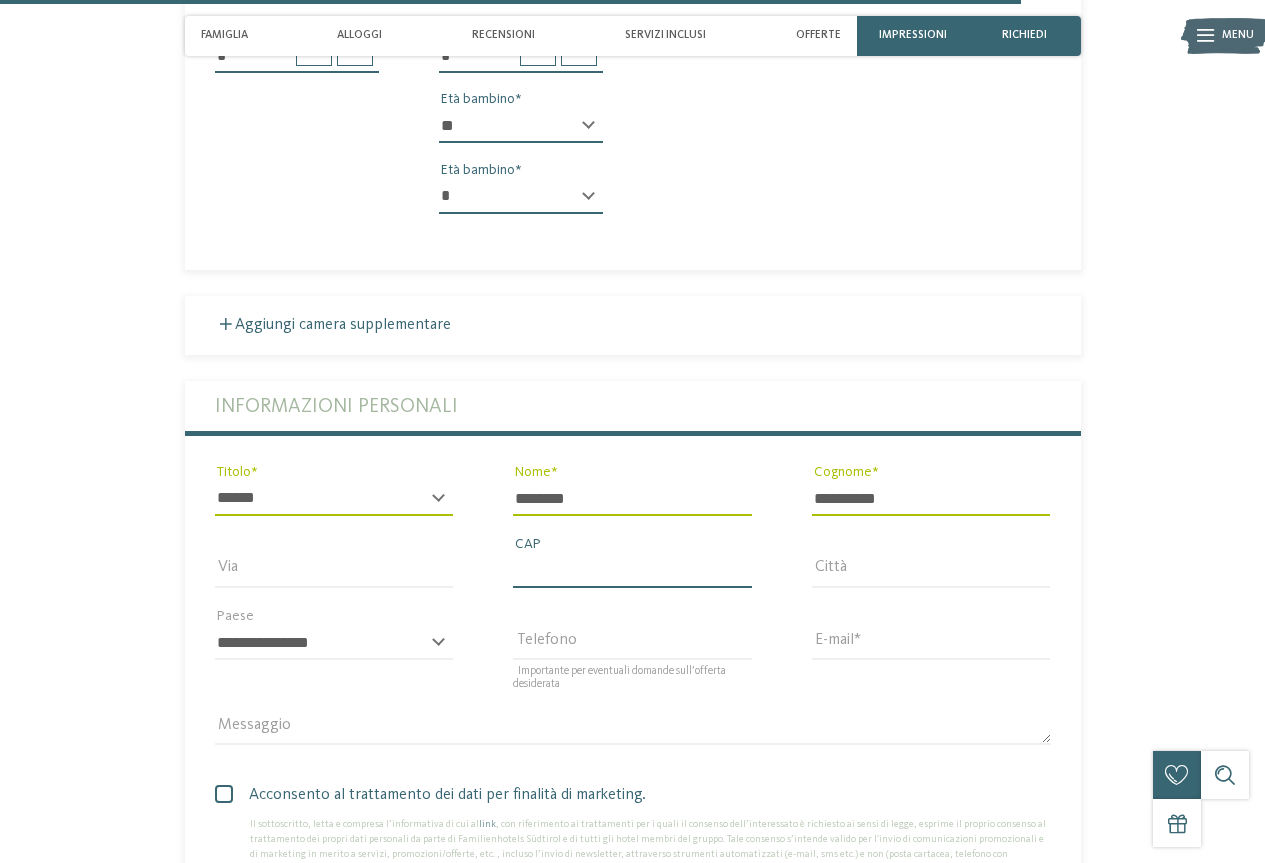 click on "CAP" at bounding box center [632, 571] 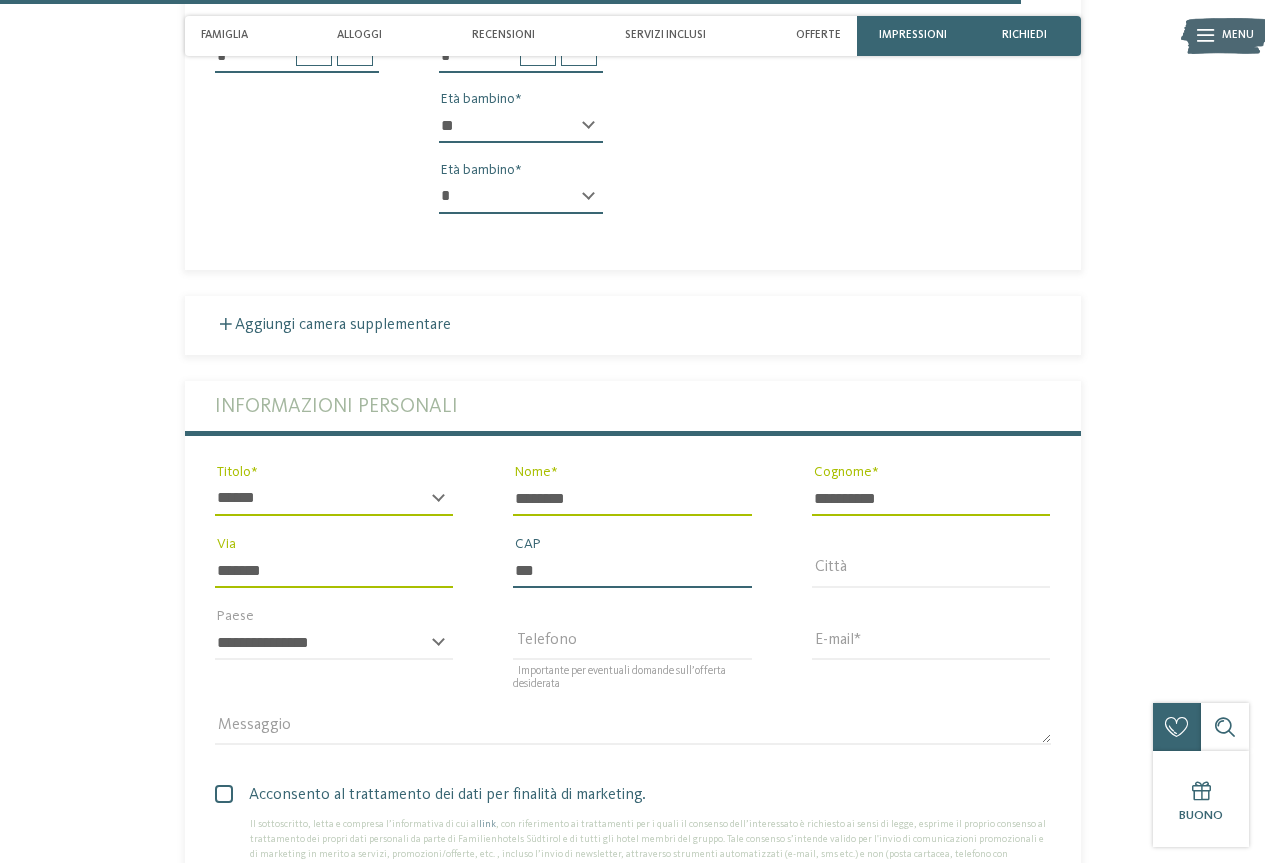 type on "*****" 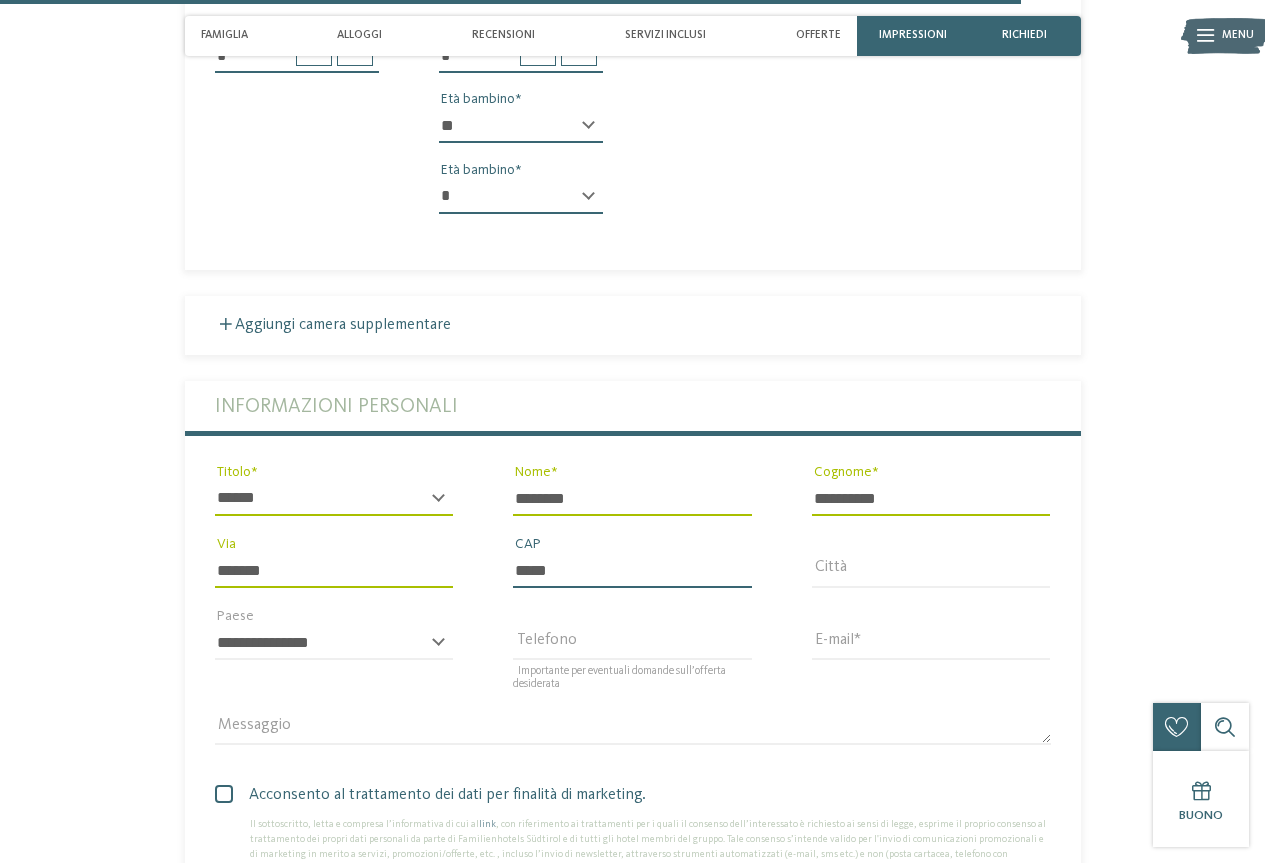 type on "**********" 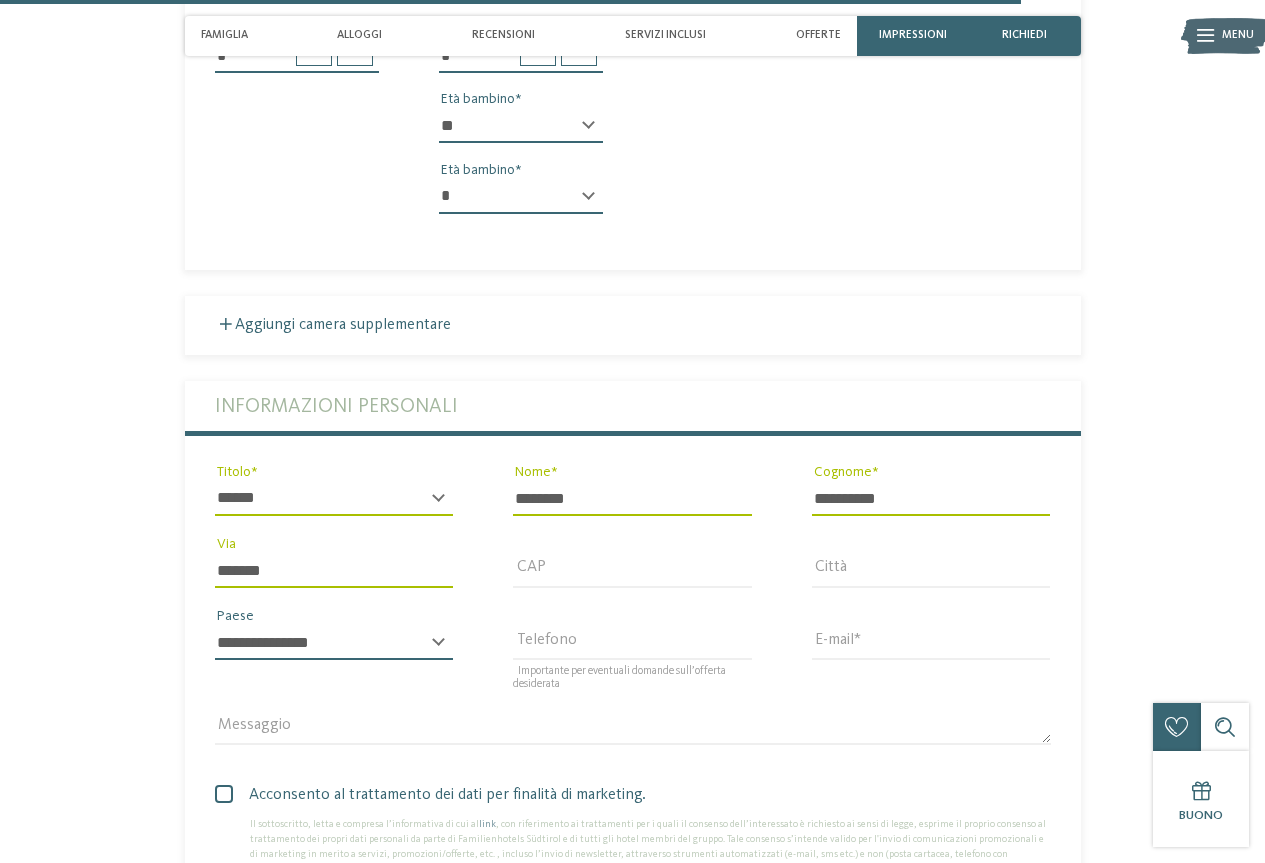 select on "**" 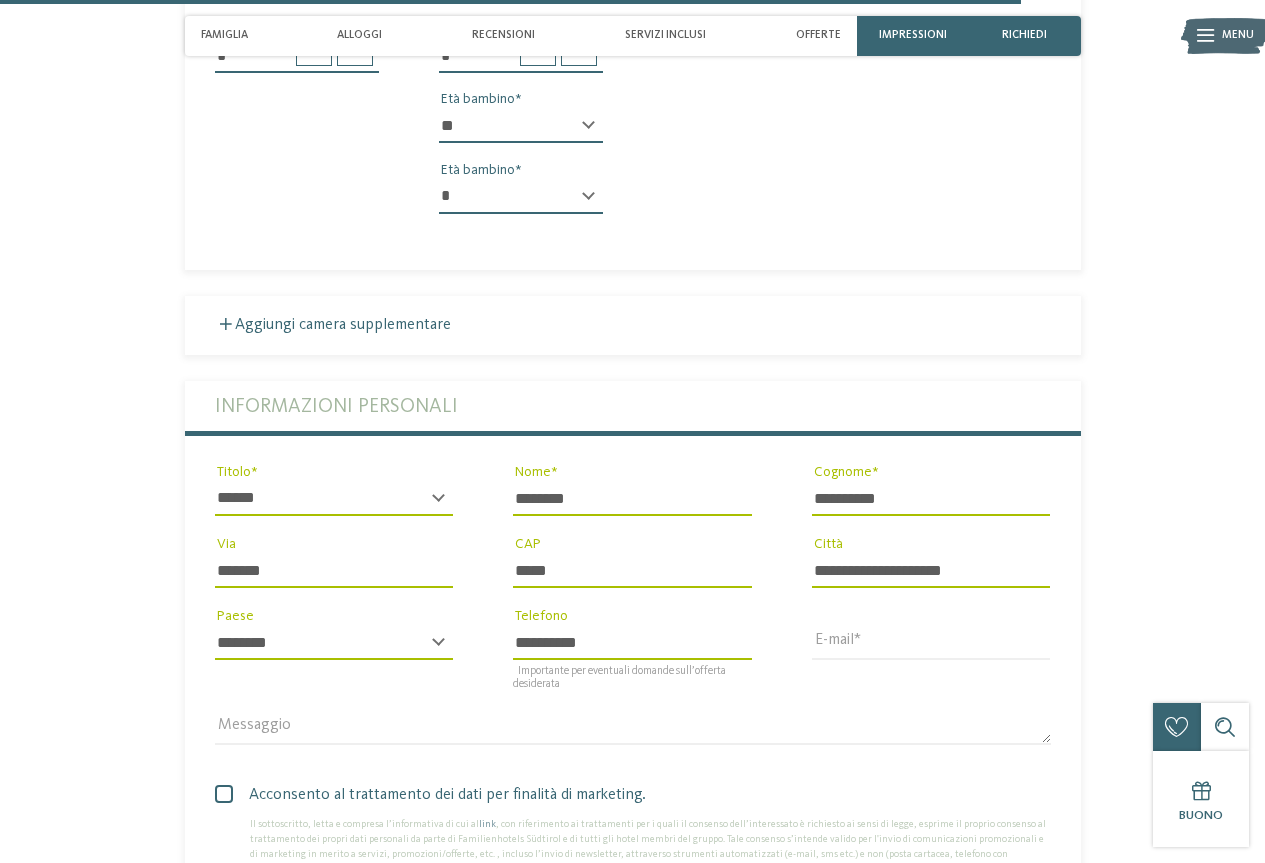 drag, startPoint x: 608, startPoint y: 657, endPoint x: 502, endPoint y: 654, distance: 106.04244 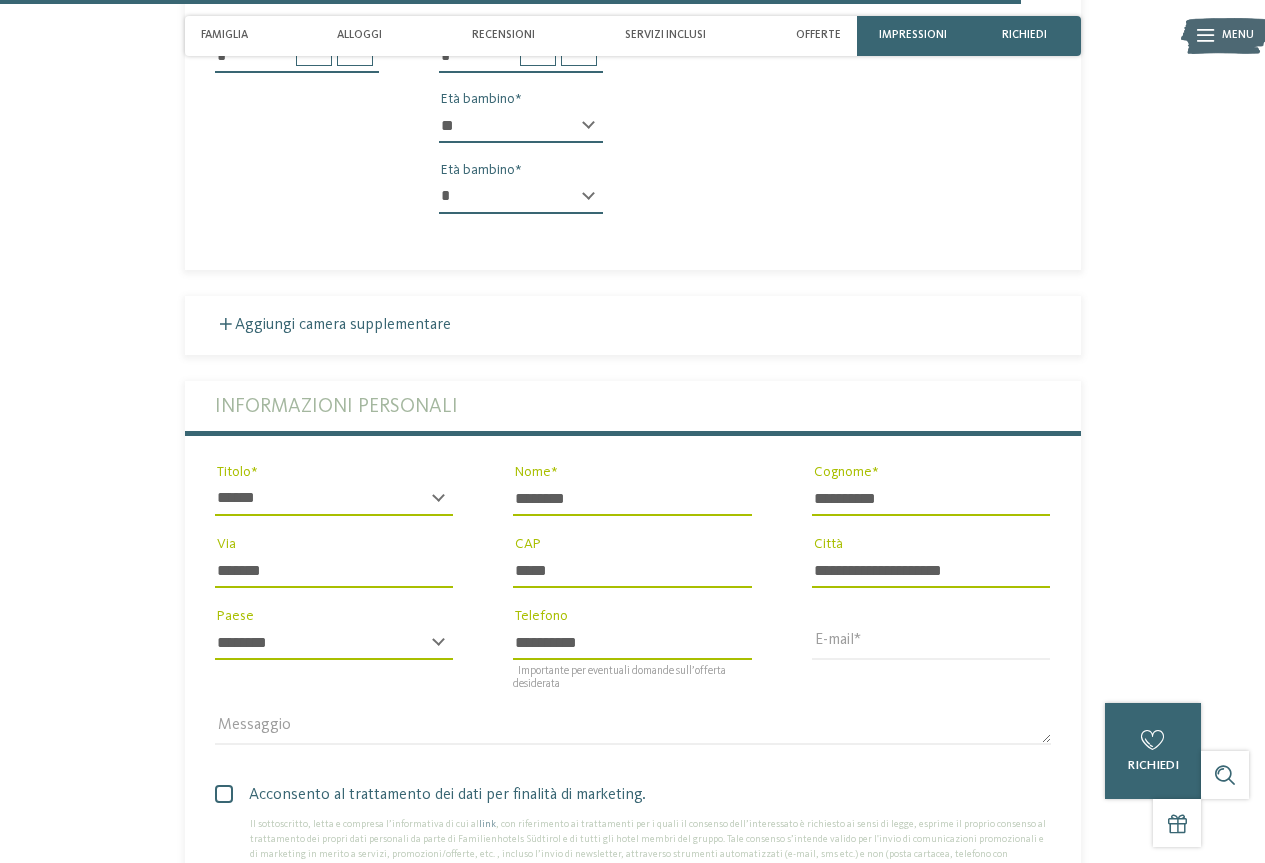 type on "**********" 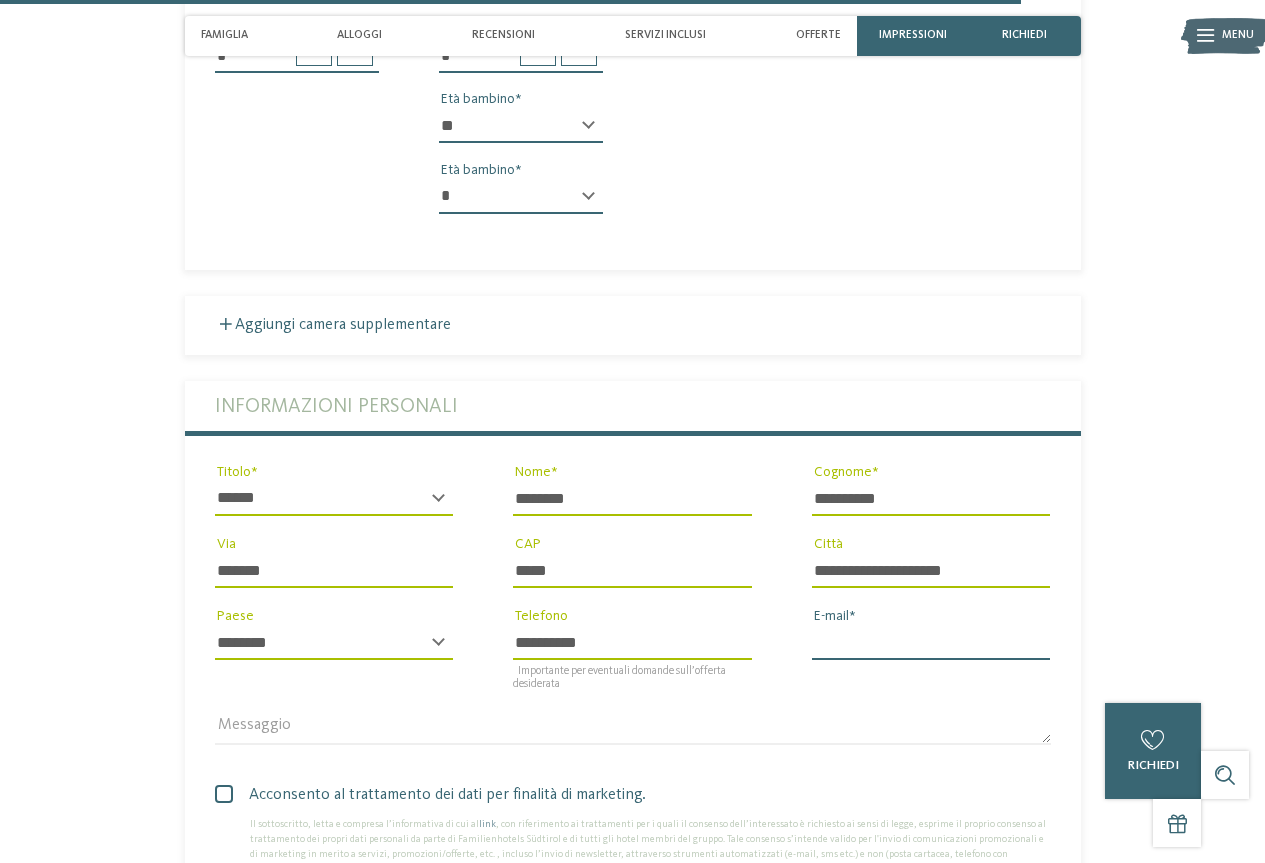 click on "E-mail" at bounding box center [931, 643] 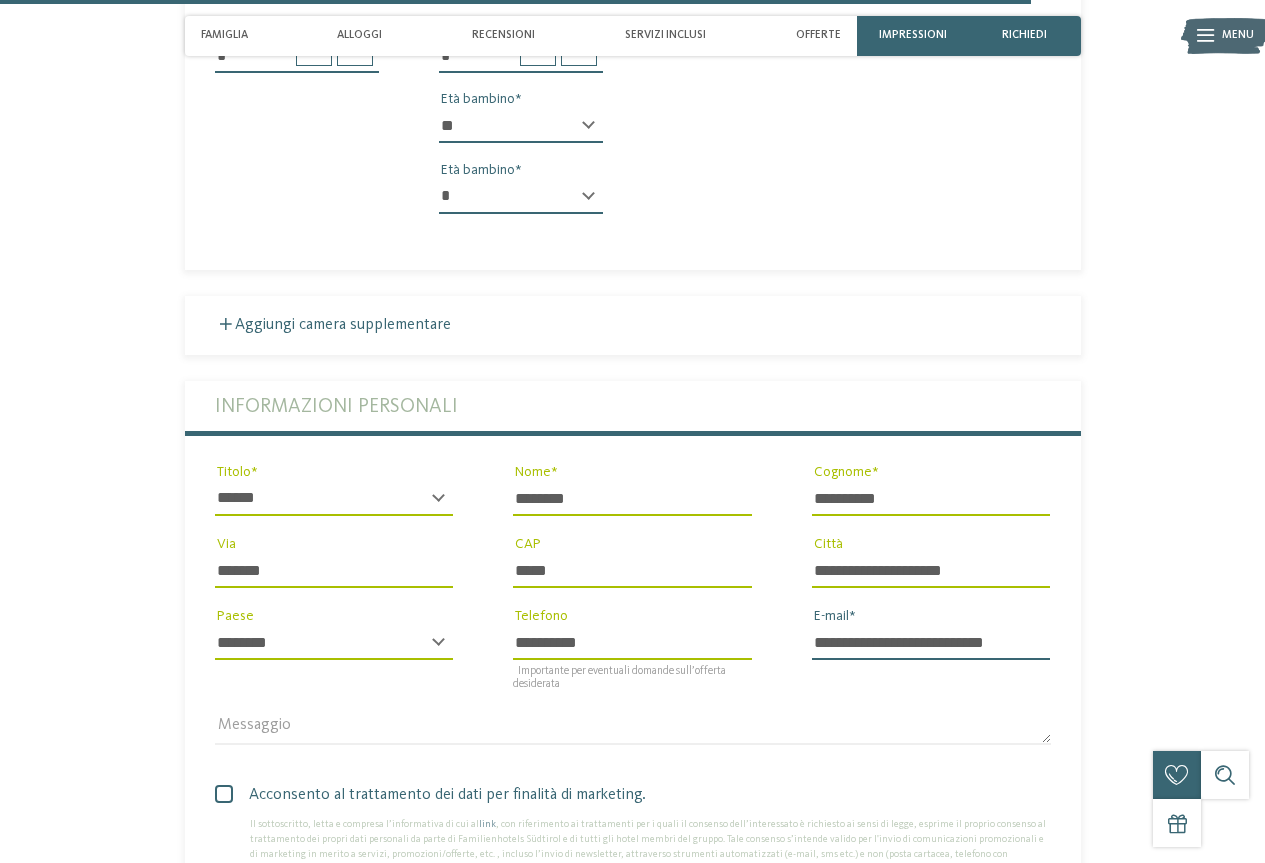 scroll, scrollTop: 5050, scrollLeft: 0, axis: vertical 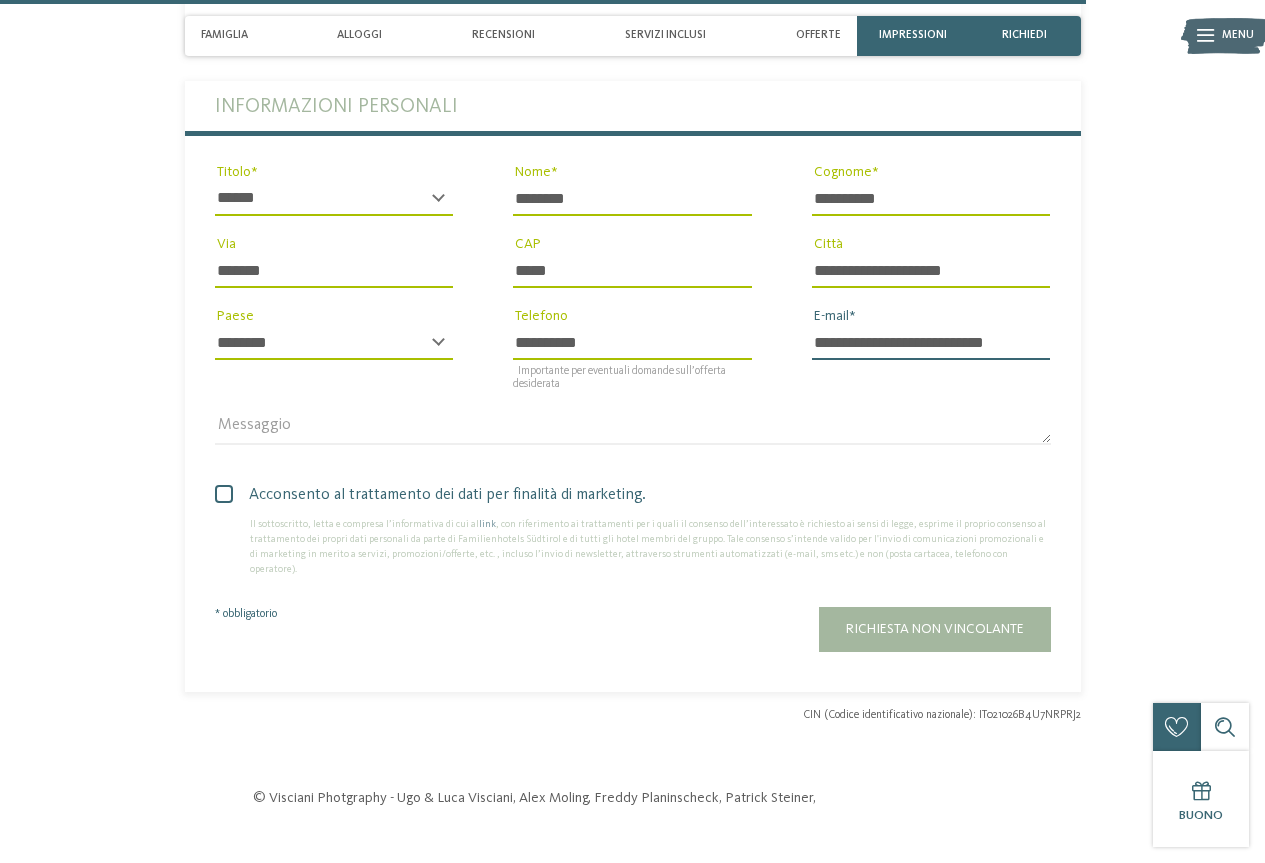 type on "**********" 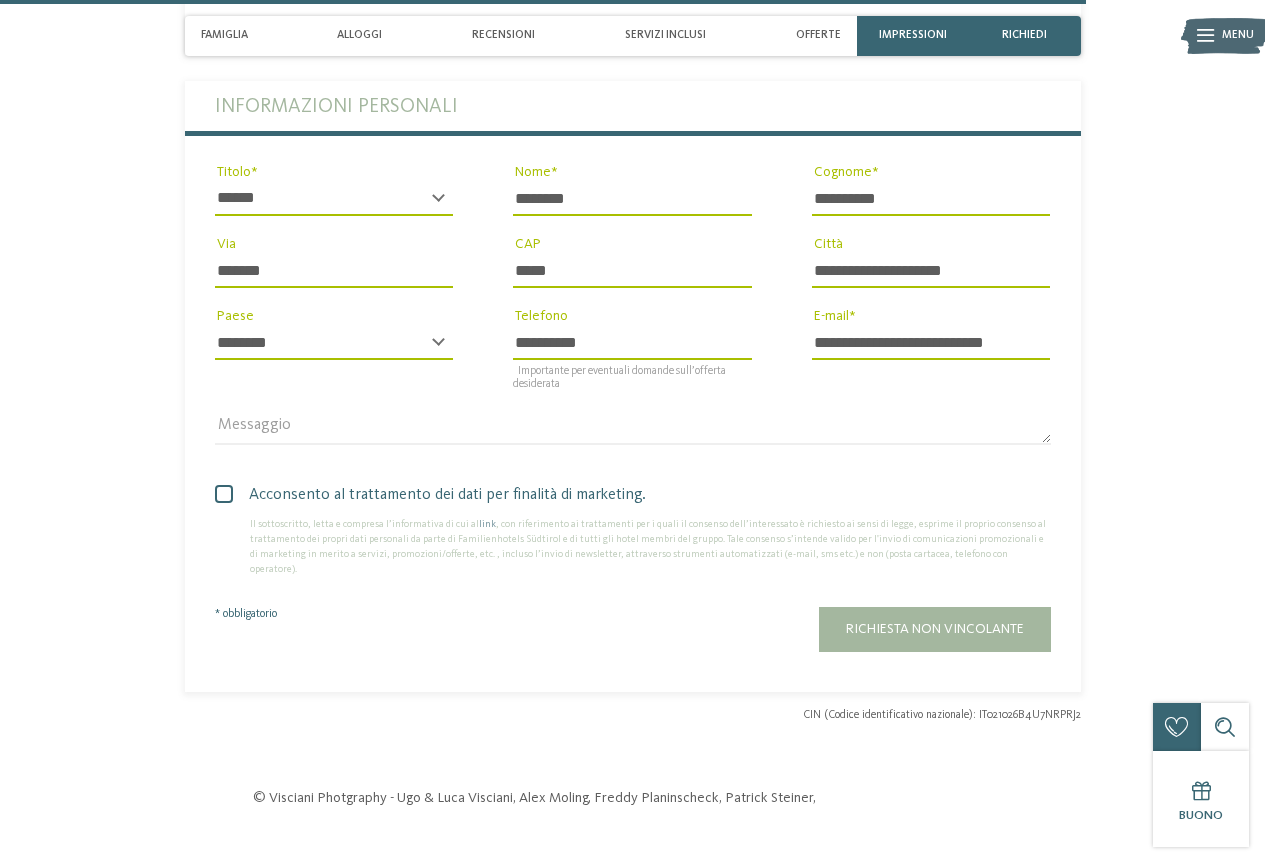 click at bounding box center (224, 494) 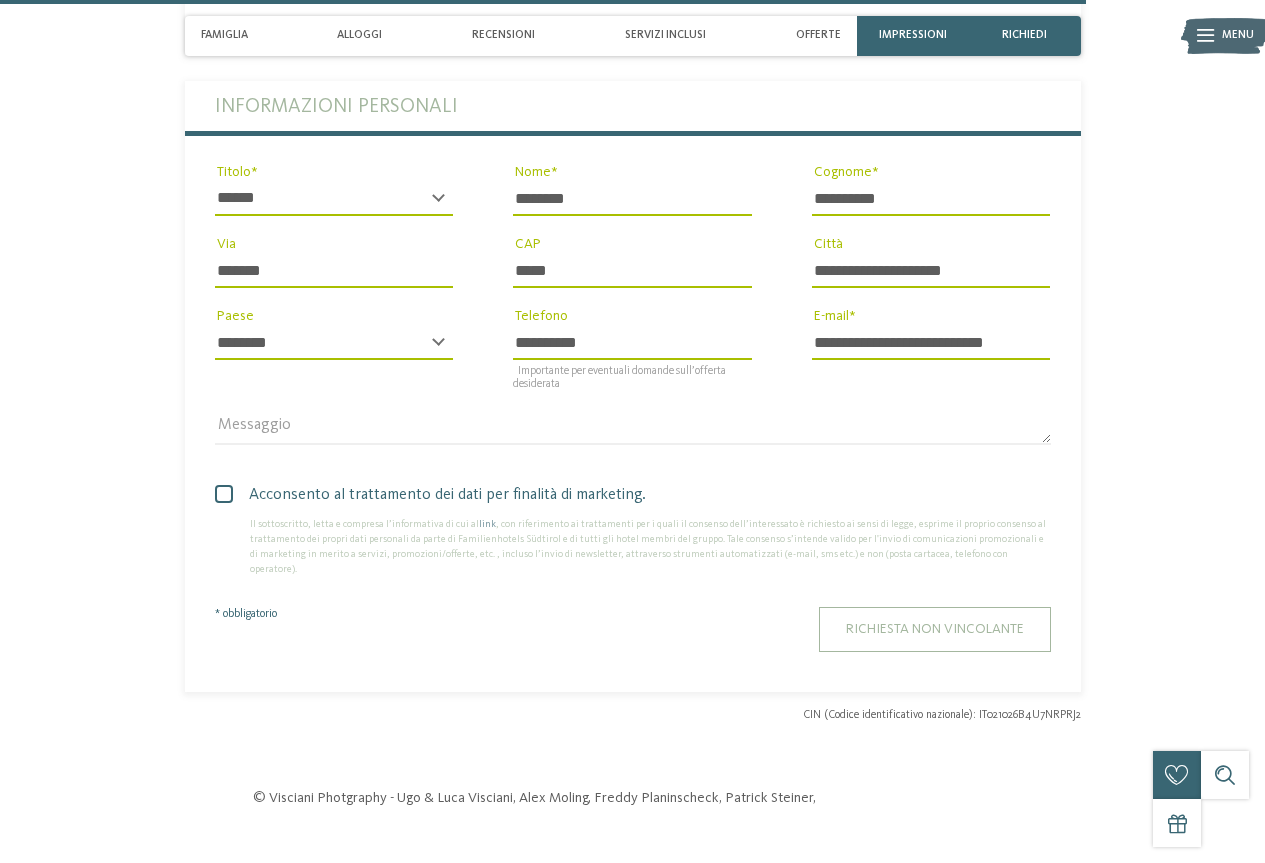 click on "Richiesta non vincolante" at bounding box center [935, 629] 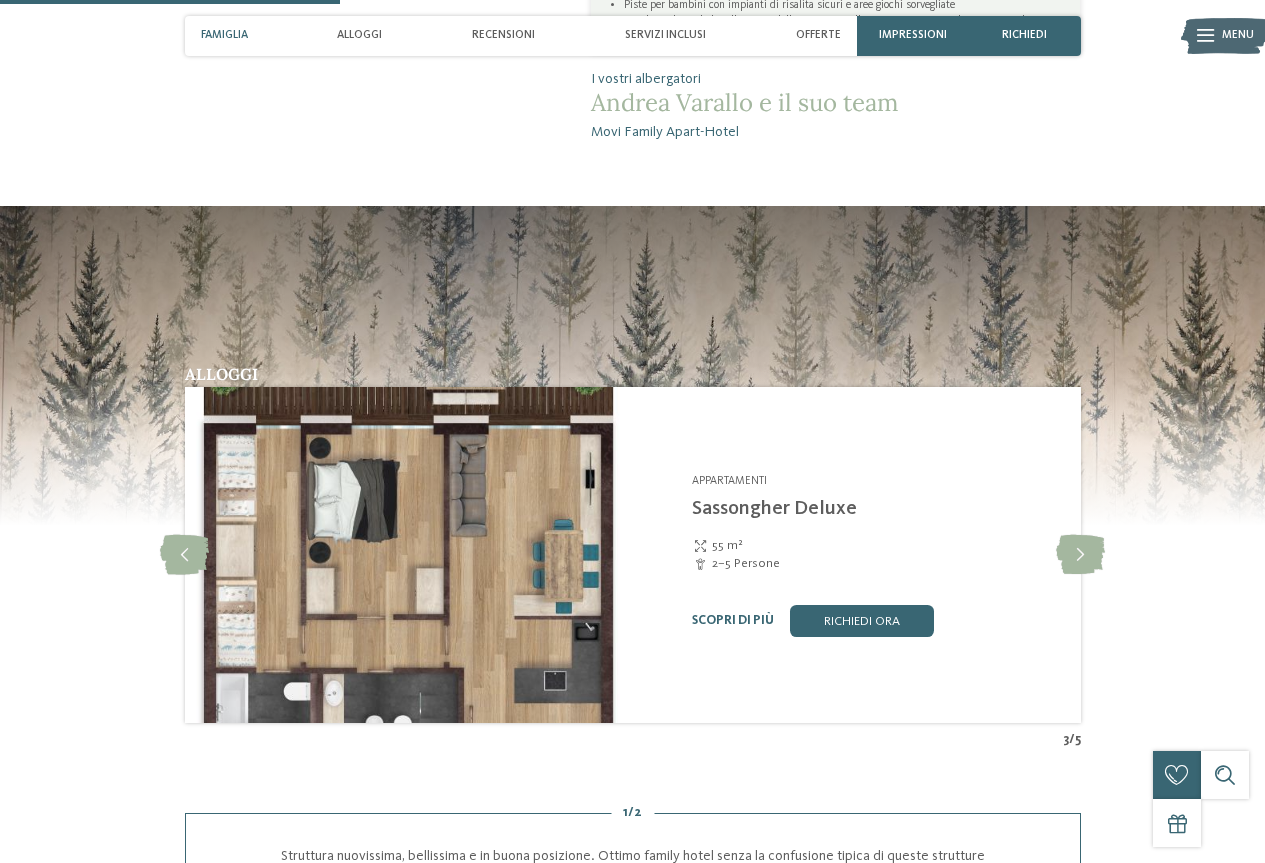 scroll, scrollTop: 1450, scrollLeft: 0, axis: vertical 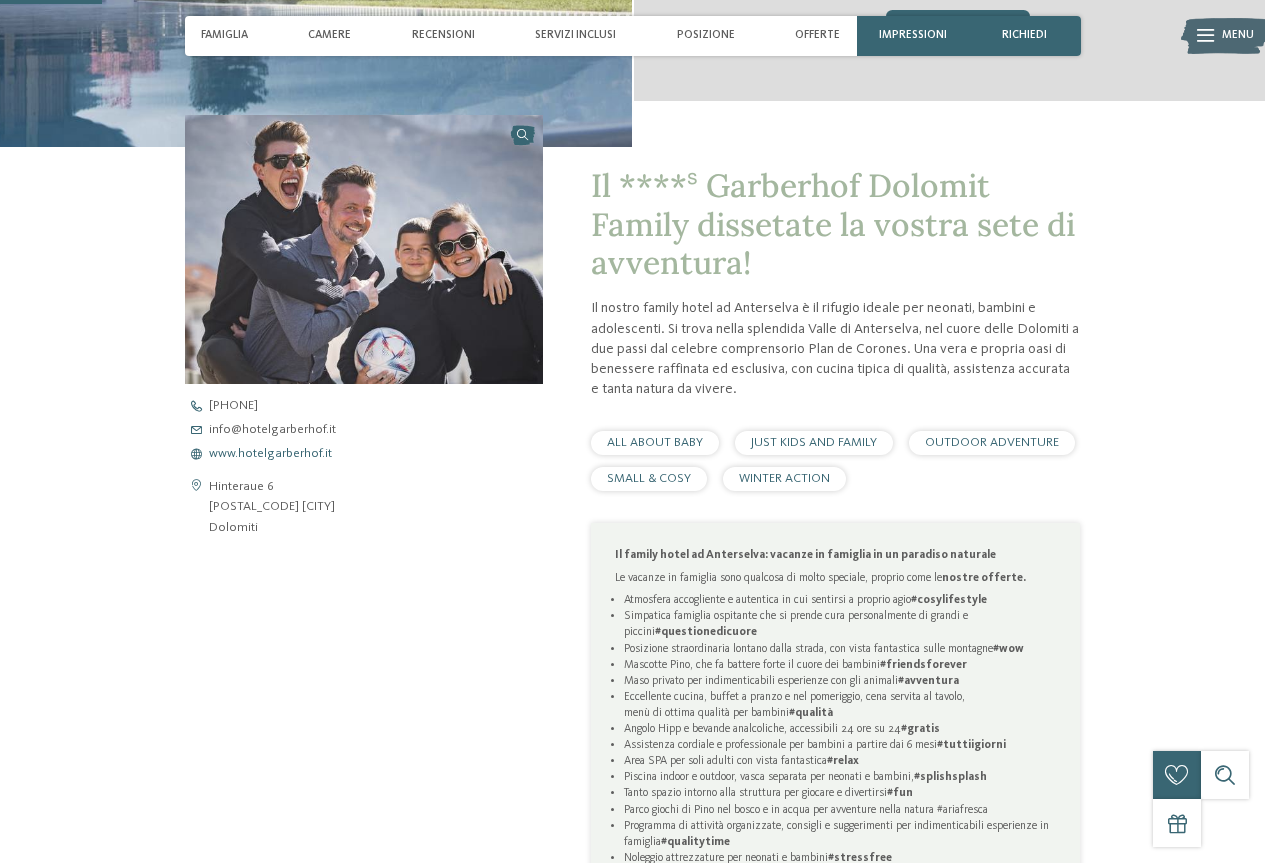 click on "www.hotelgarberhof.it" at bounding box center [270, 454] 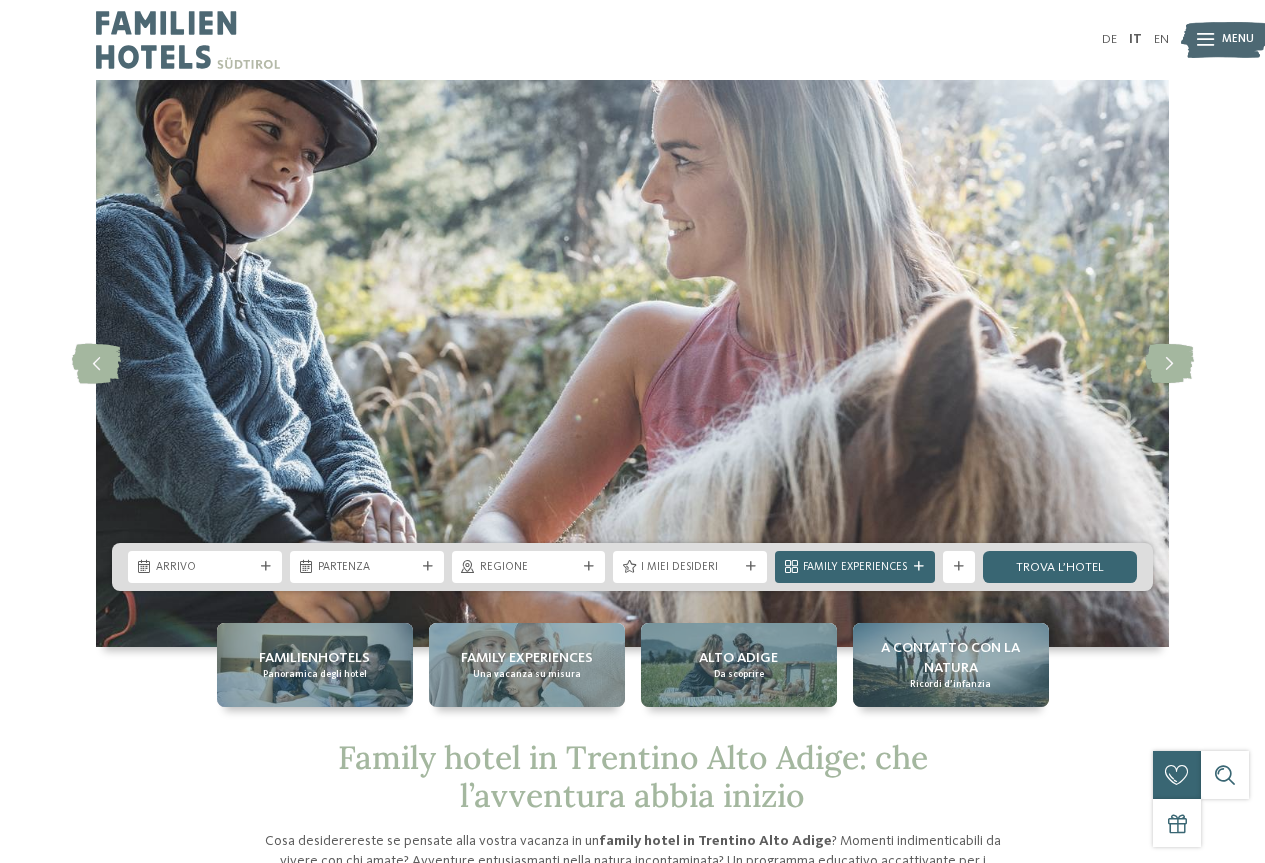 scroll, scrollTop: 0, scrollLeft: 0, axis: both 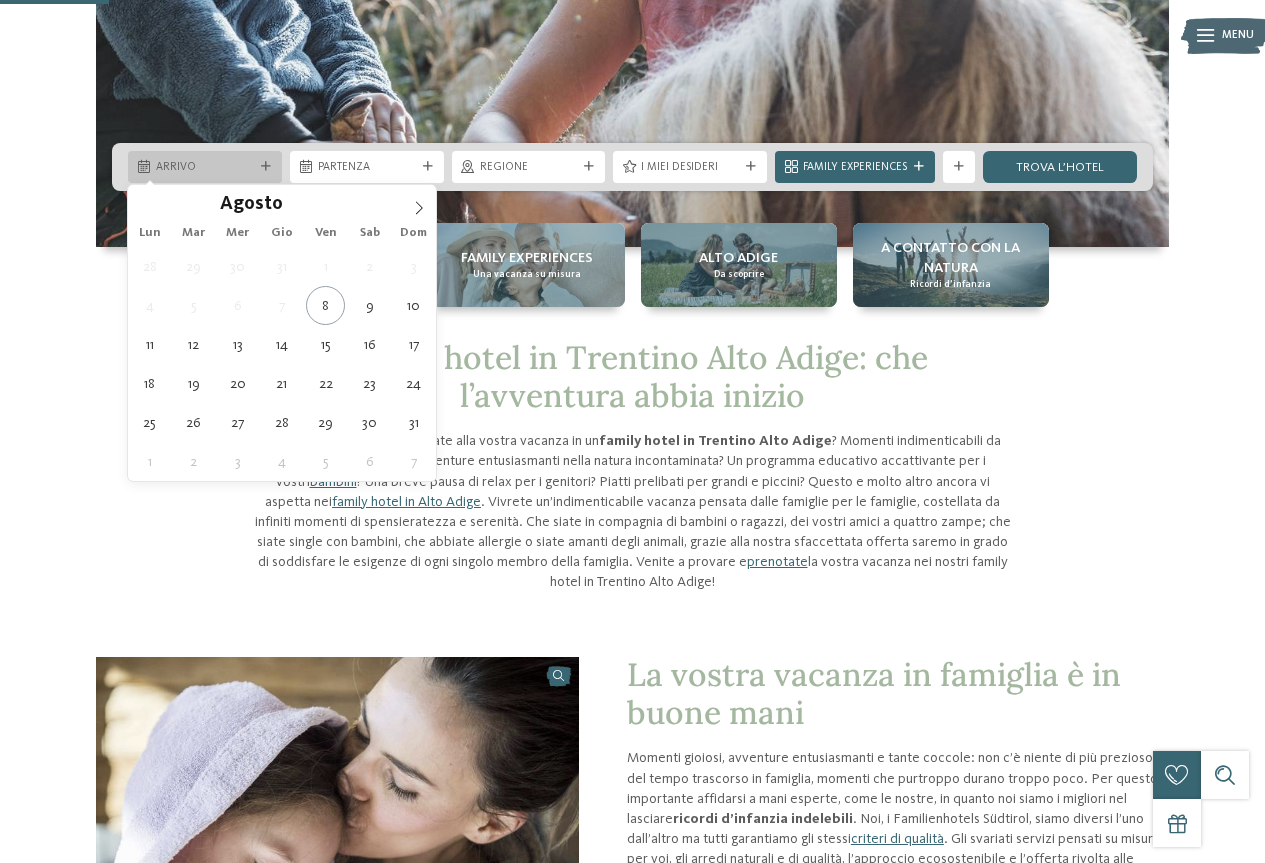 click on "Arrivo" at bounding box center (205, 168) 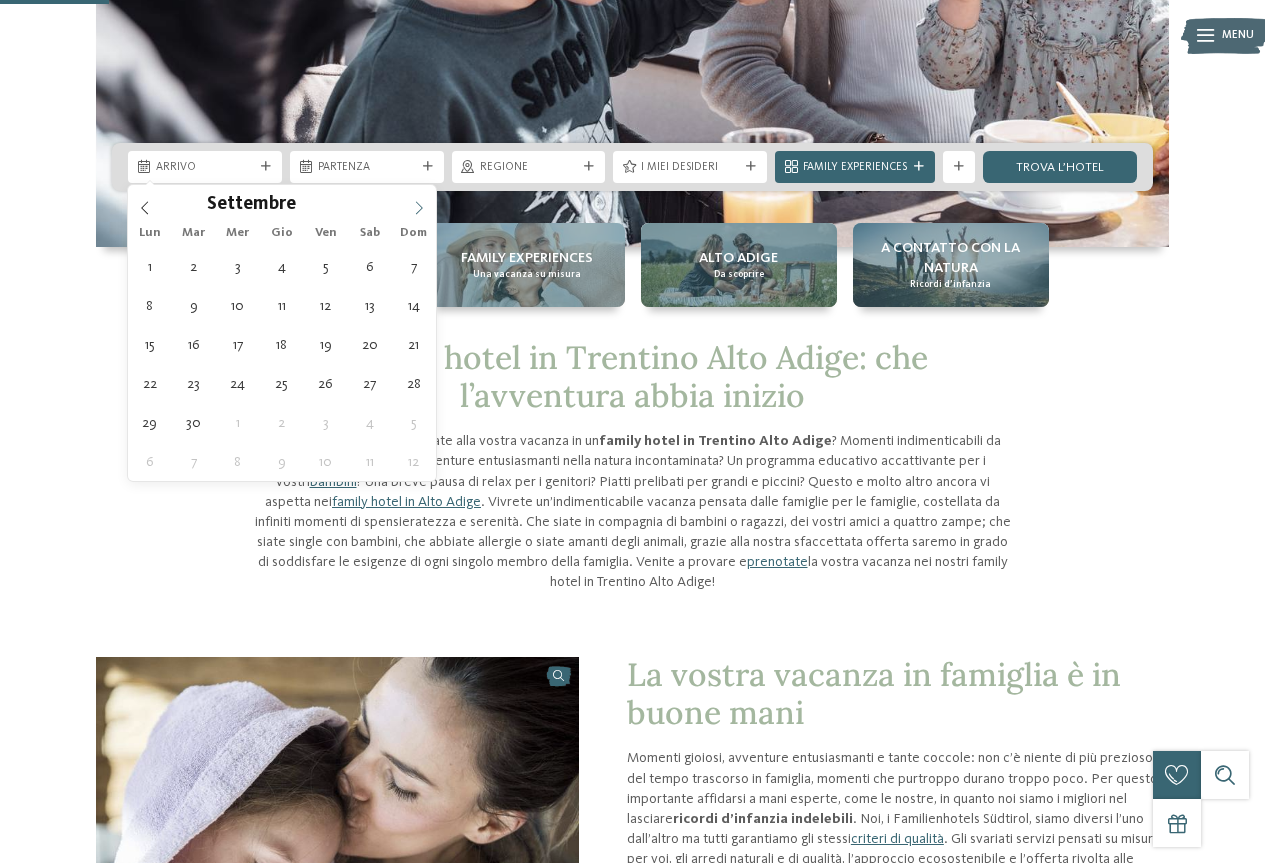 drag, startPoint x: 422, startPoint y: 208, endPoint x: 407, endPoint y: 219, distance: 18.601076 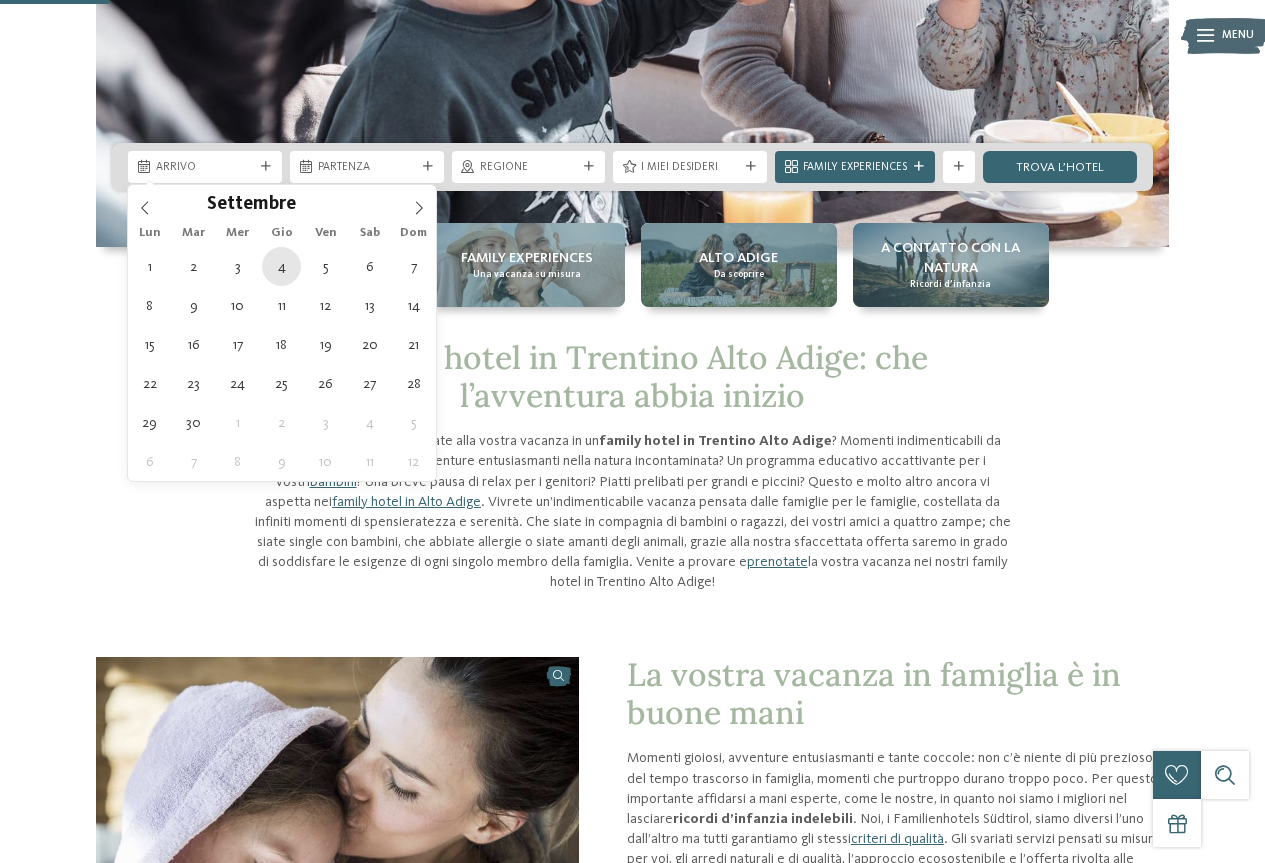 type on "04.09.2025" 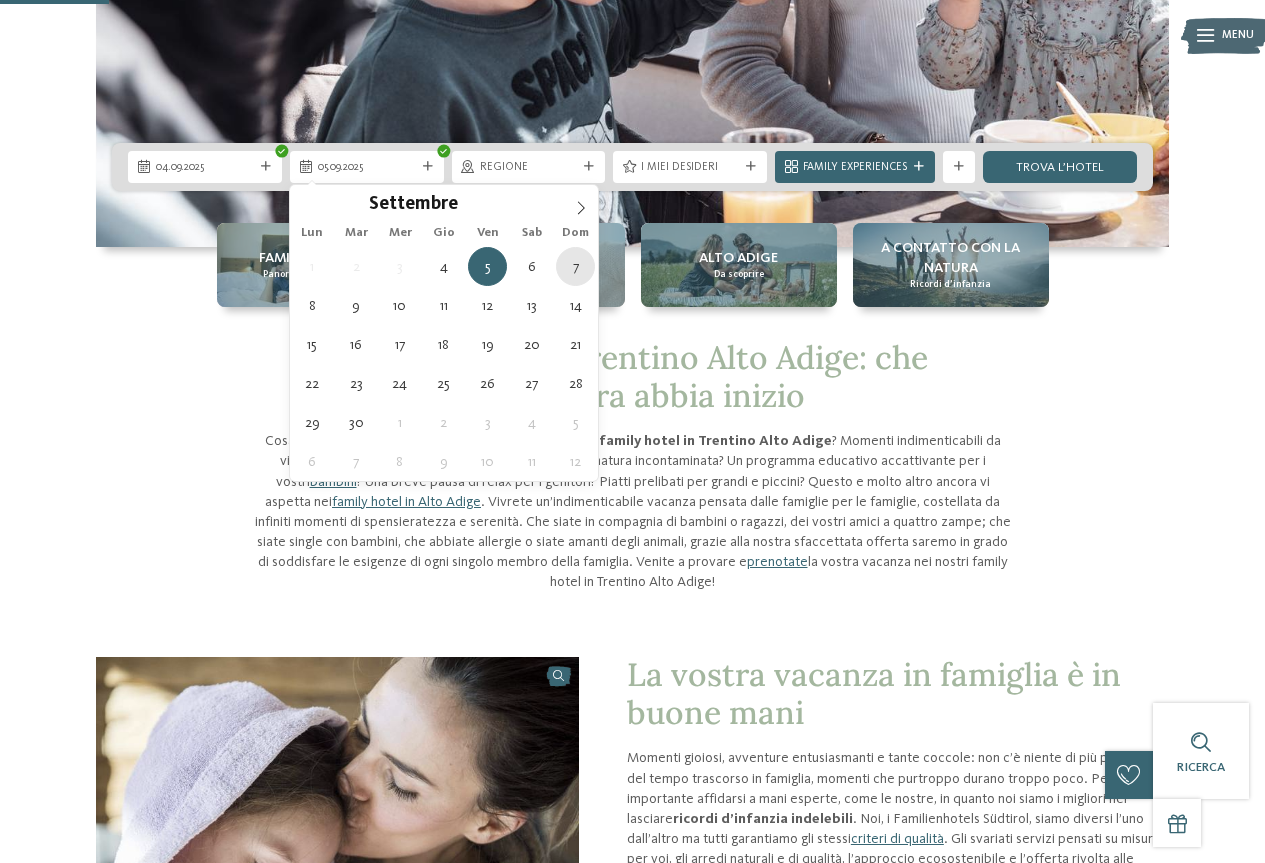 type on "07.09.2025" 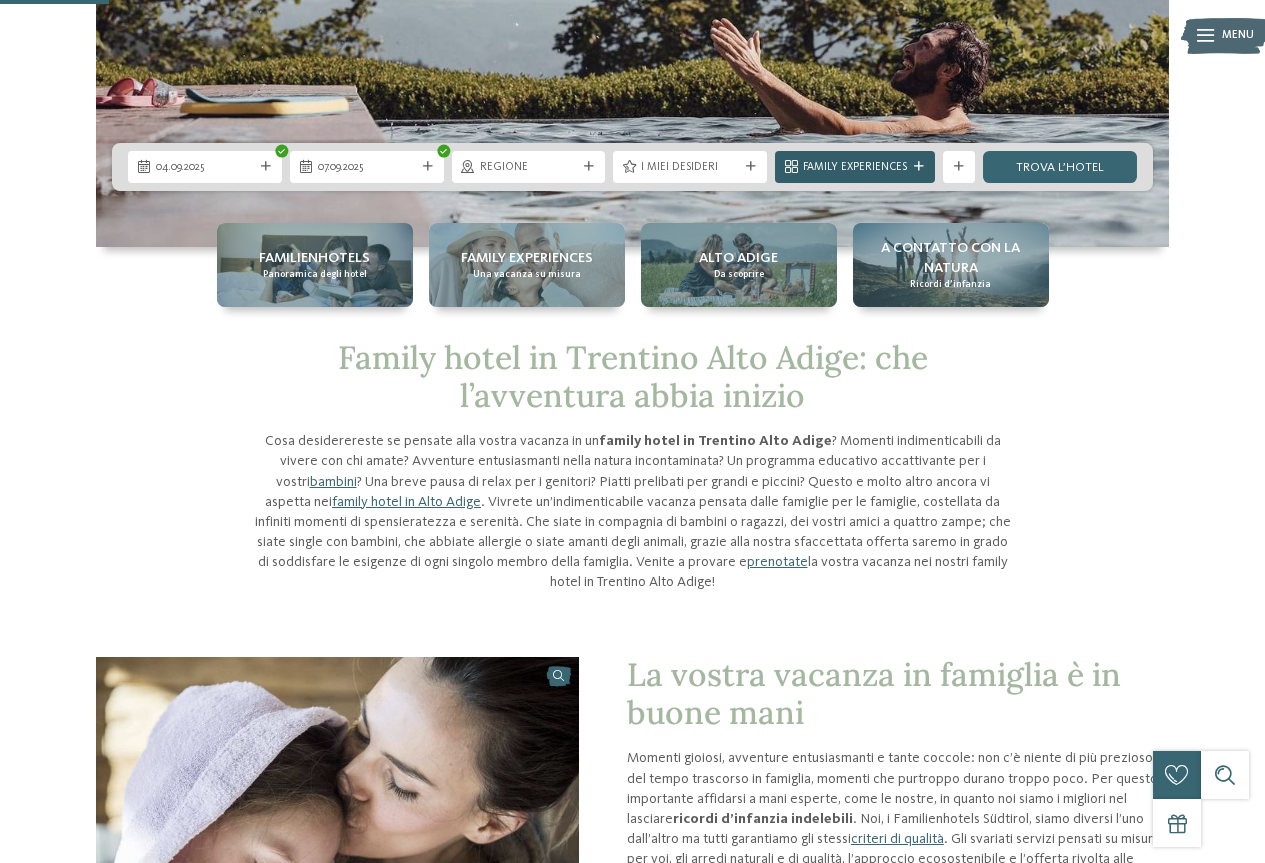 click at bounding box center [919, 167] 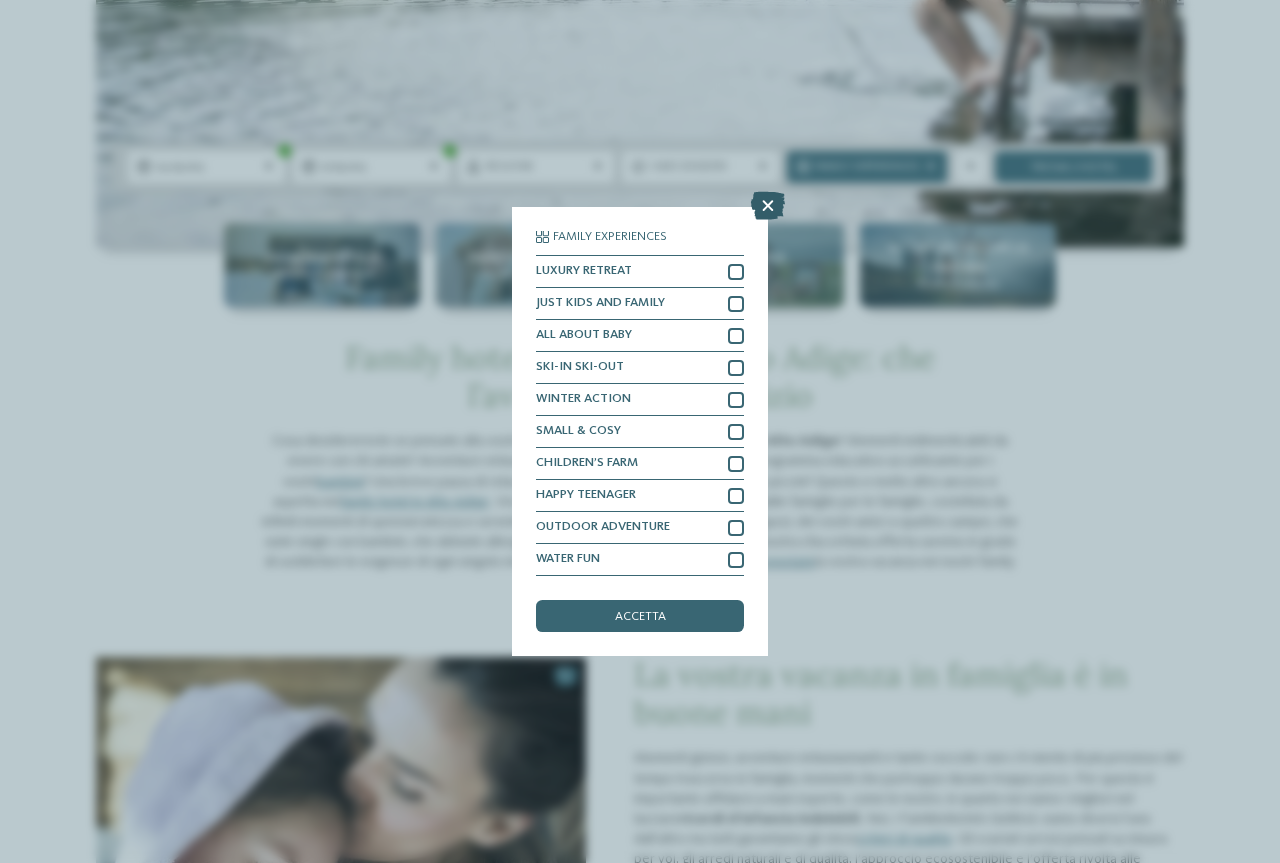 click at bounding box center (768, 206) 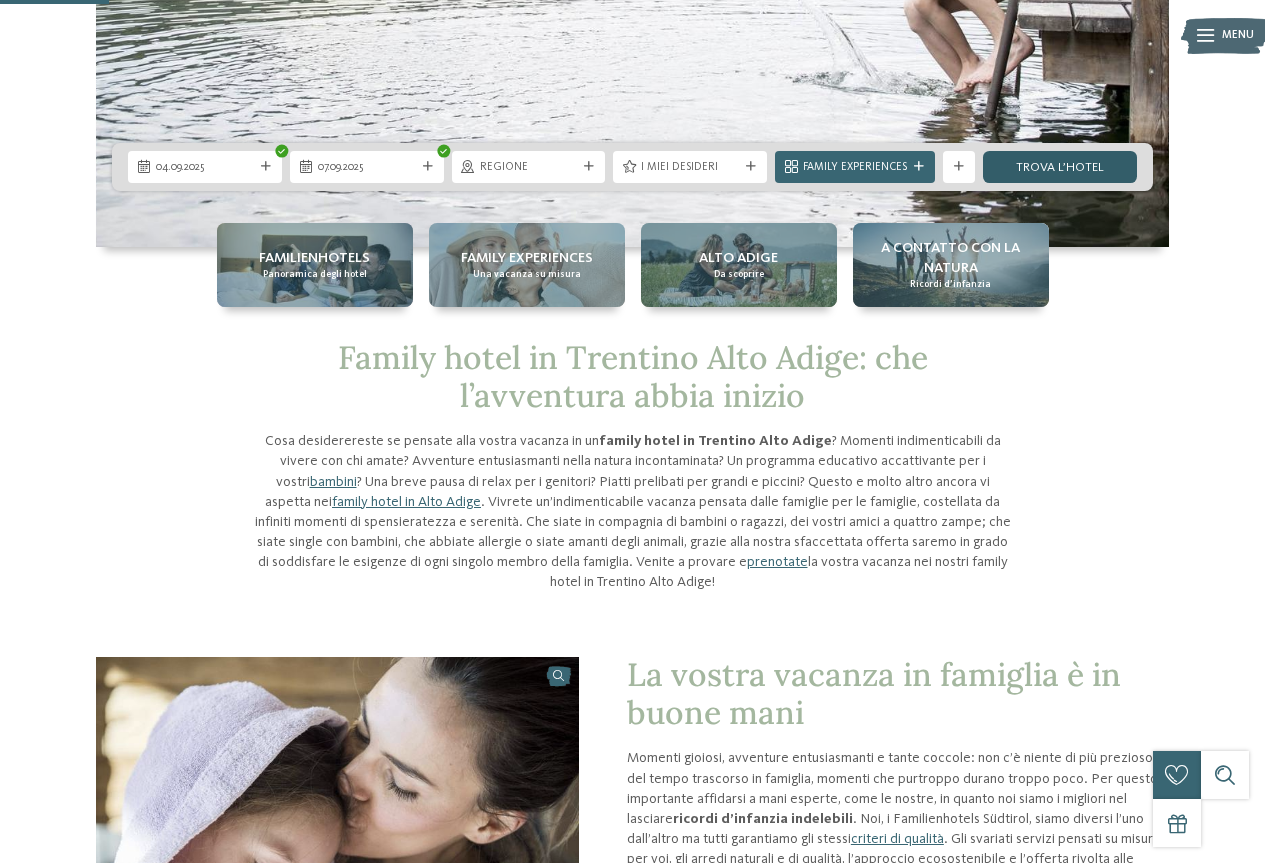 click on "trova l’hotel" at bounding box center [1060, 167] 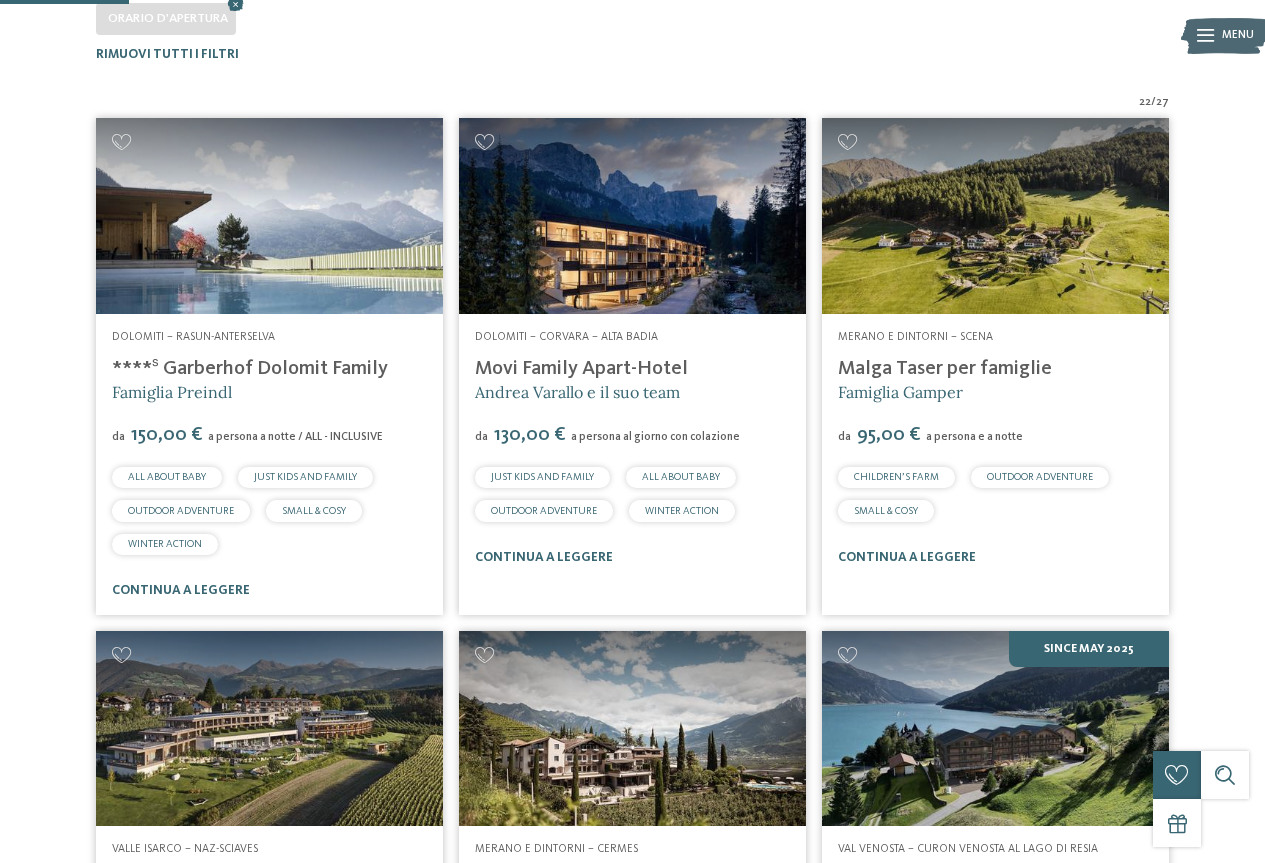 scroll, scrollTop: 494, scrollLeft: 0, axis: vertical 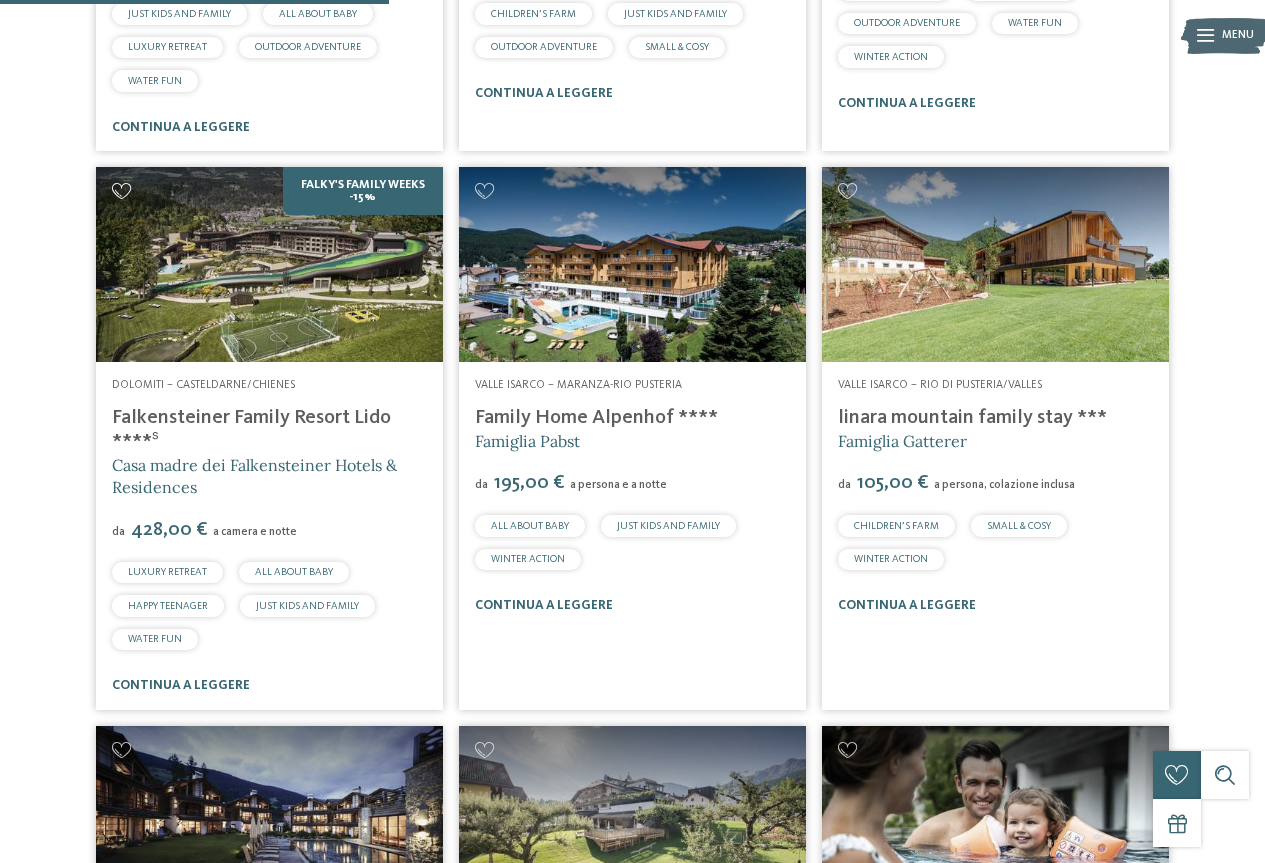 click at bounding box center (121, 191) 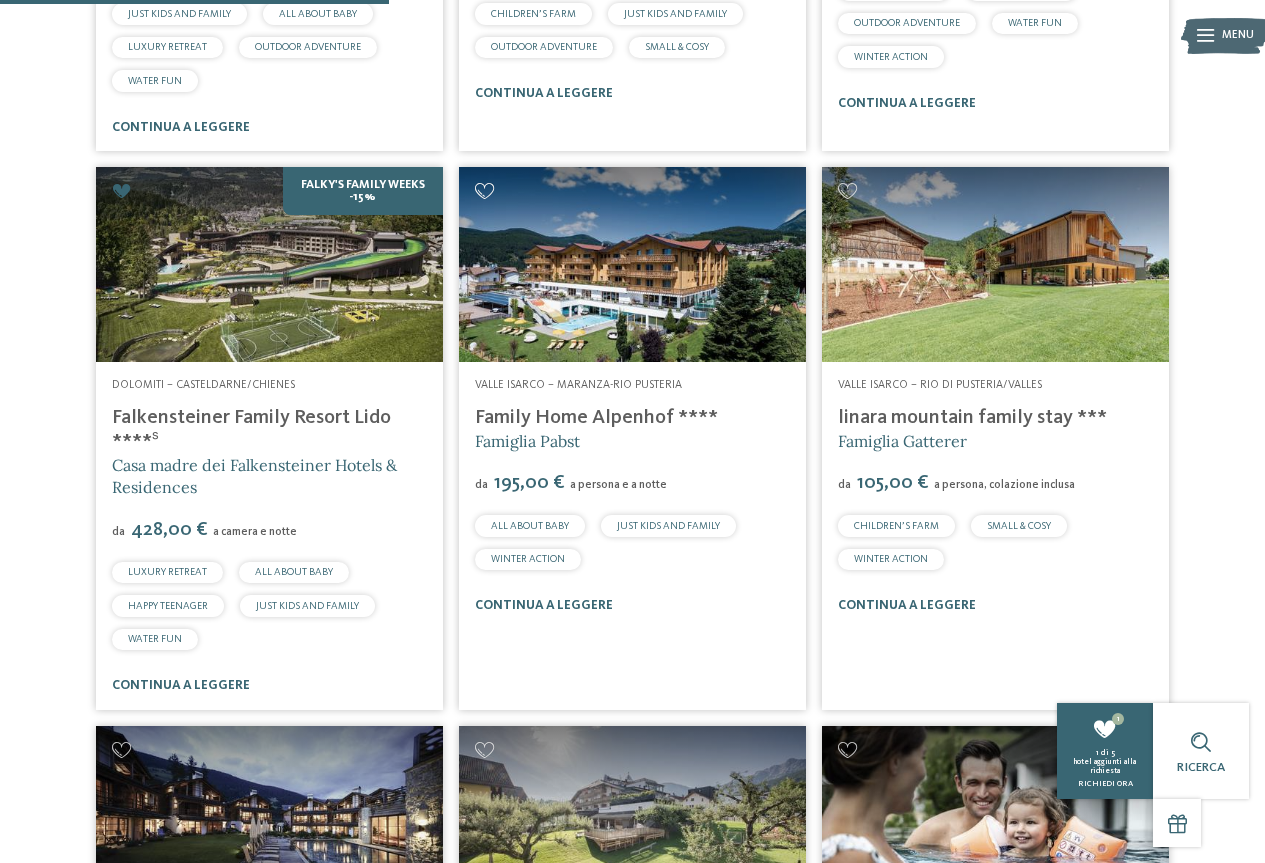 click at bounding box center (484, 191) 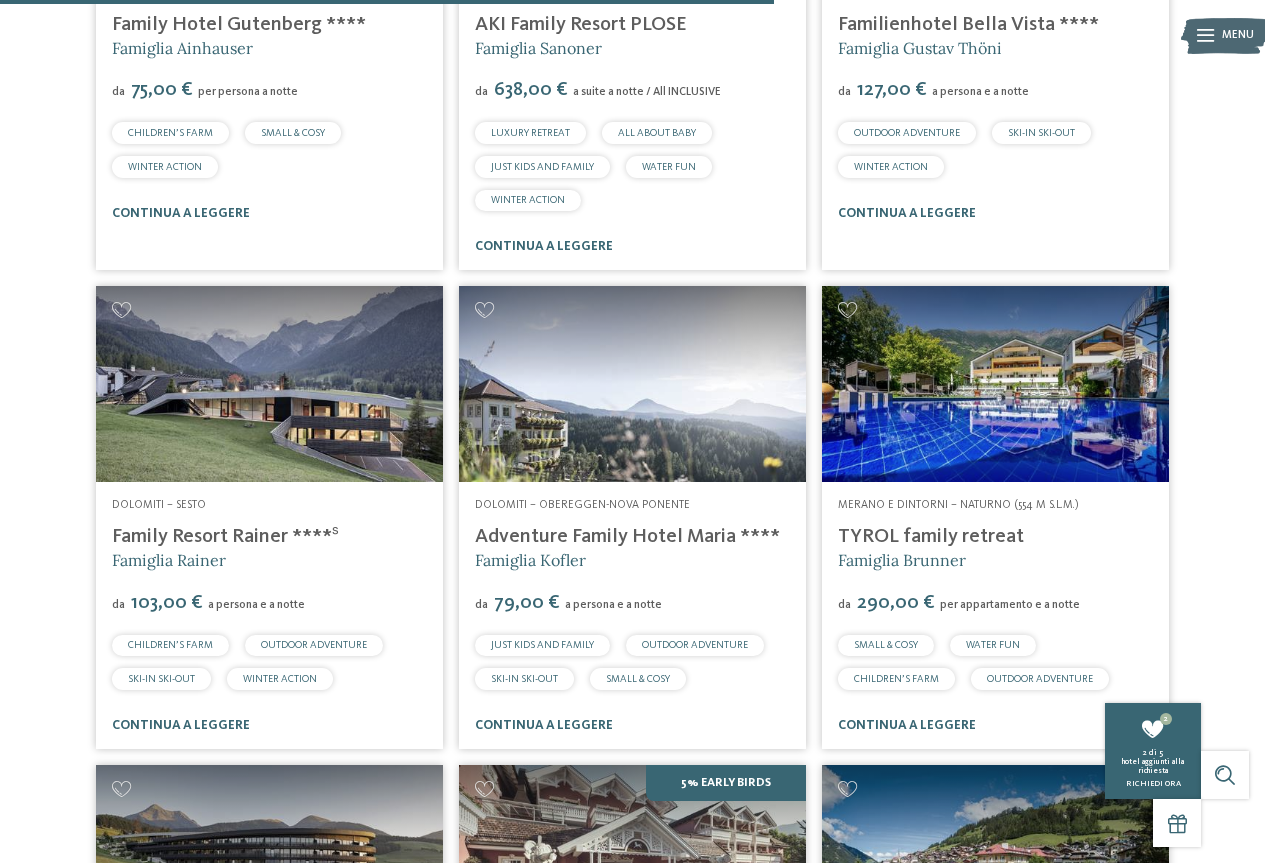 scroll, scrollTop: 2994, scrollLeft: 0, axis: vertical 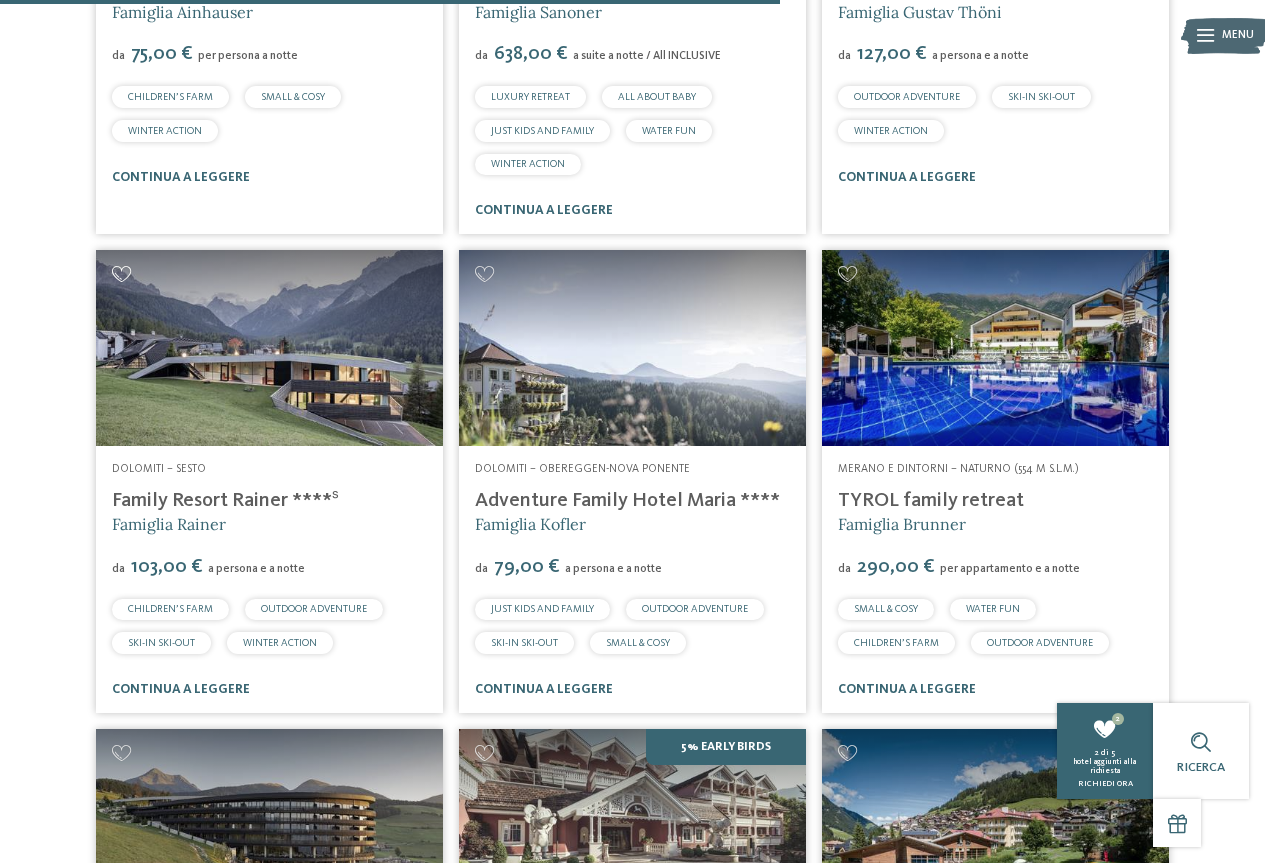 click at bounding box center (121, 274) 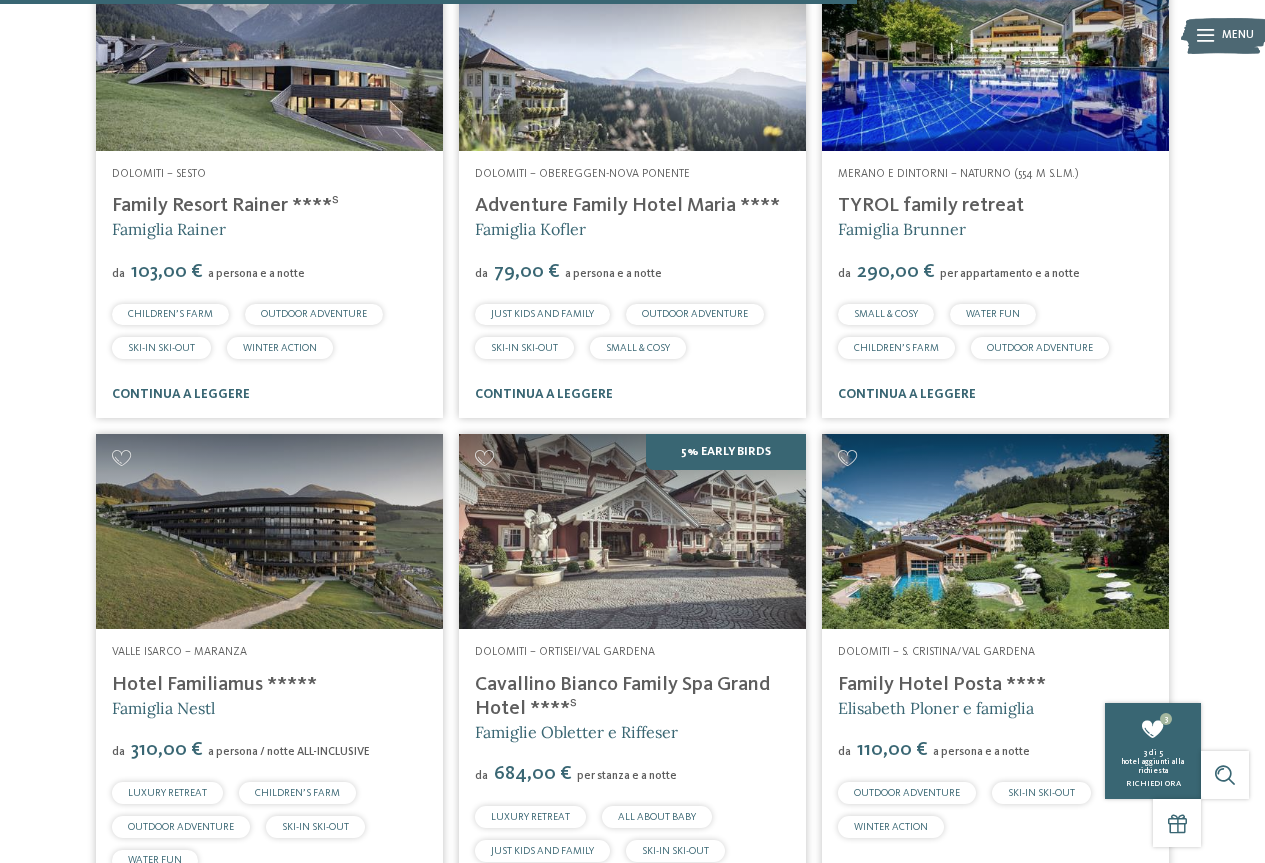 scroll, scrollTop: 3294, scrollLeft: 0, axis: vertical 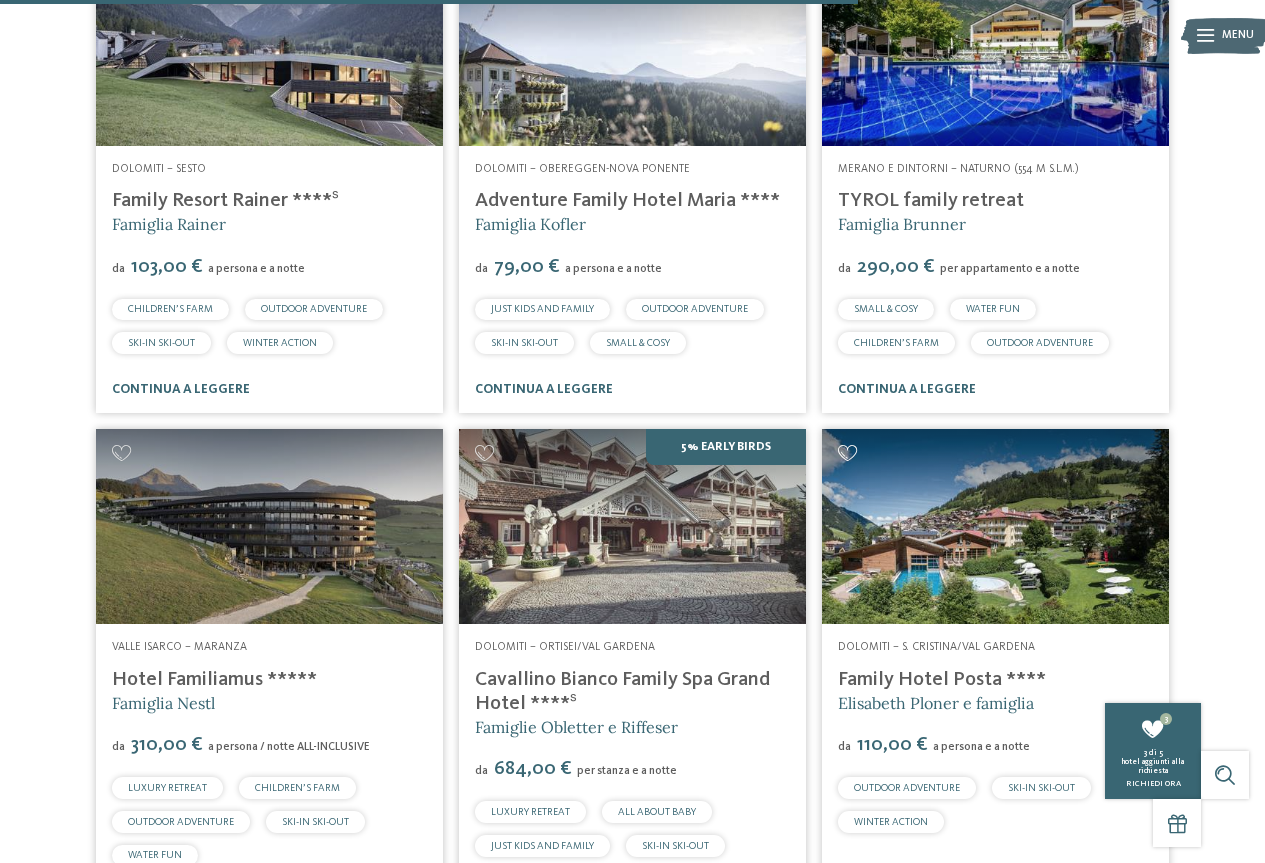 click at bounding box center [847, 453] 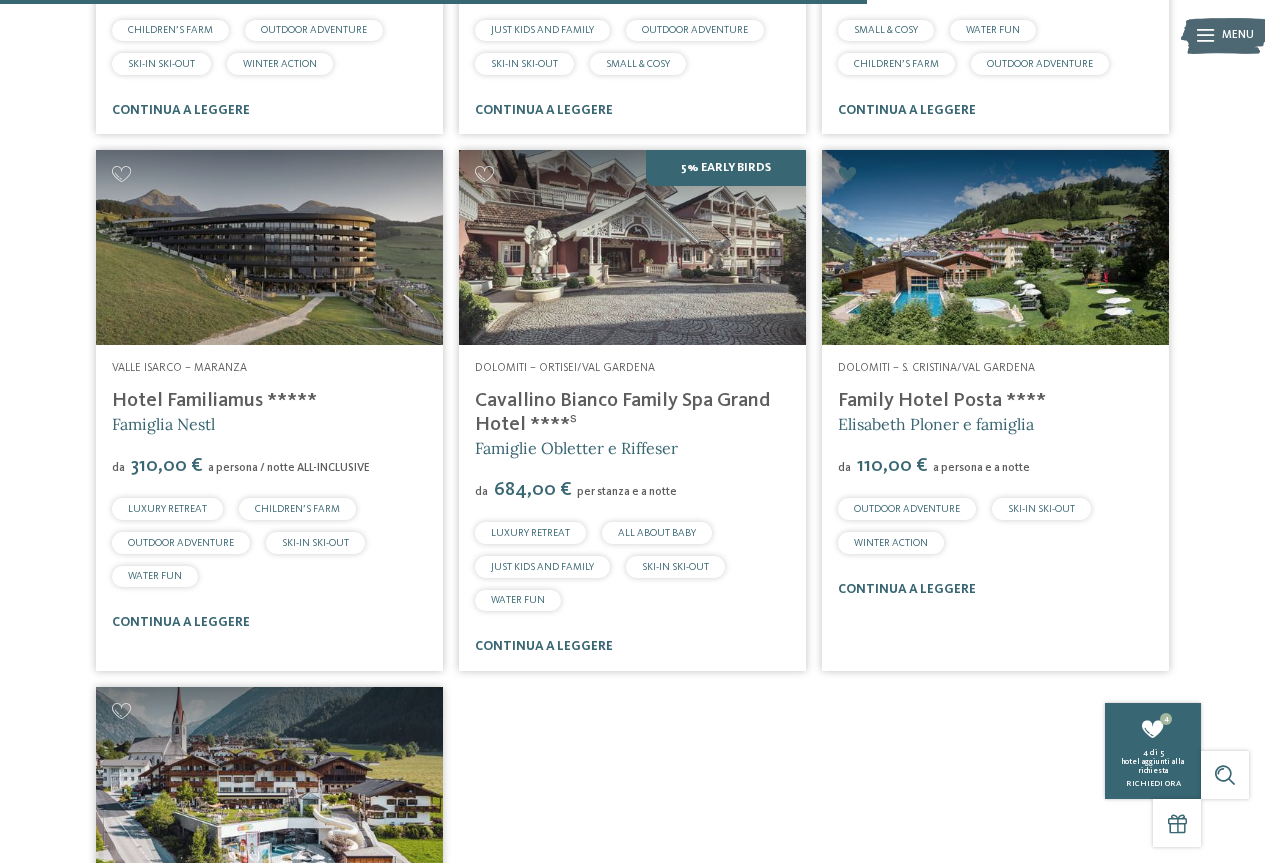 scroll, scrollTop: 3294, scrollLeft: 0, axis: vertical 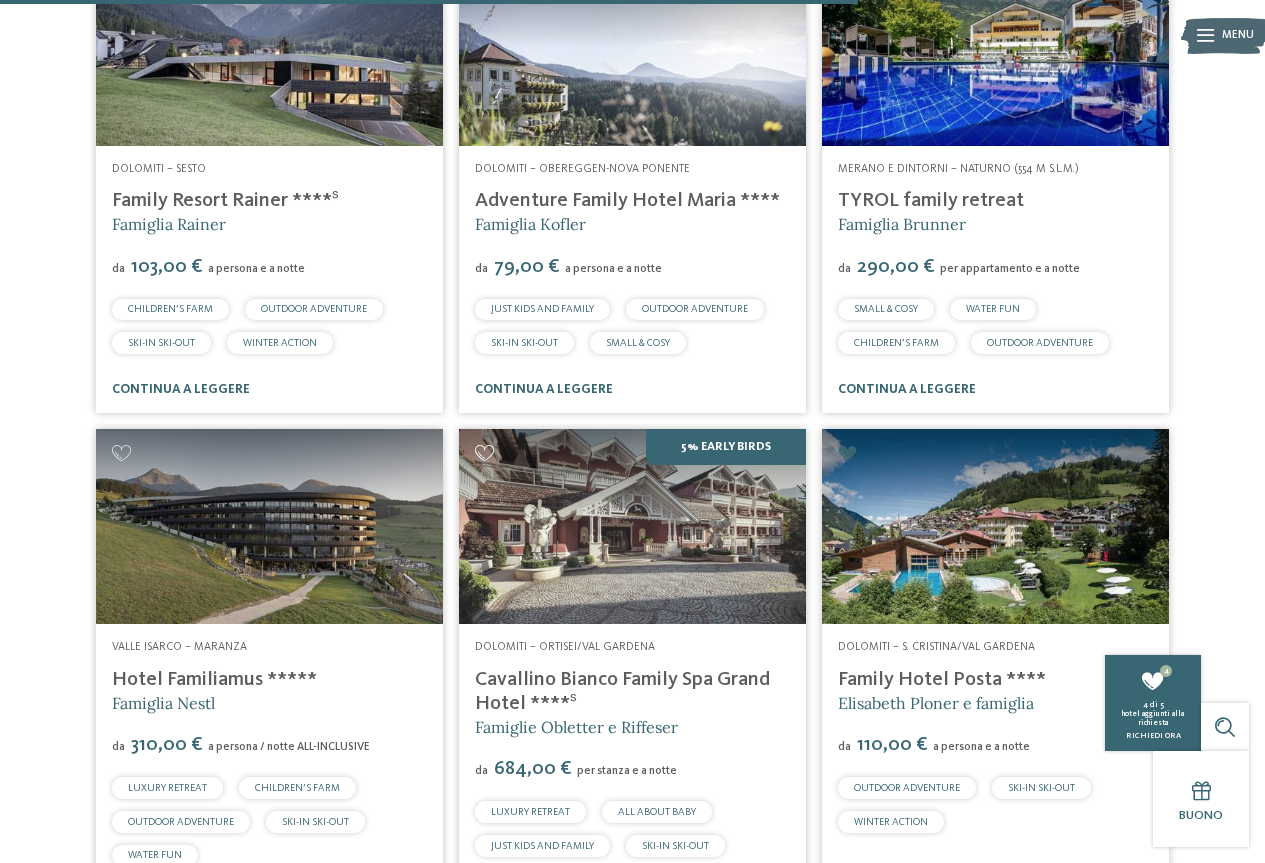 click at bounding box center (484, 453) 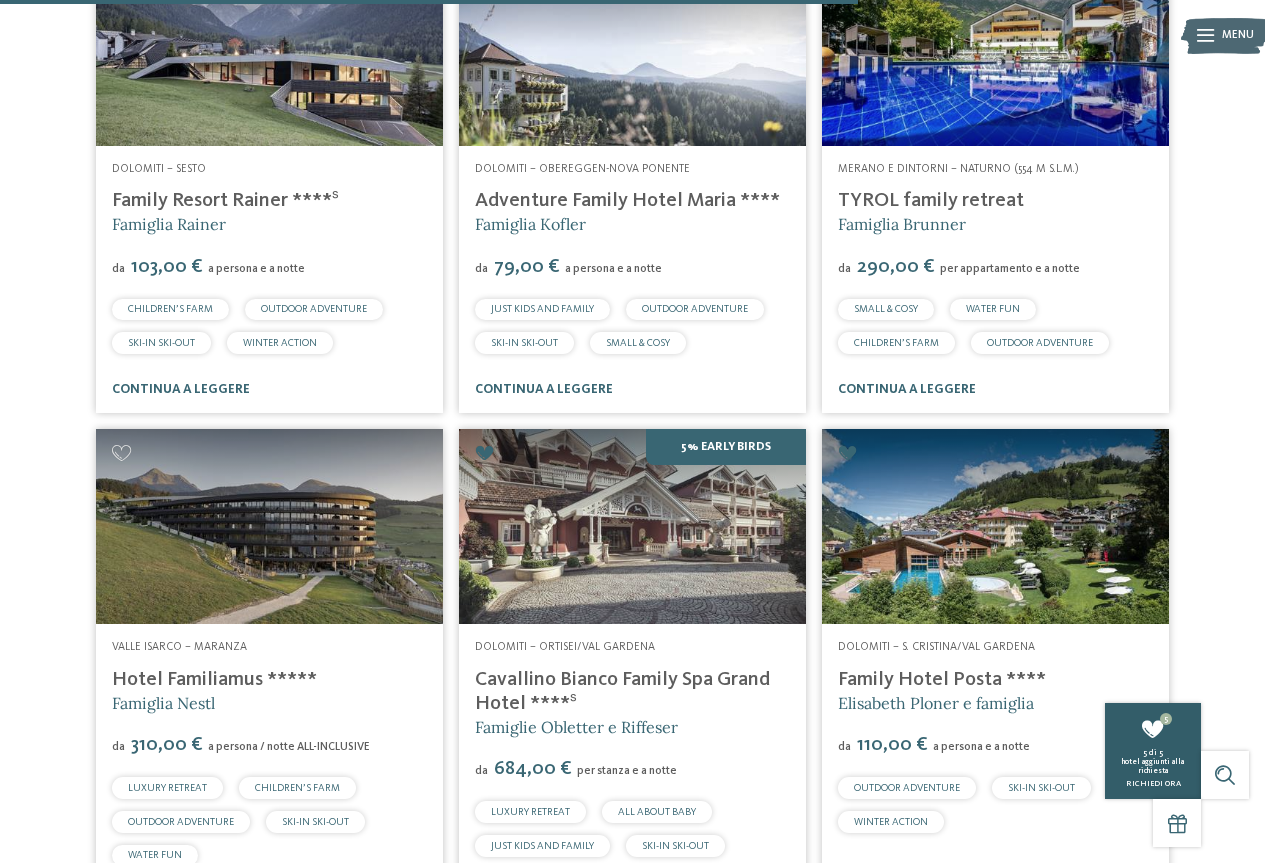 click on "5
richiedi
5   di   5
hotel aggiunti alla richiesta
Richiedi ora" at bounding box center [1153, 751] 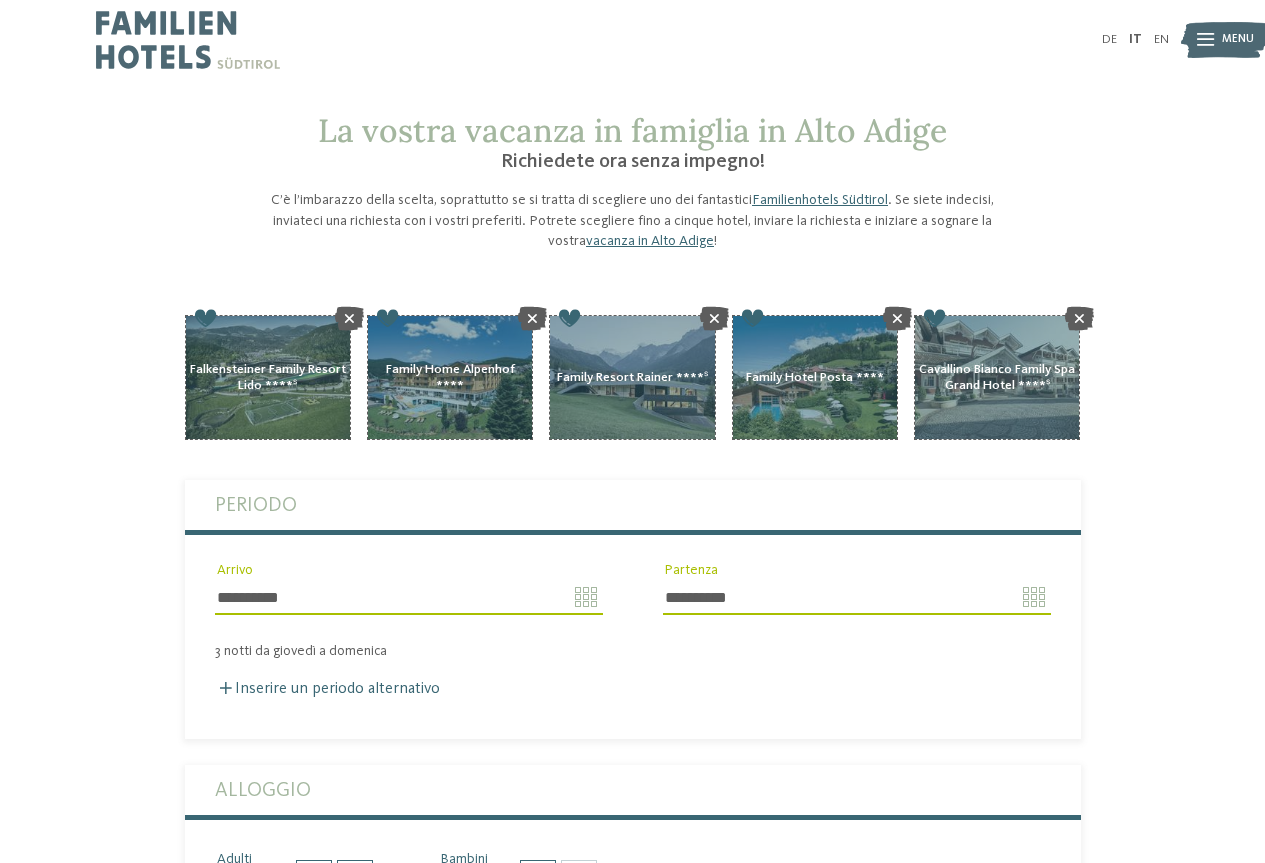 scroll, scrollTop: 0, scrollLeft: 0, axis: both 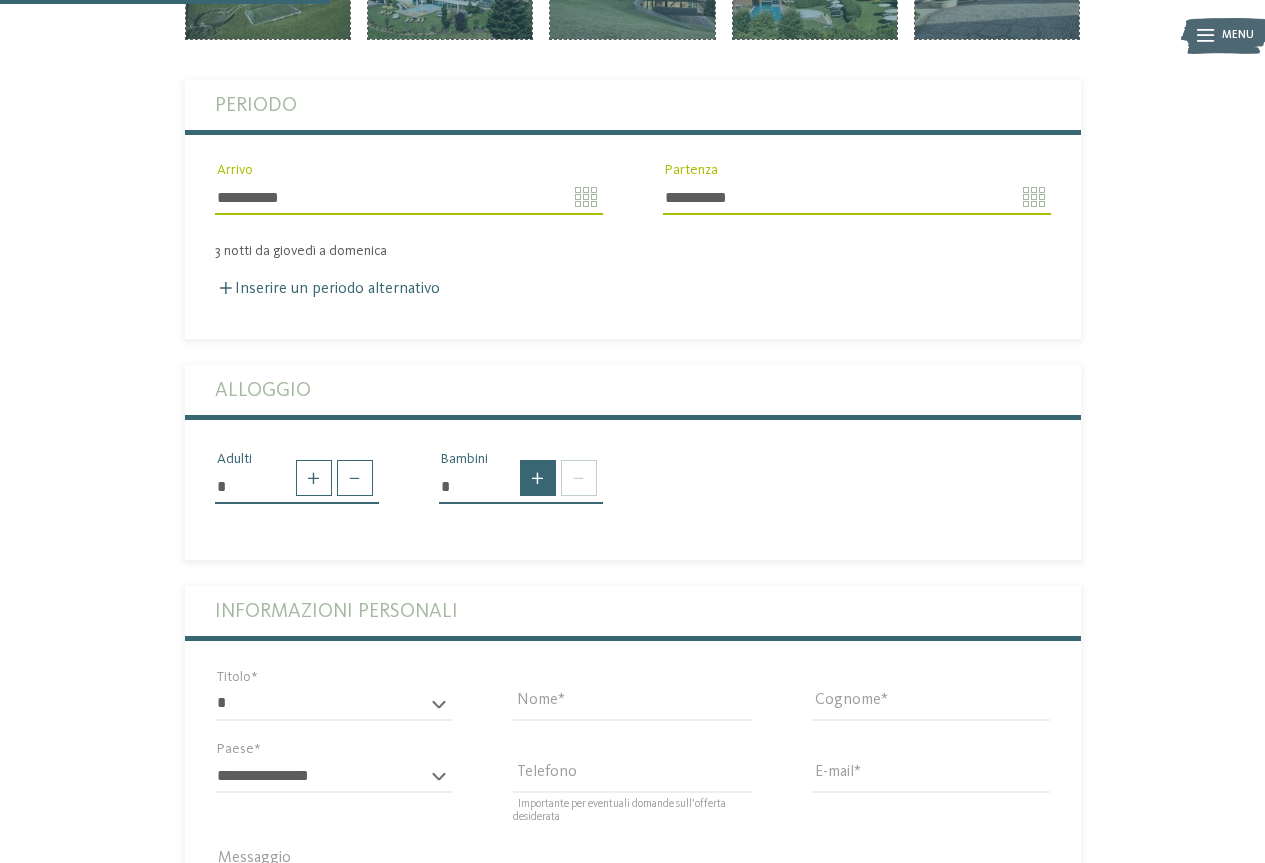 click at bounding box center (538, 478) 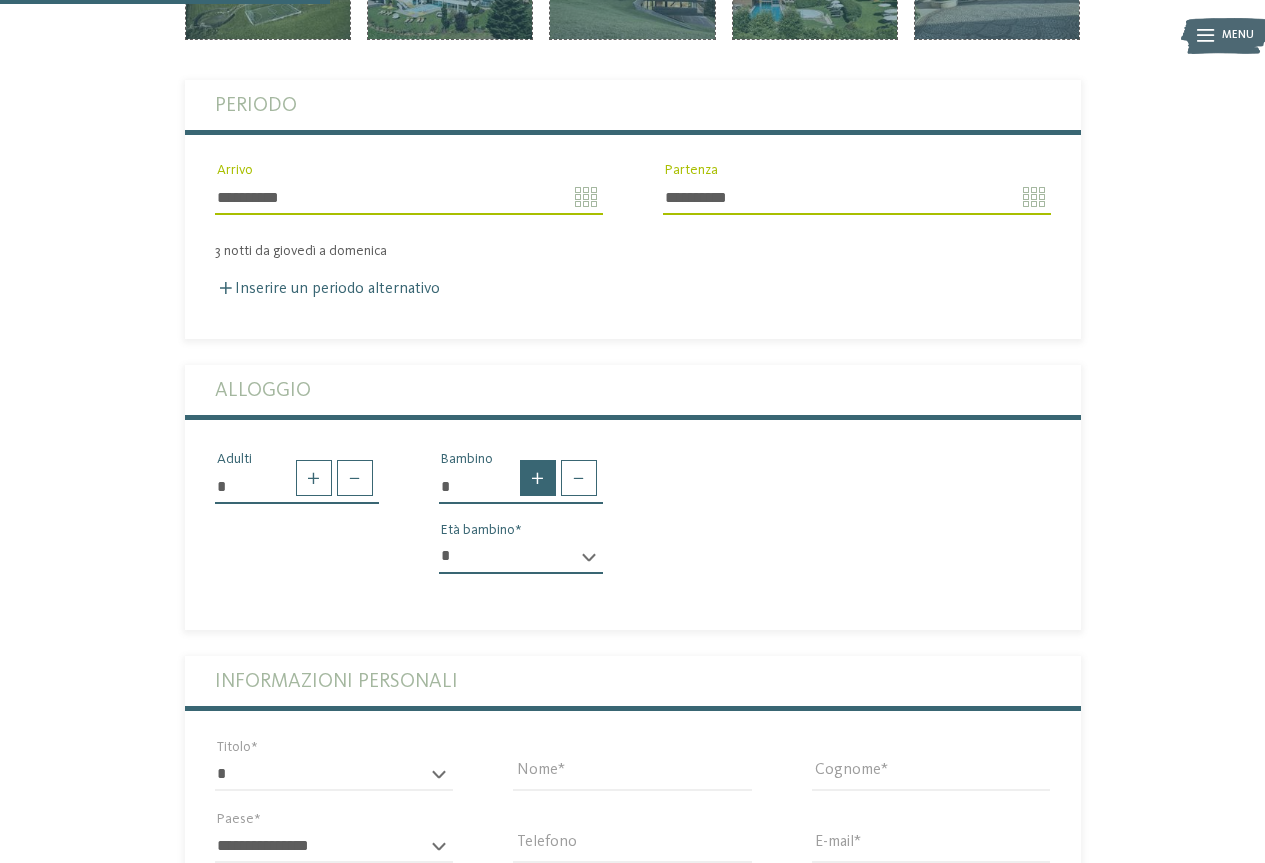 click at bounding box center [538, 478] 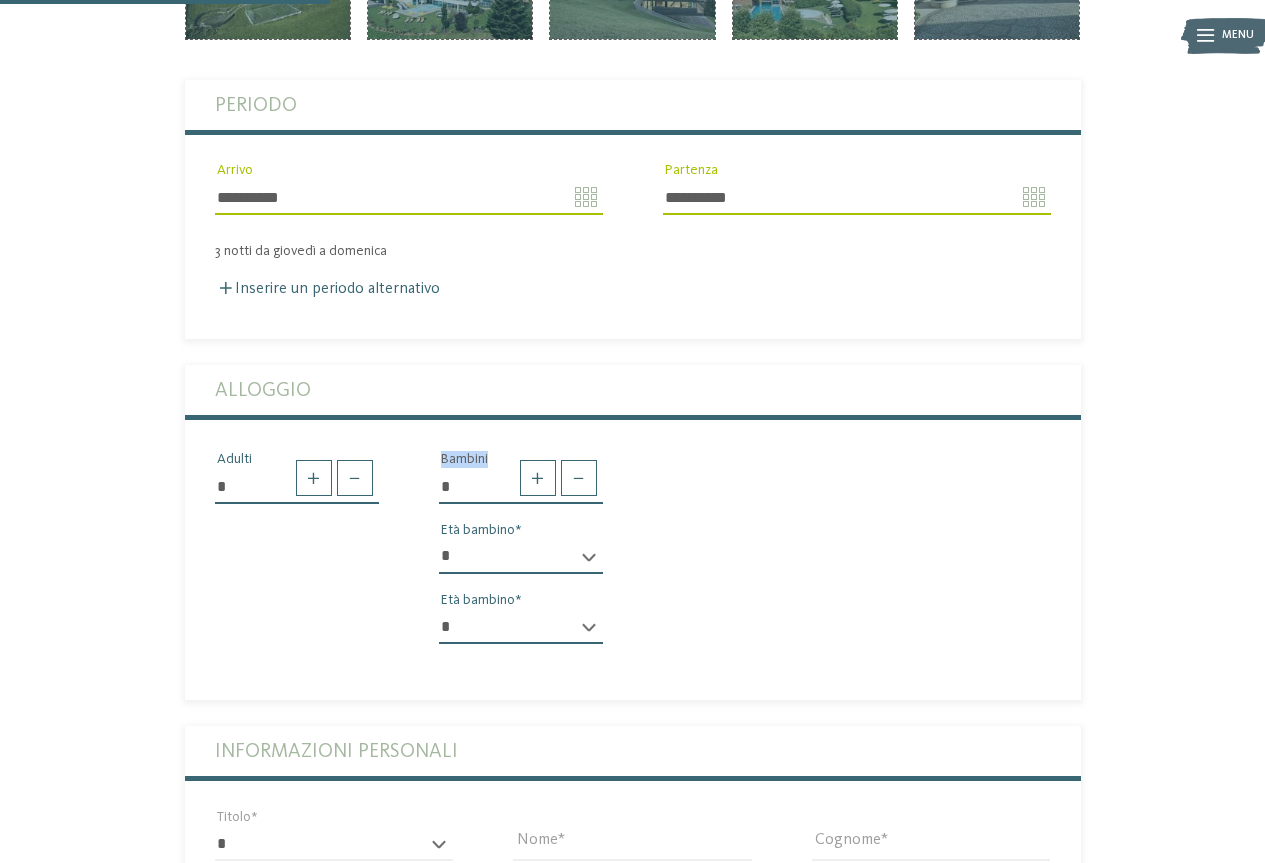 click on "* * * * * * * * * * * ** ** ** ** ** ** ** **" at bounding box center [521, 557] 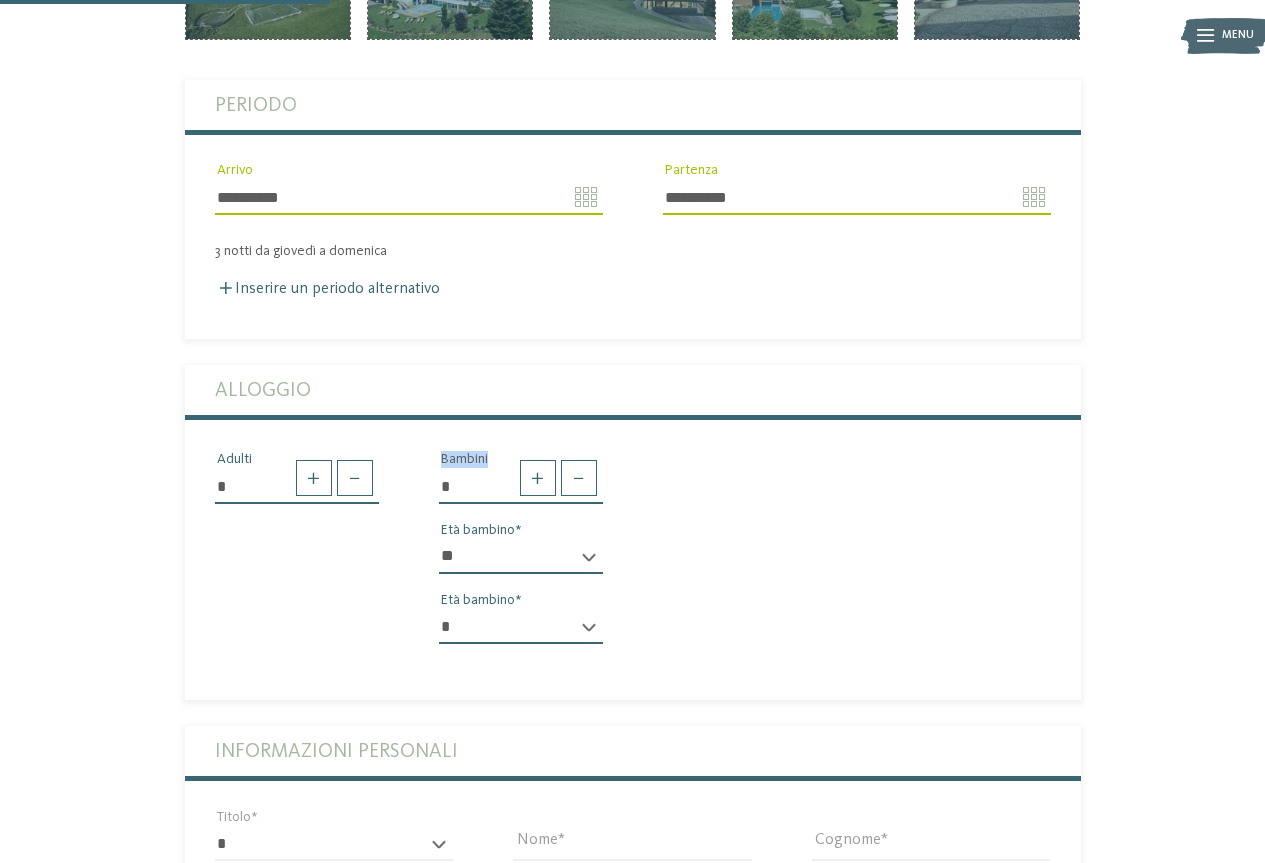 click on "* * * * * * * * * * * ** ** ** ** ** ** ** **" at bounding box center (521, 557) 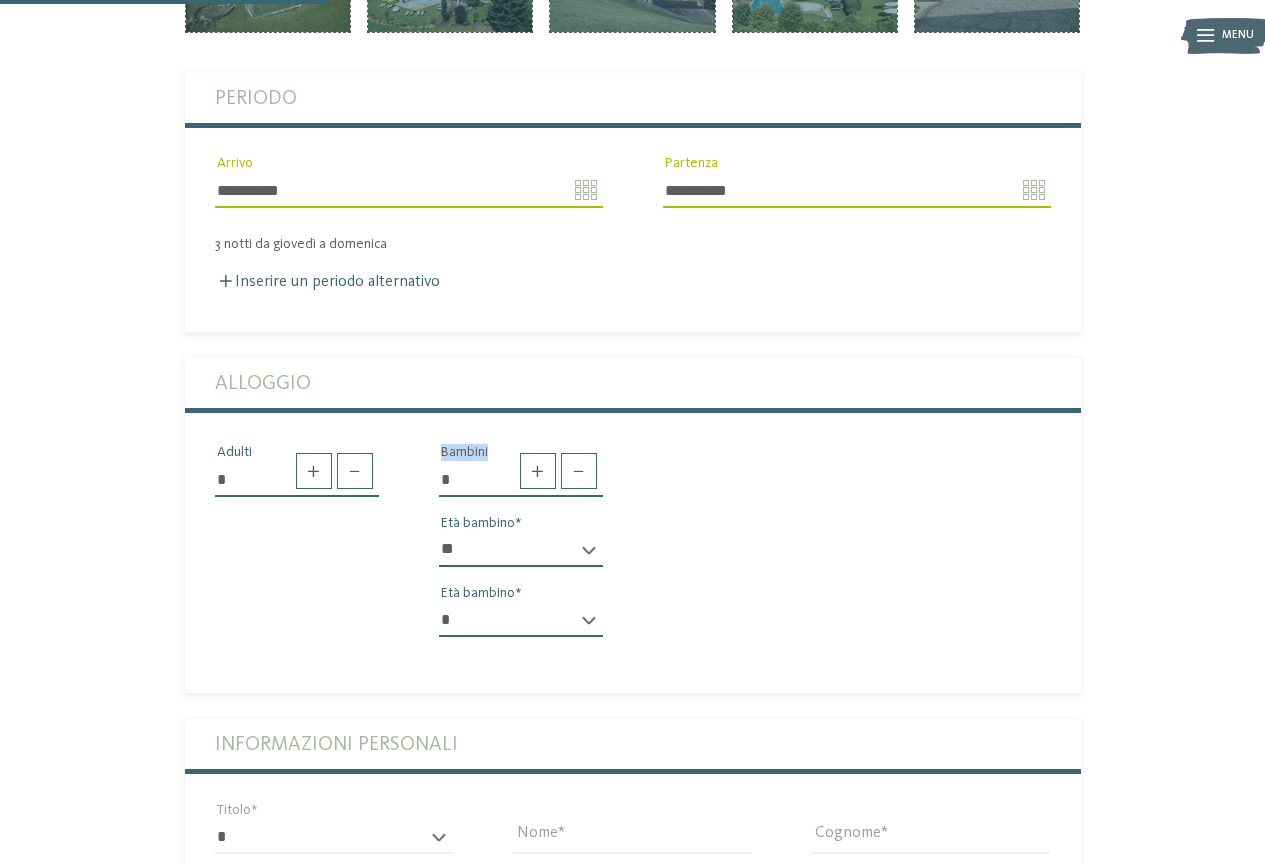 scroll, scrollTop: 700, scrollLeft: 0, axis: vertical 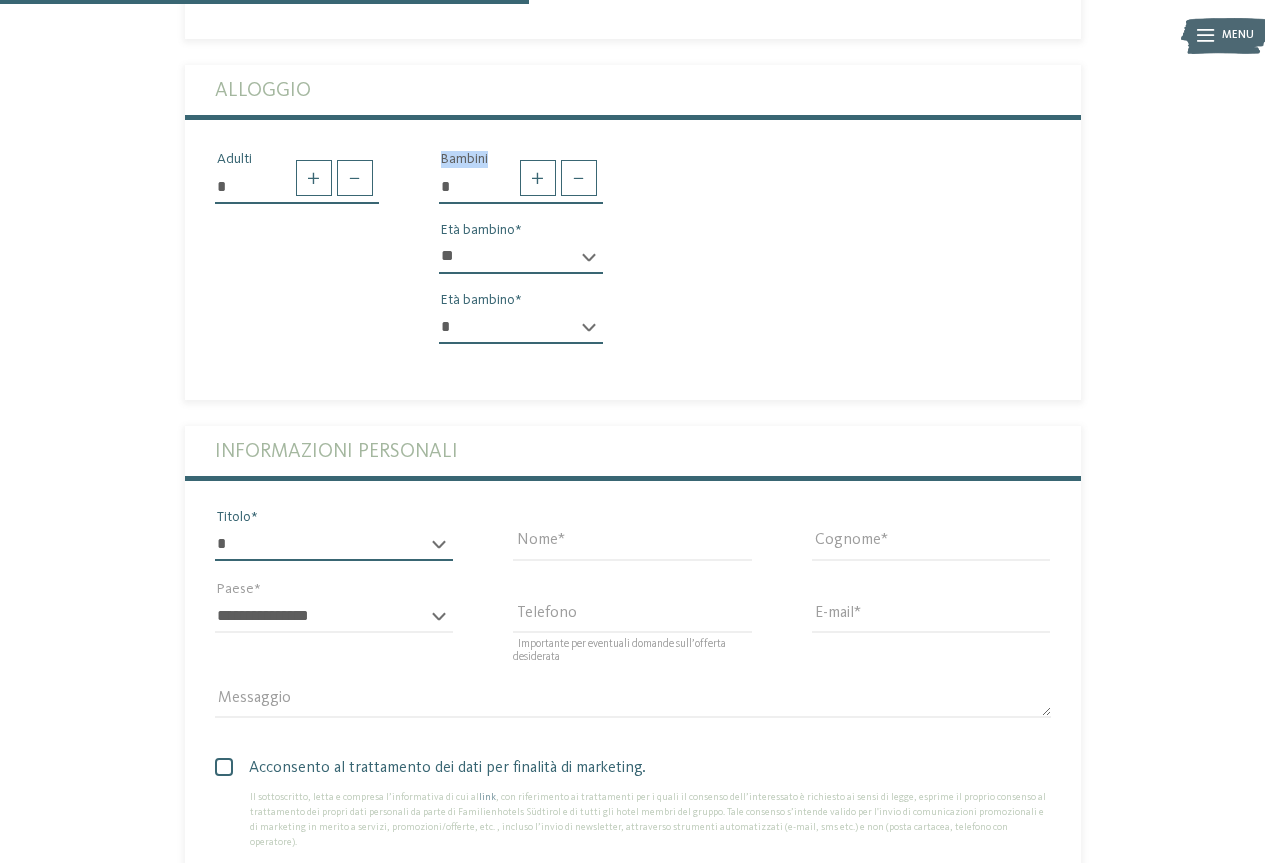 click on "* ****** ******* ******** ******" at bounding box center (334, 544) 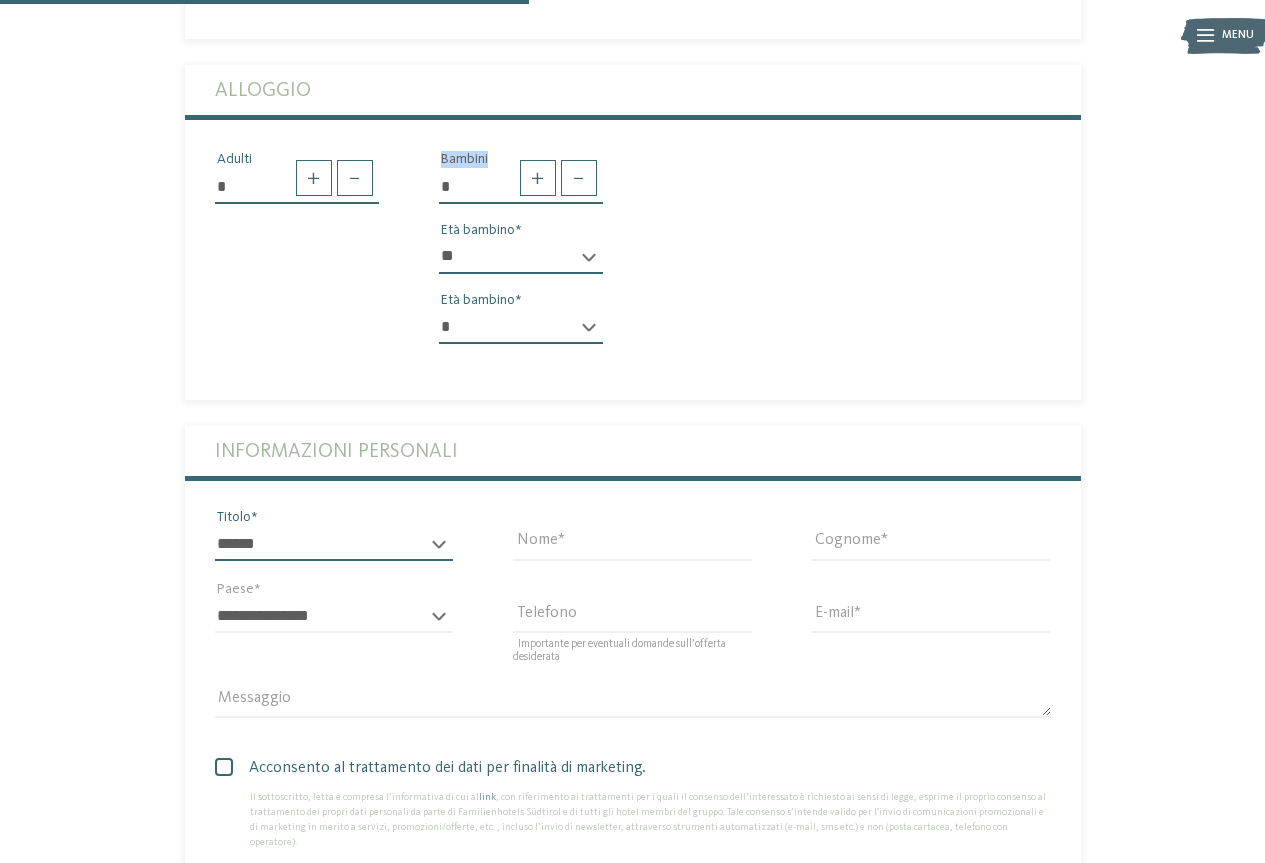 click on "* ****** ******* ******** ******" at bounding box center (334, 544) 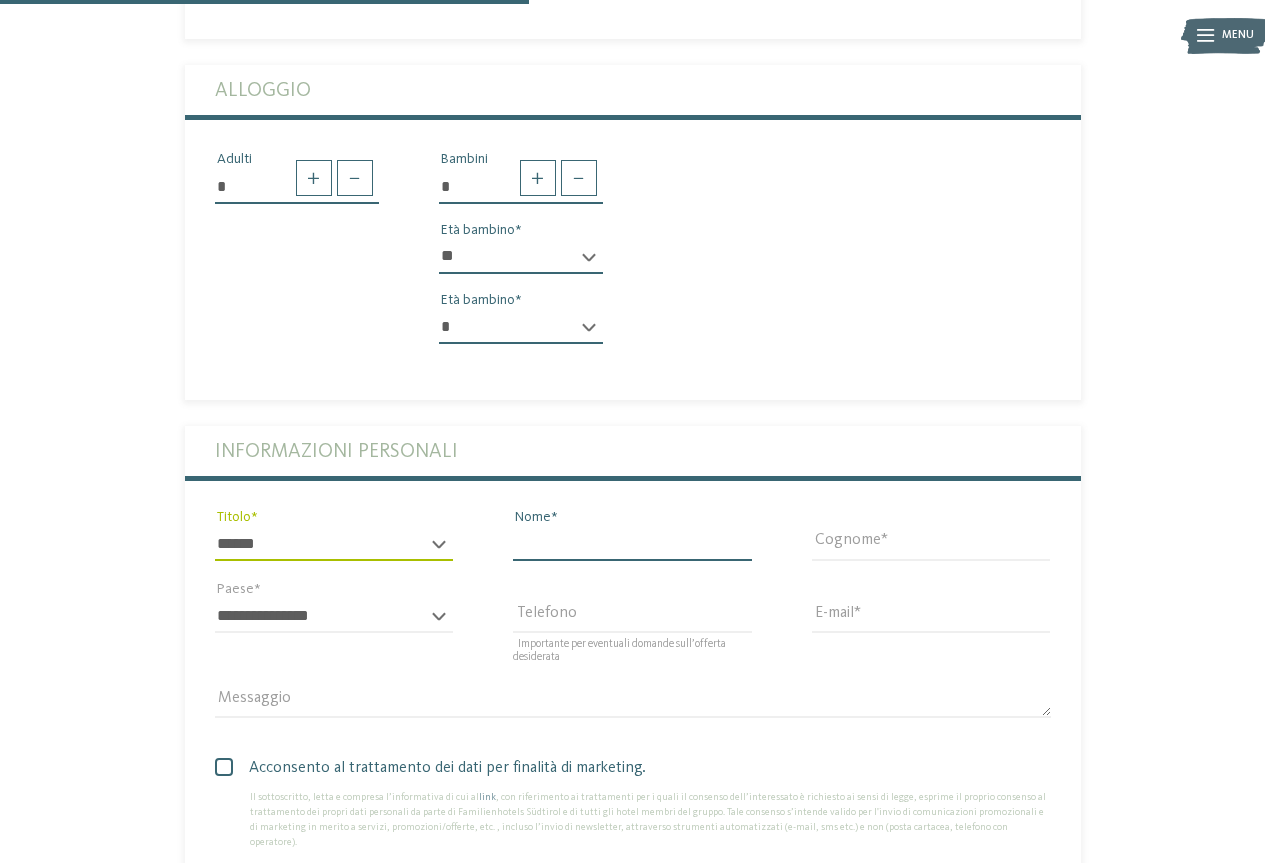 click on "Nome" at bounding box center (632, 544) 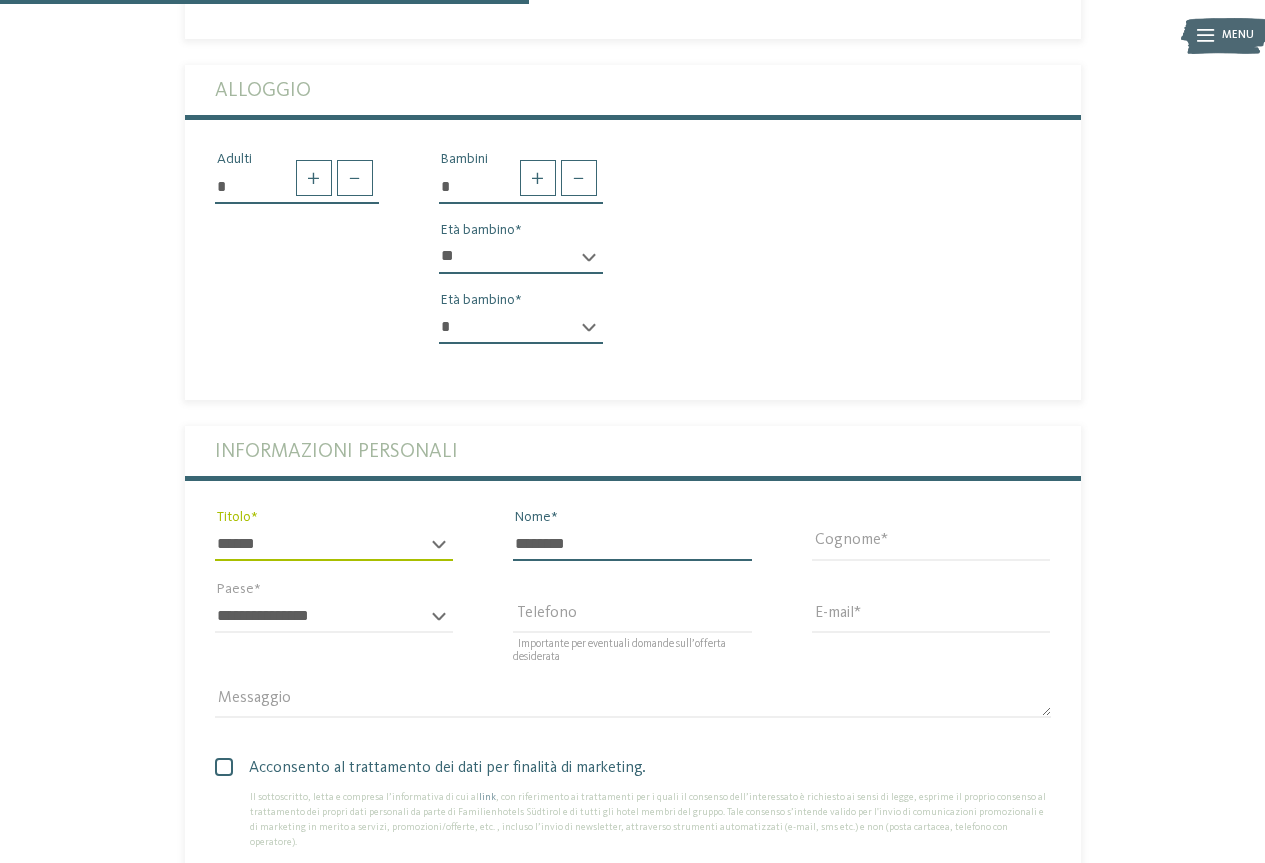 type on "********" 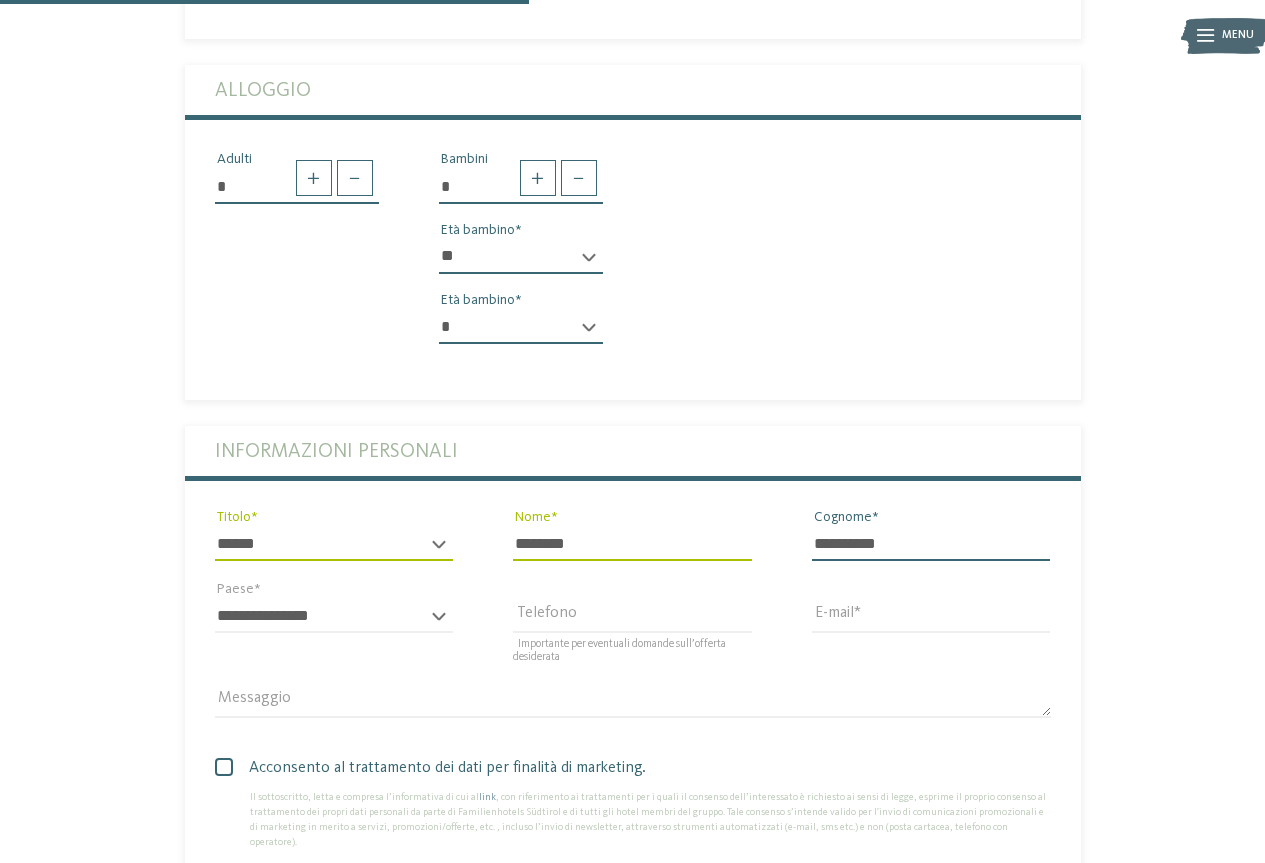 type on "**********" 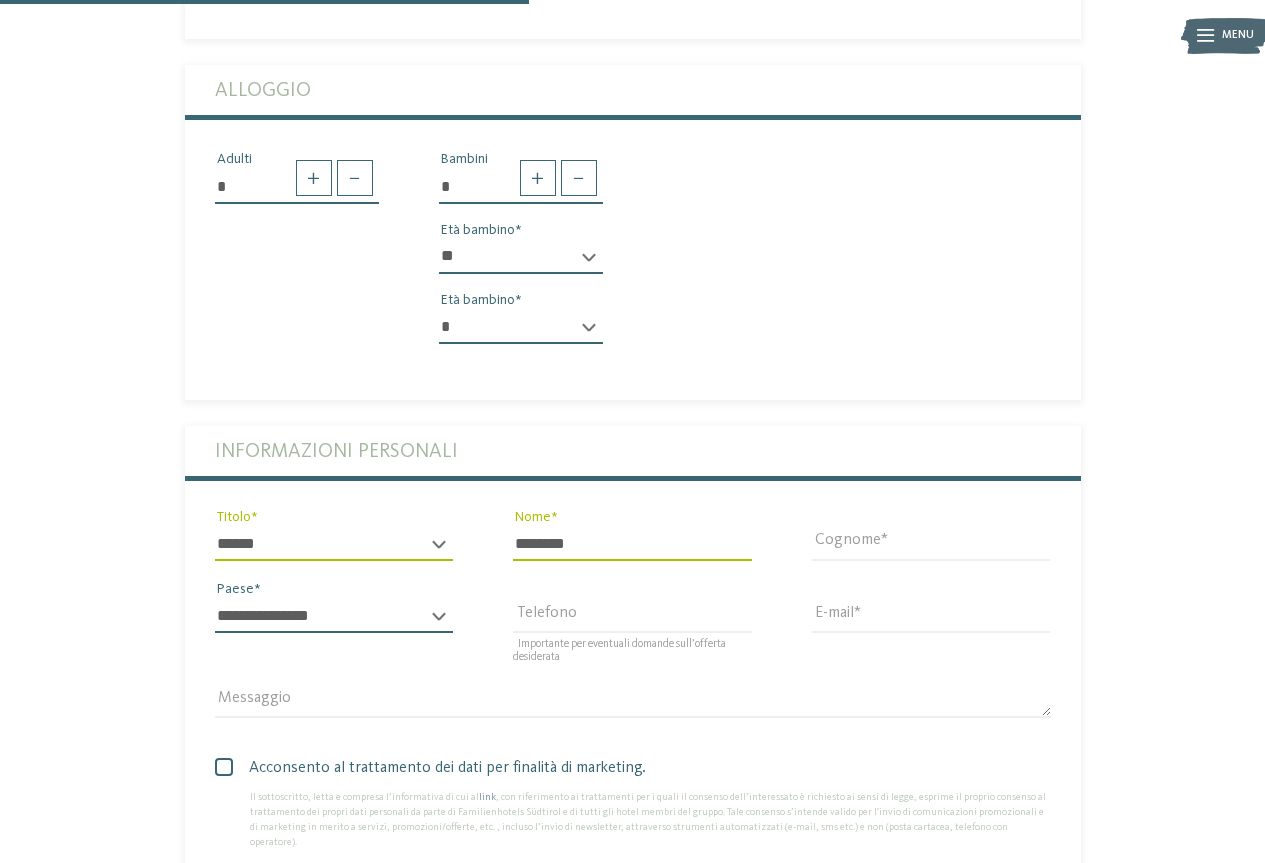 click on "**********" at bounding box center (334, 616) 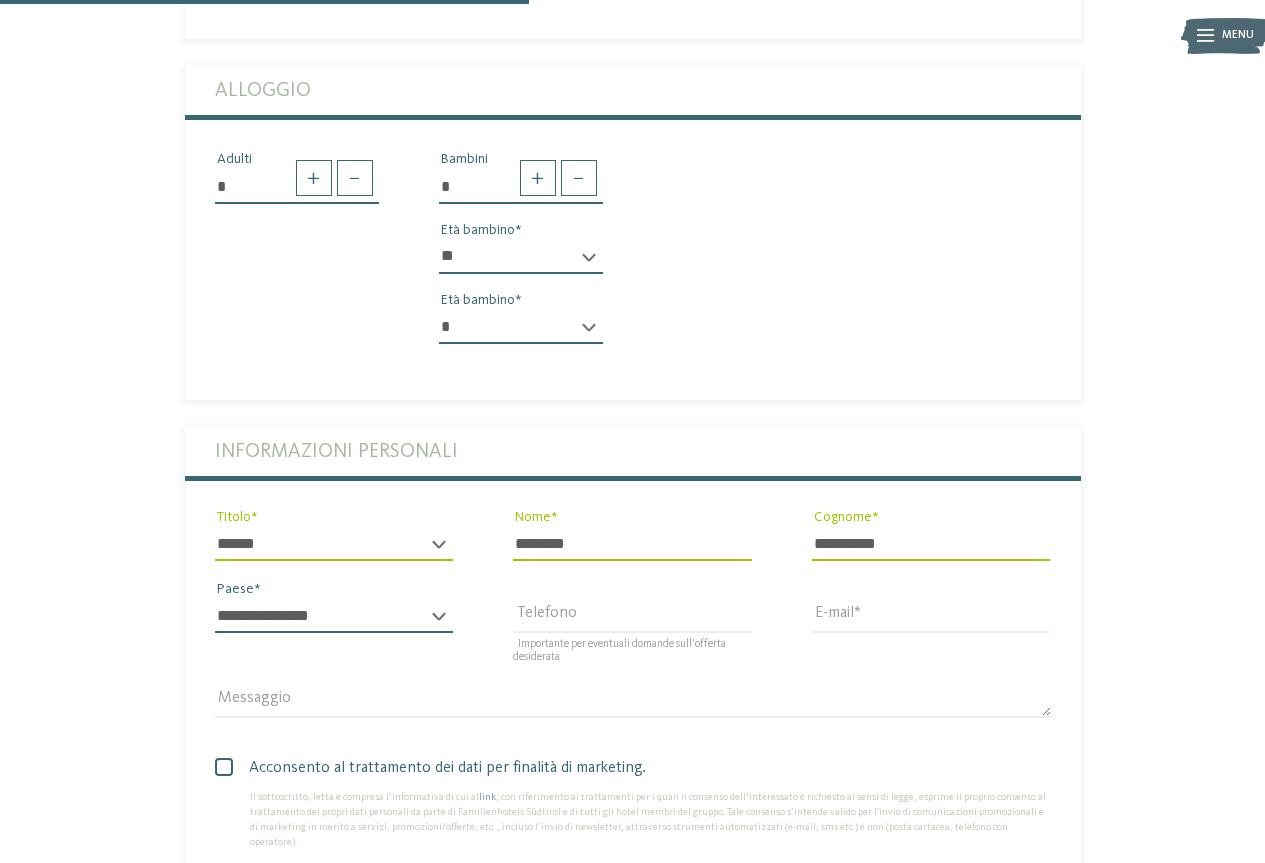 select on "**" 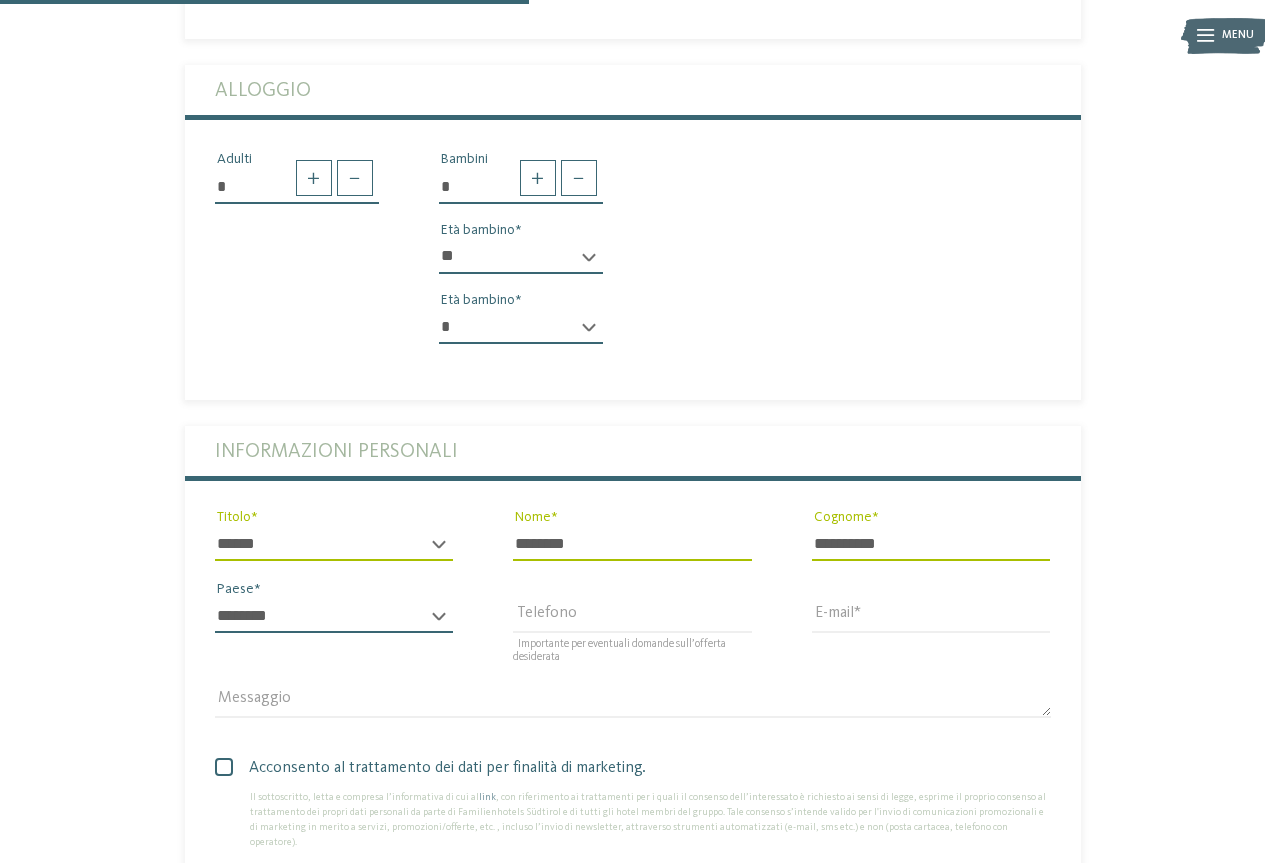 click on "**********" at bounding box center [334, 616] 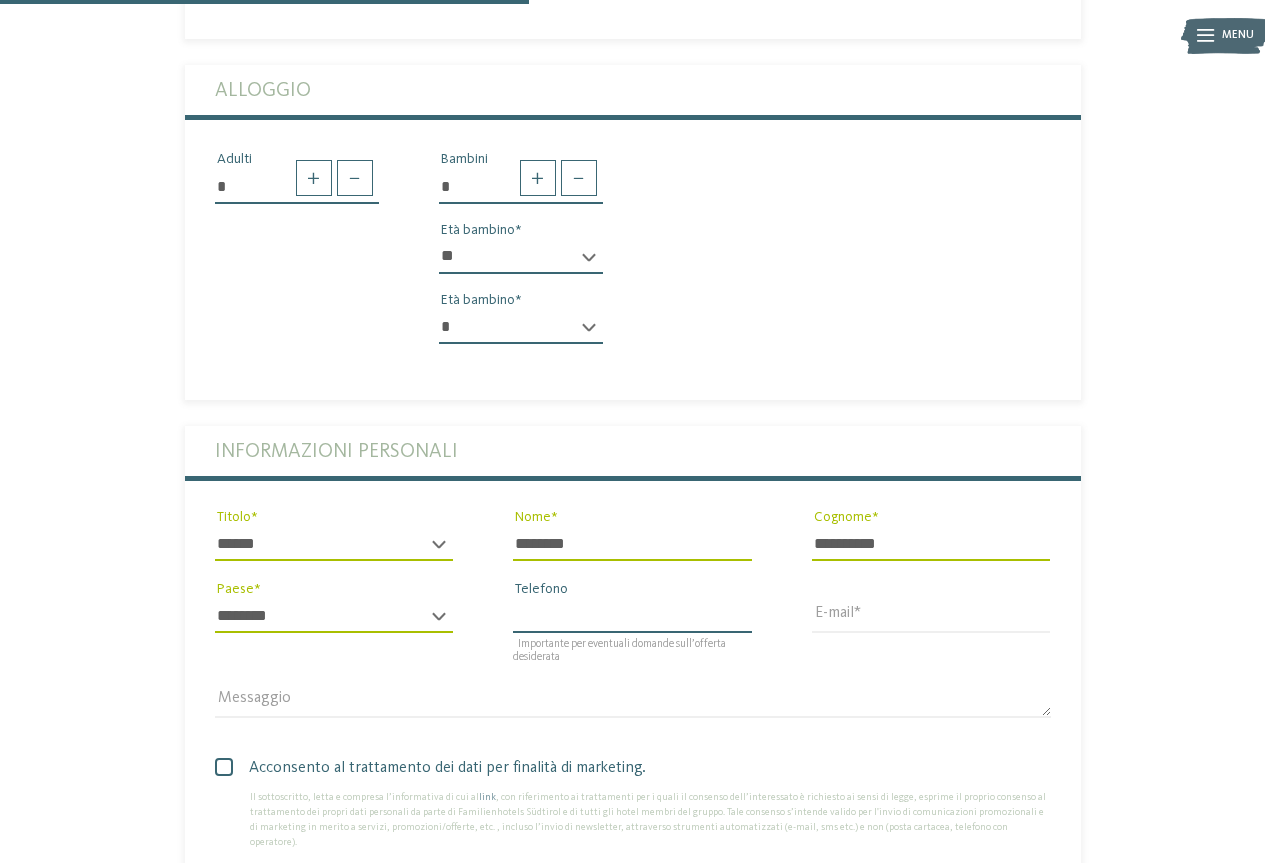 click on "Telefono" at bounding box center [632, 616] 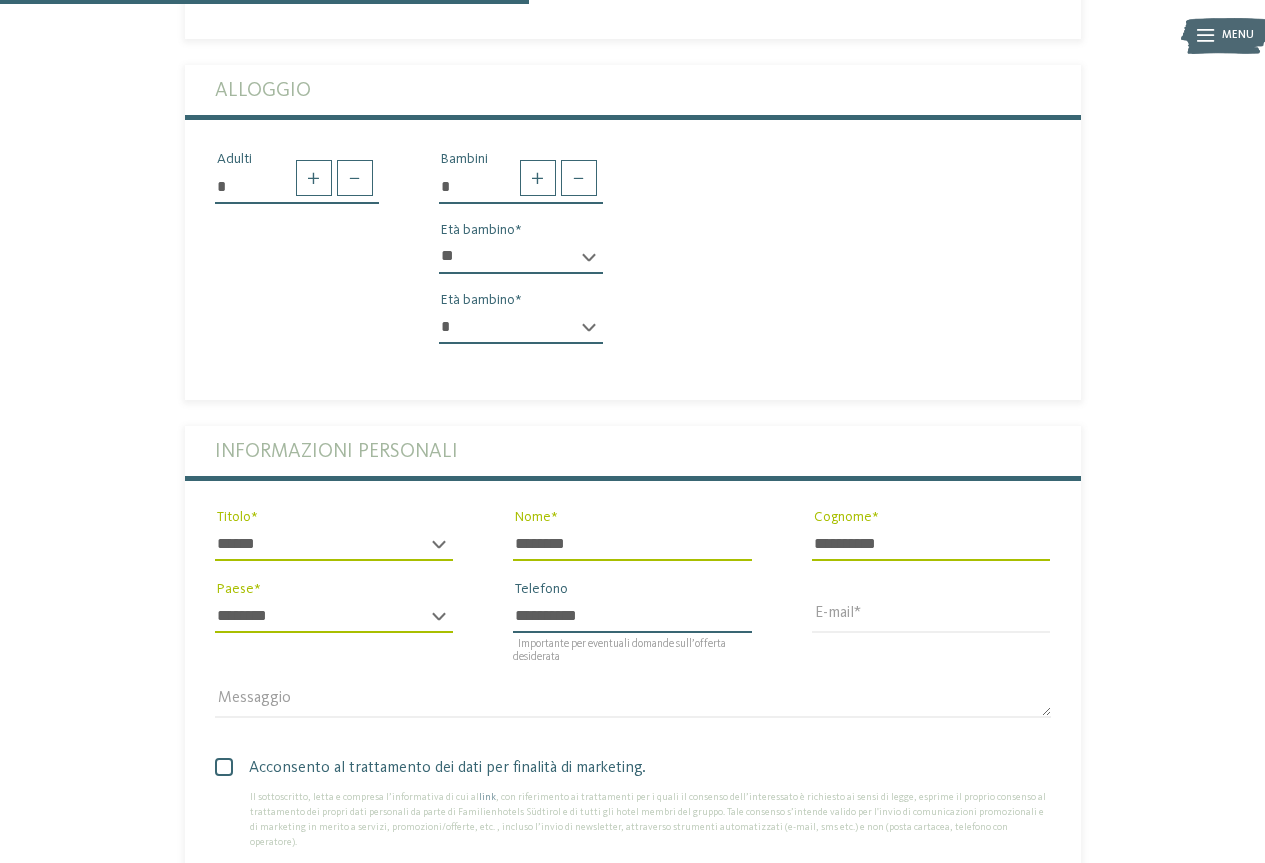 type on "**********" 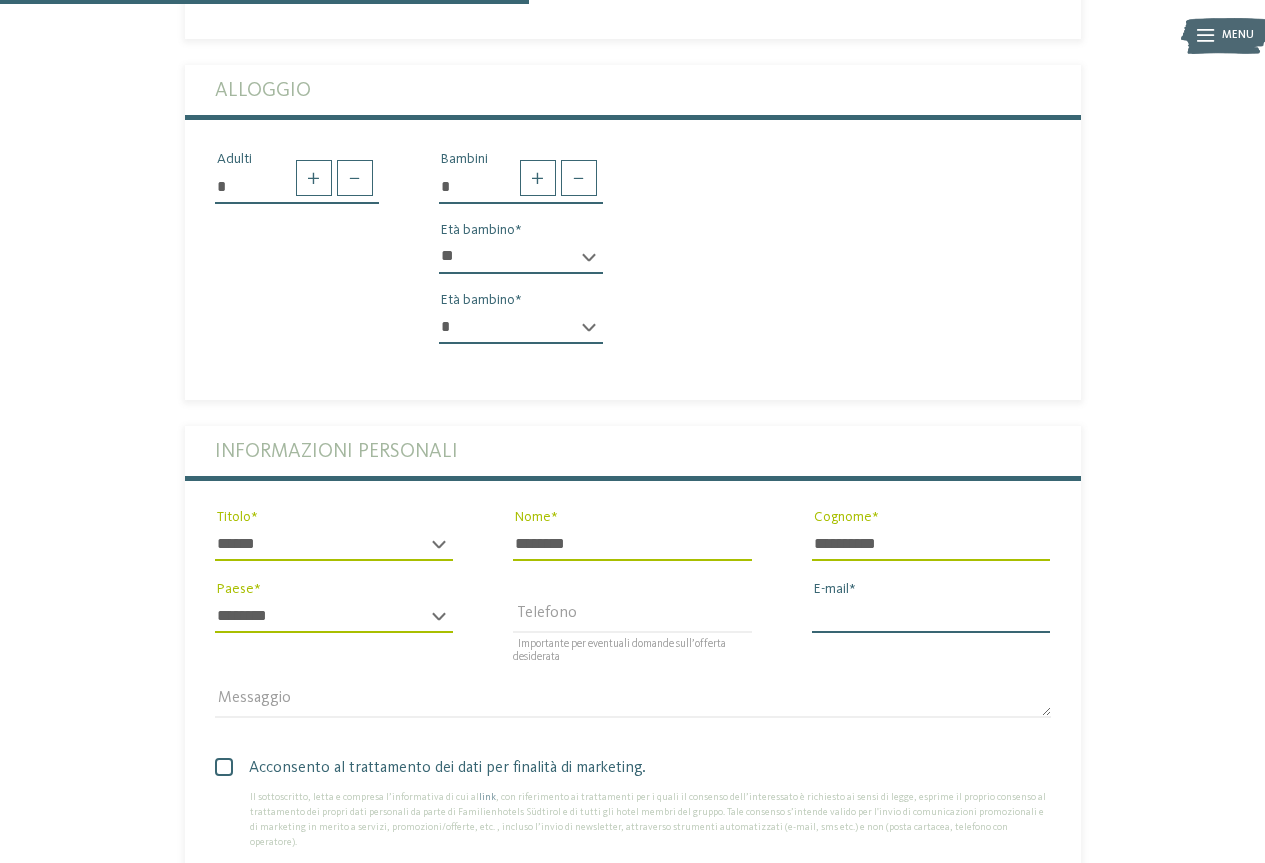 click on "E-mail" at bounding box center [931, 616] 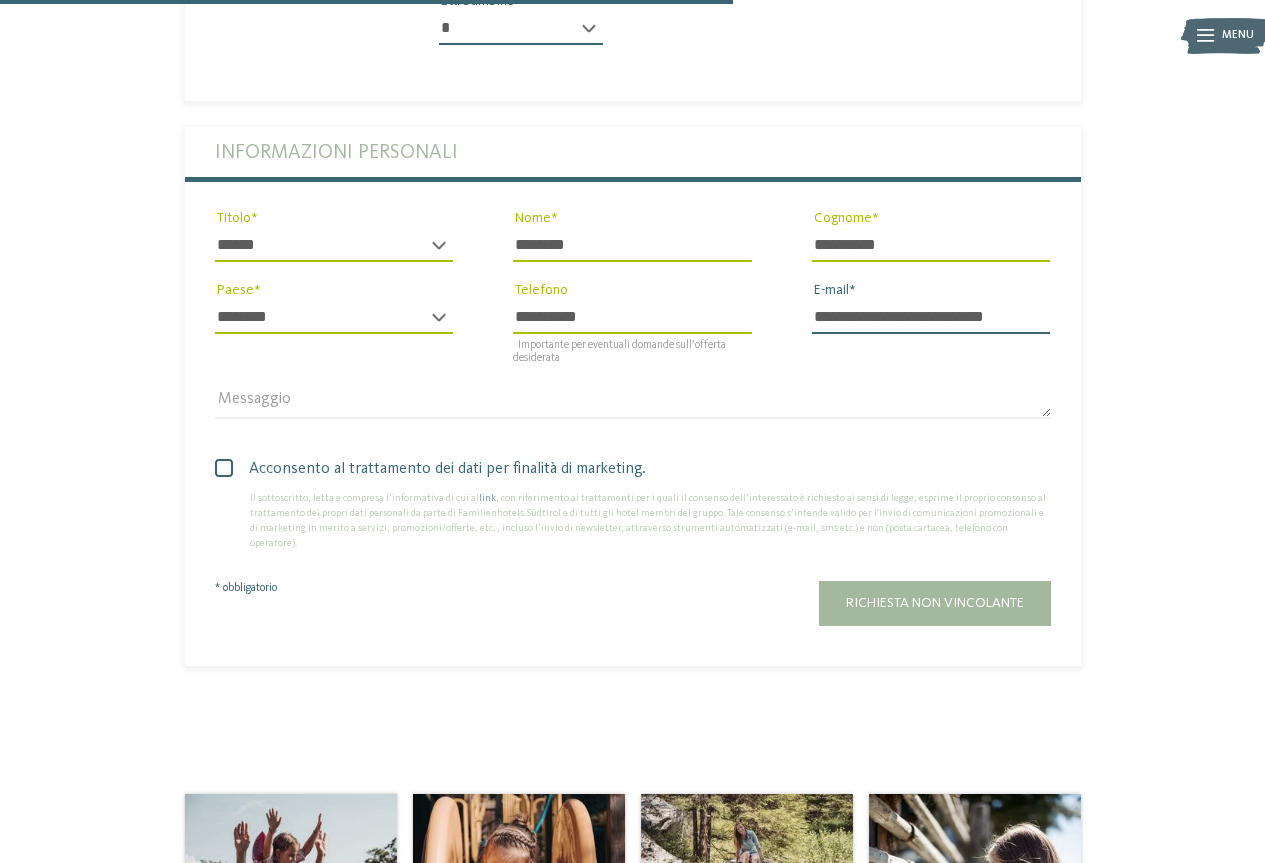 scroll, scrollTop: 1000, scrollLeft: 0, axis: vertical 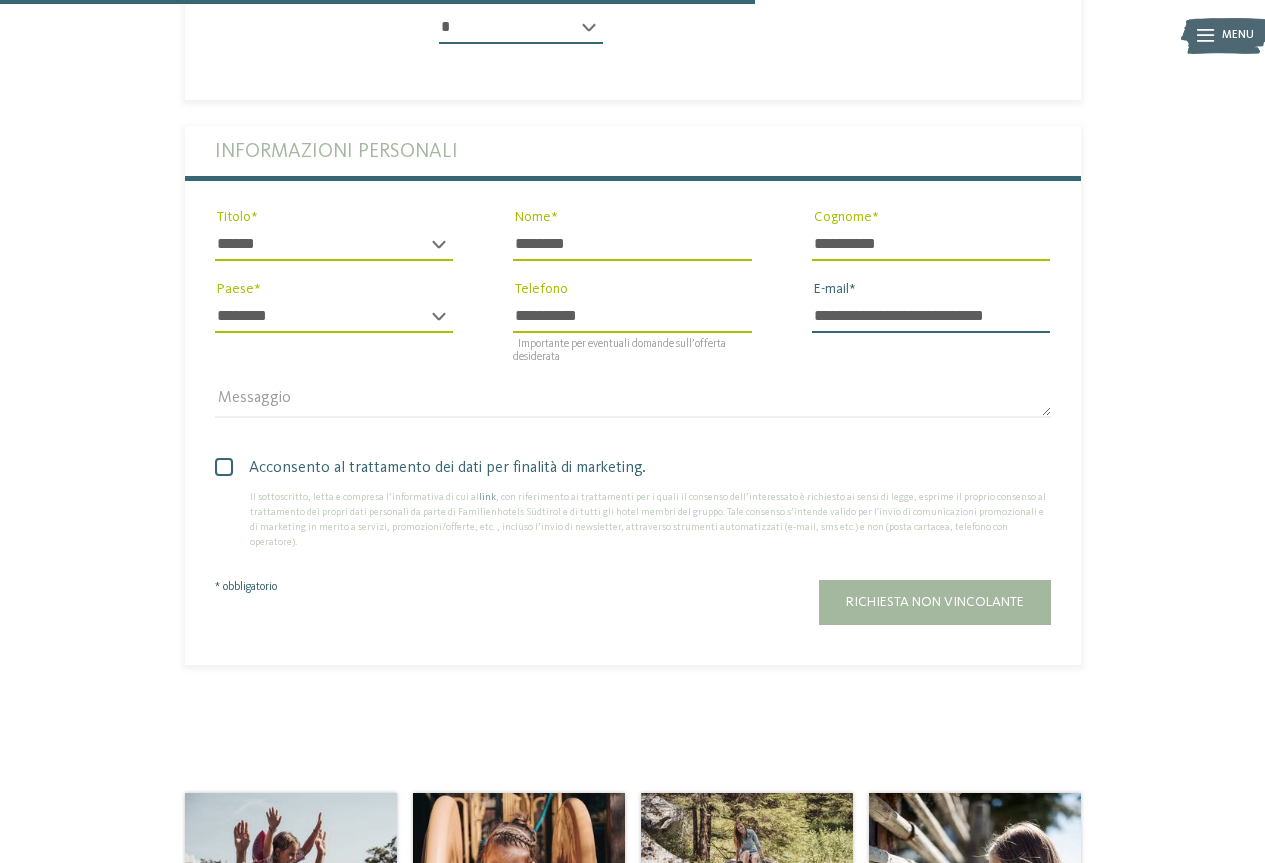 type on "**********" 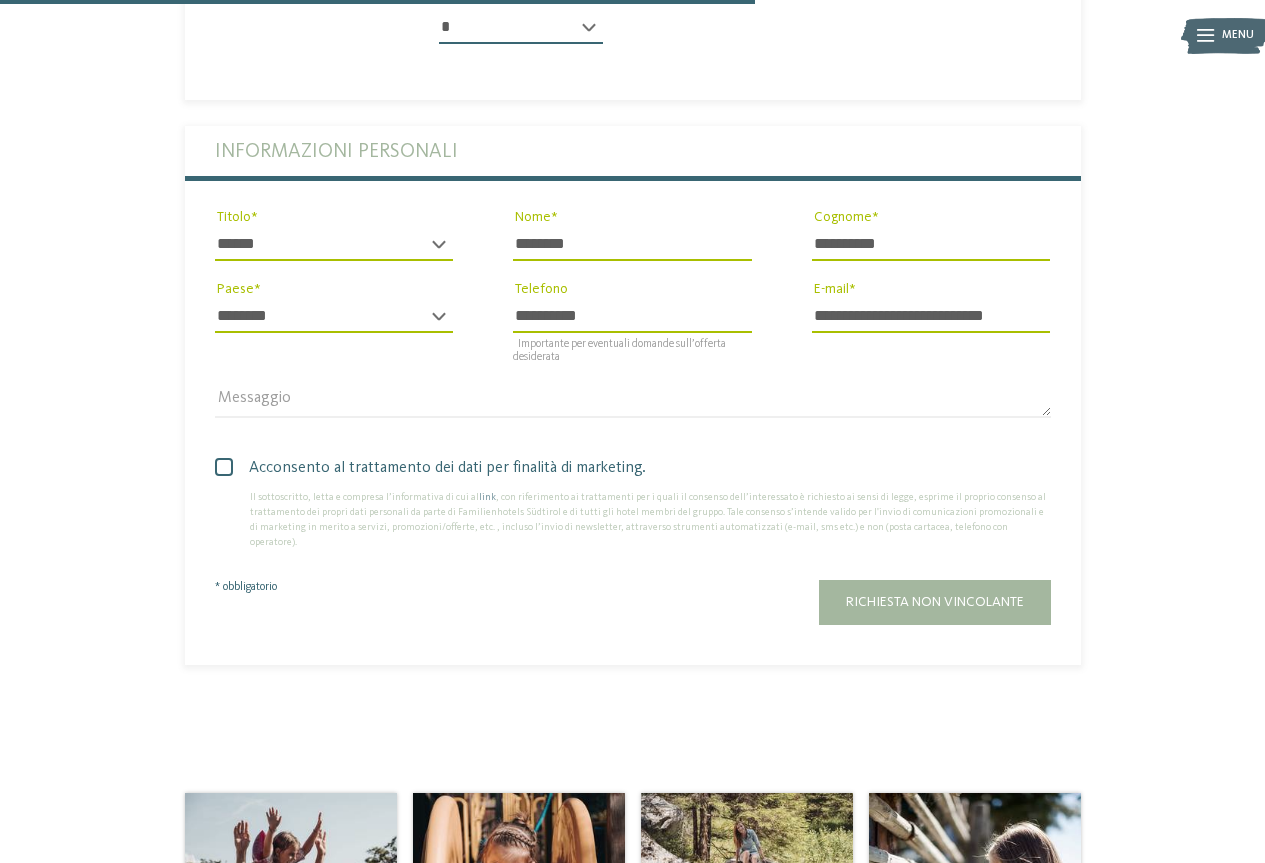 click at bounding box center (224, 467) 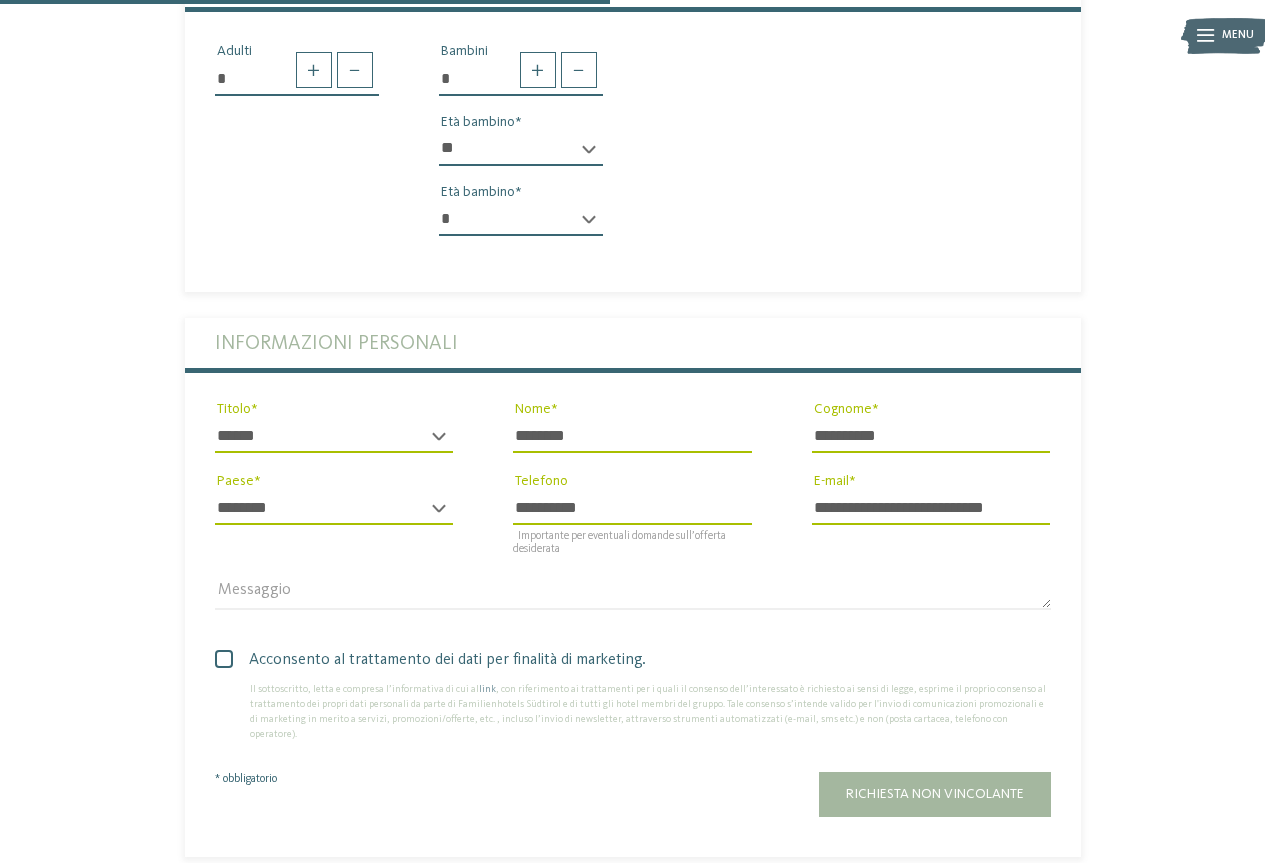 scroll, scrollTop: 1000, scrollLeft: 0, axis: vertical 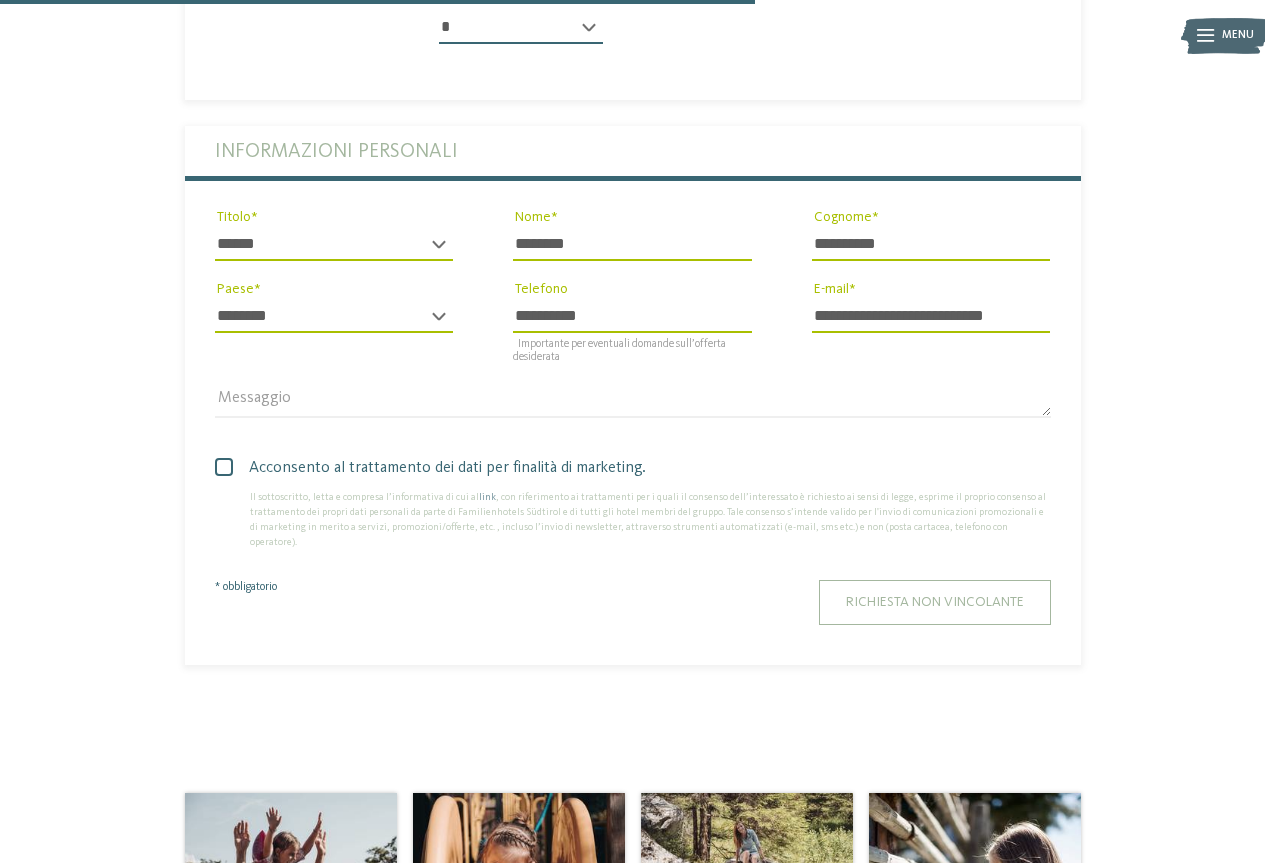 click on "Richiesta non vincolante" at bounding box center (935, 602) 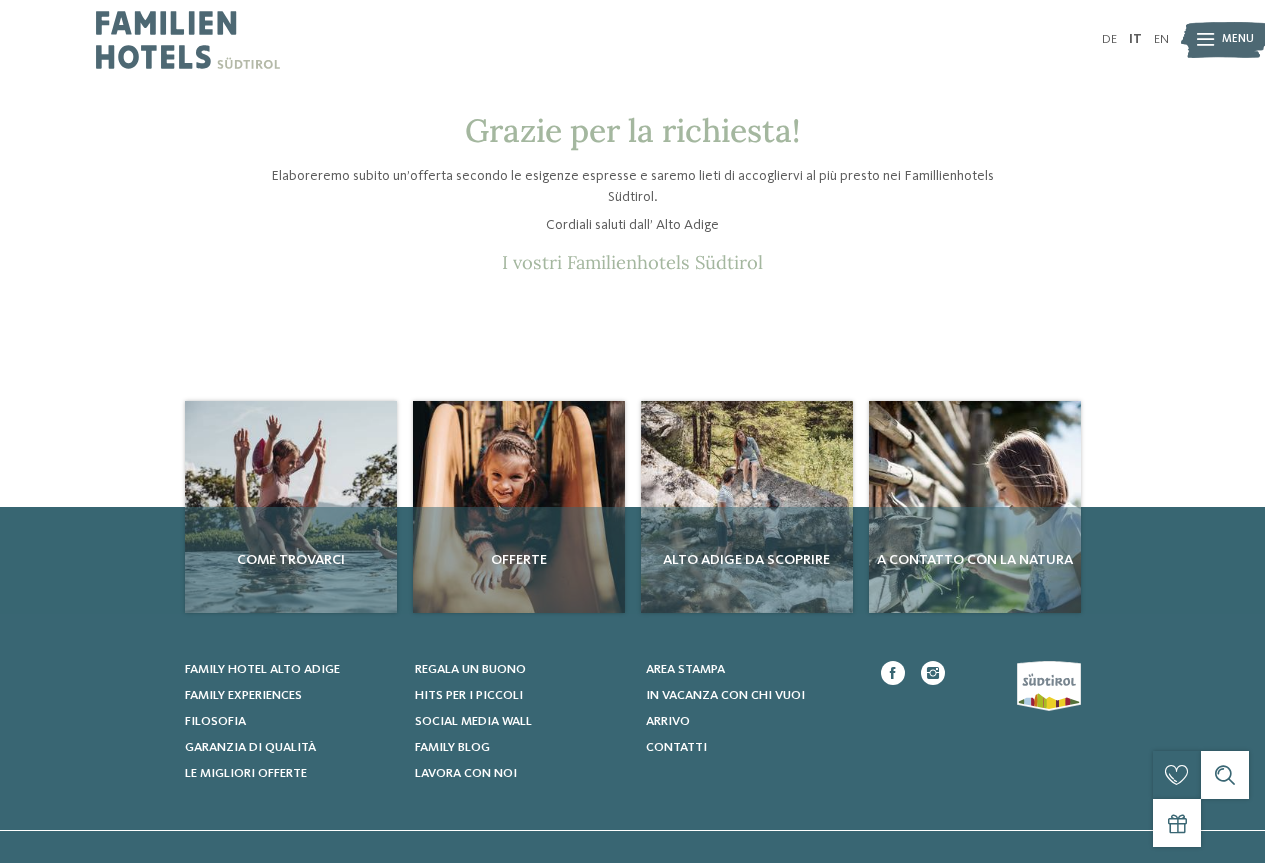 scroll, scrollTop: 0, scrollLeft: 0, axis: both 